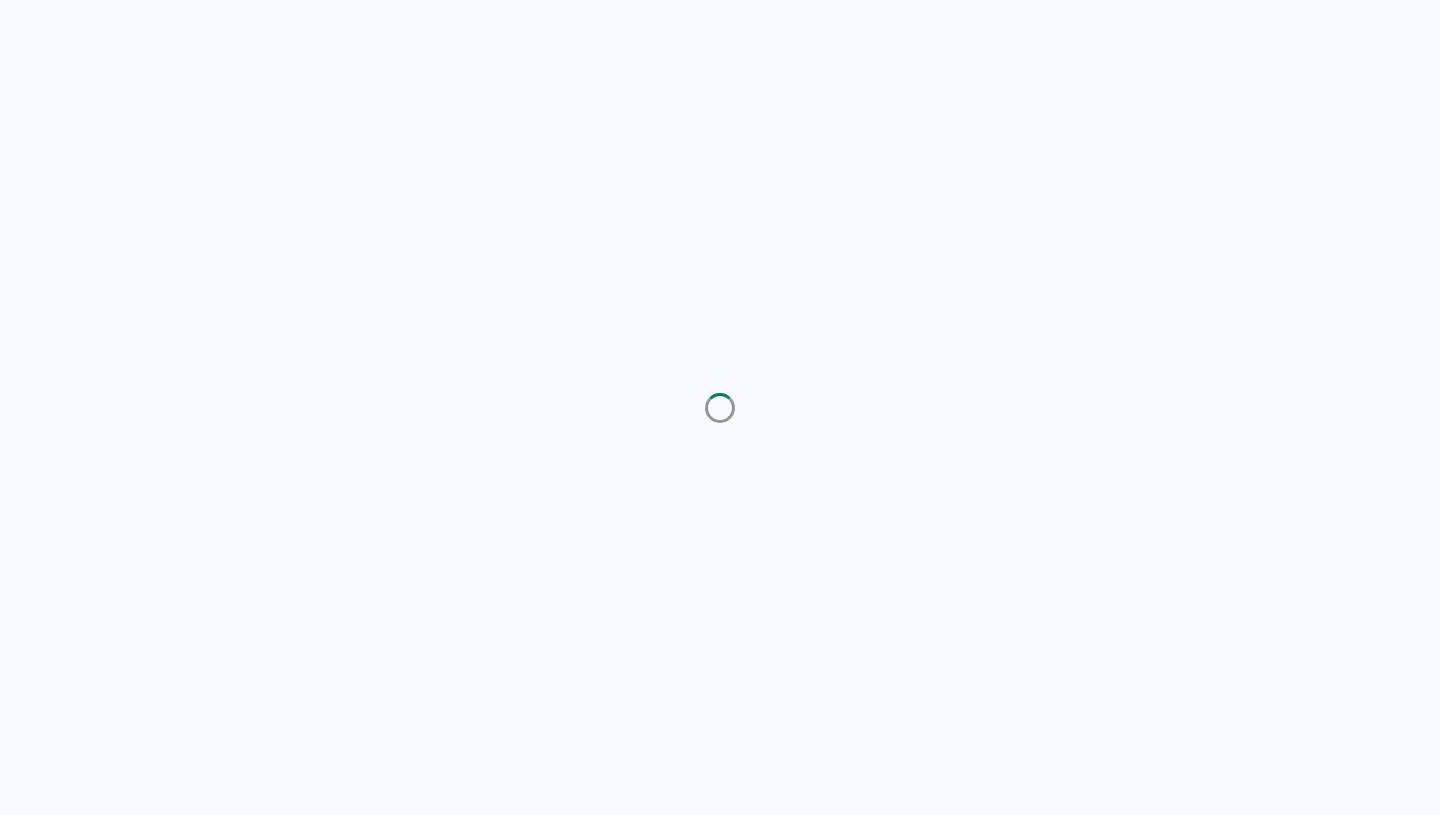 scroll, scrollTop: 0, scrollLeft: 0, axis: both 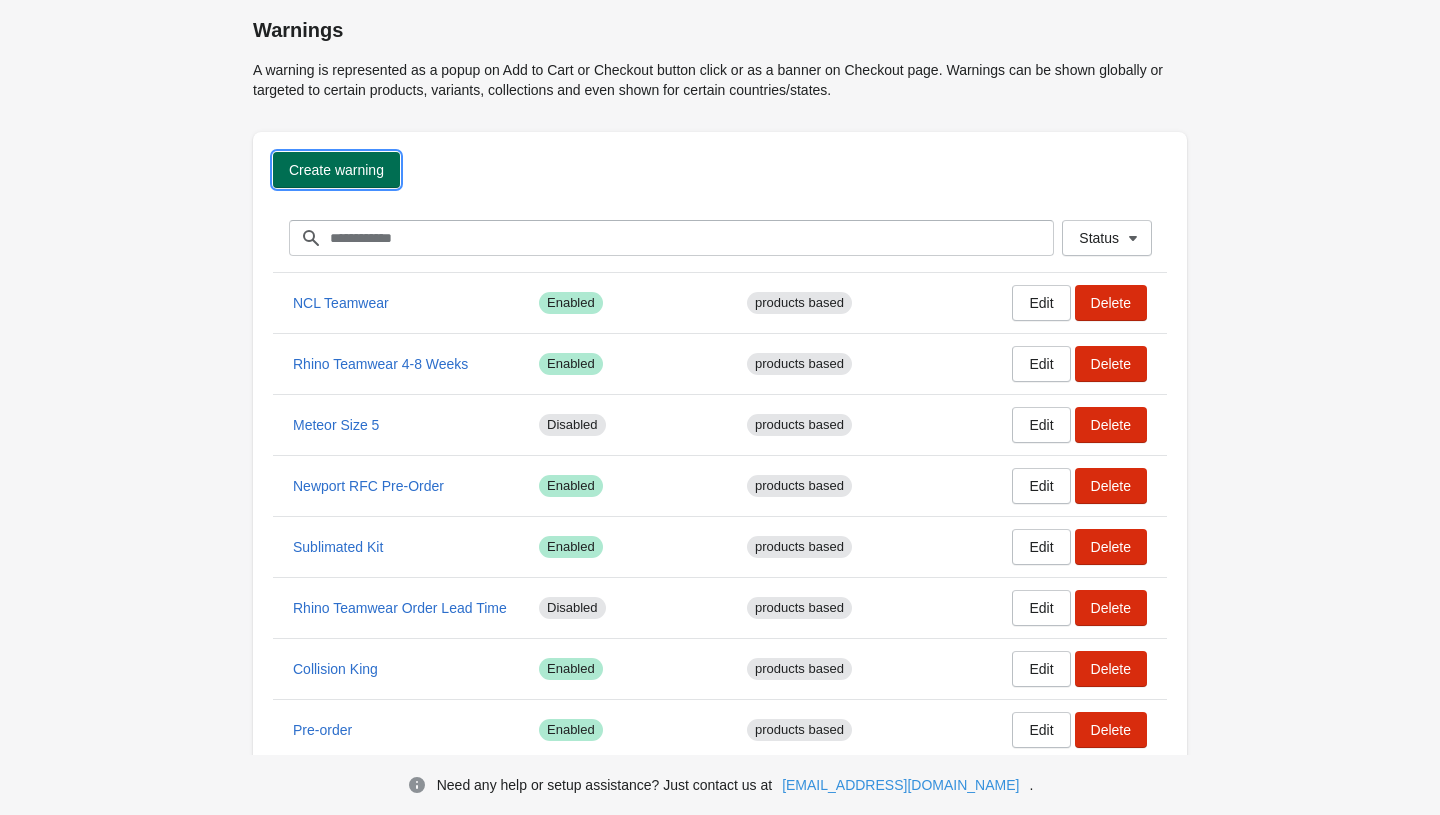 click on "Create warning" at bounding box center (336, 170) 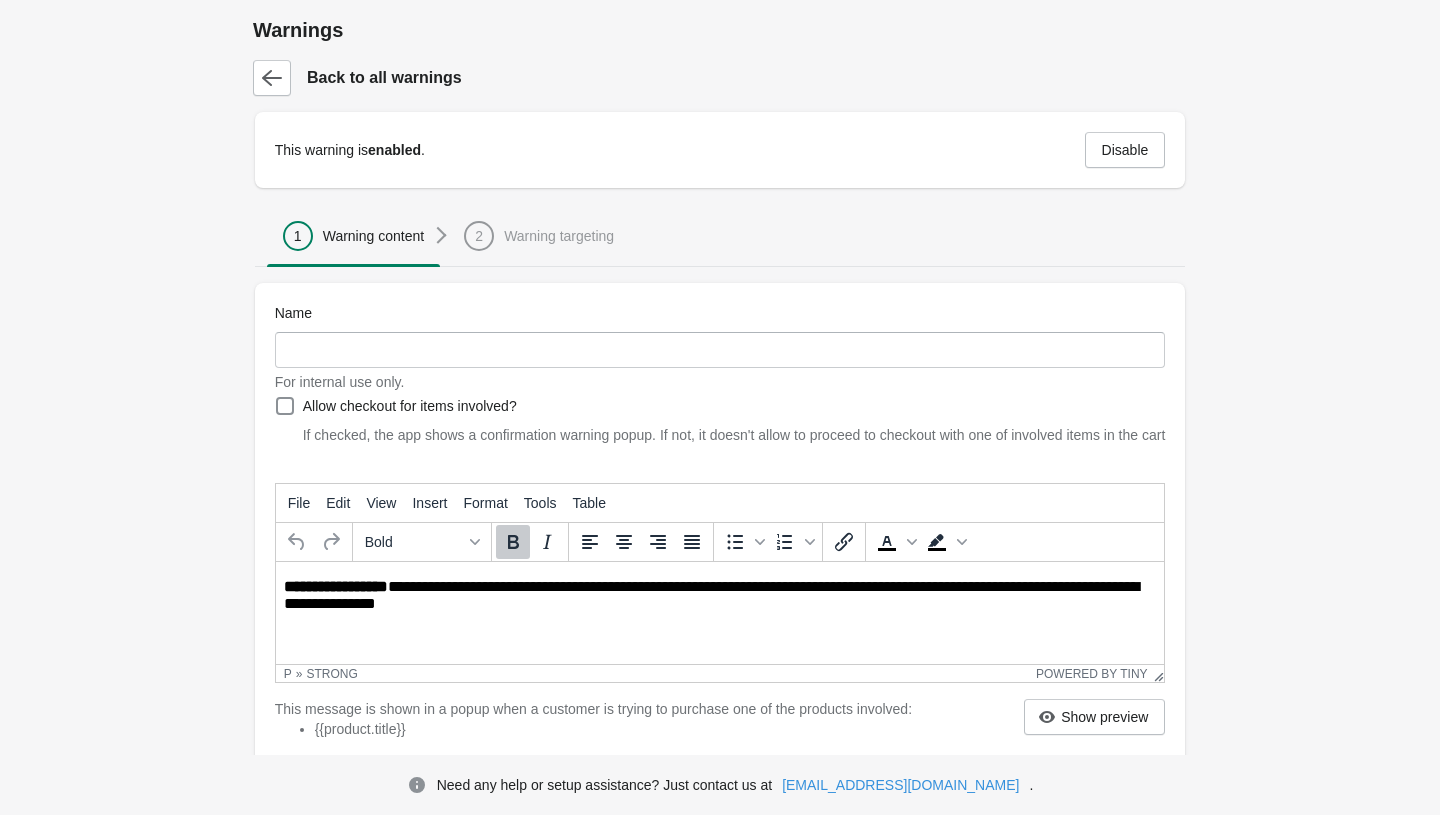 scroll, scrollTop: 0, scrollLeft: 0, axis: both 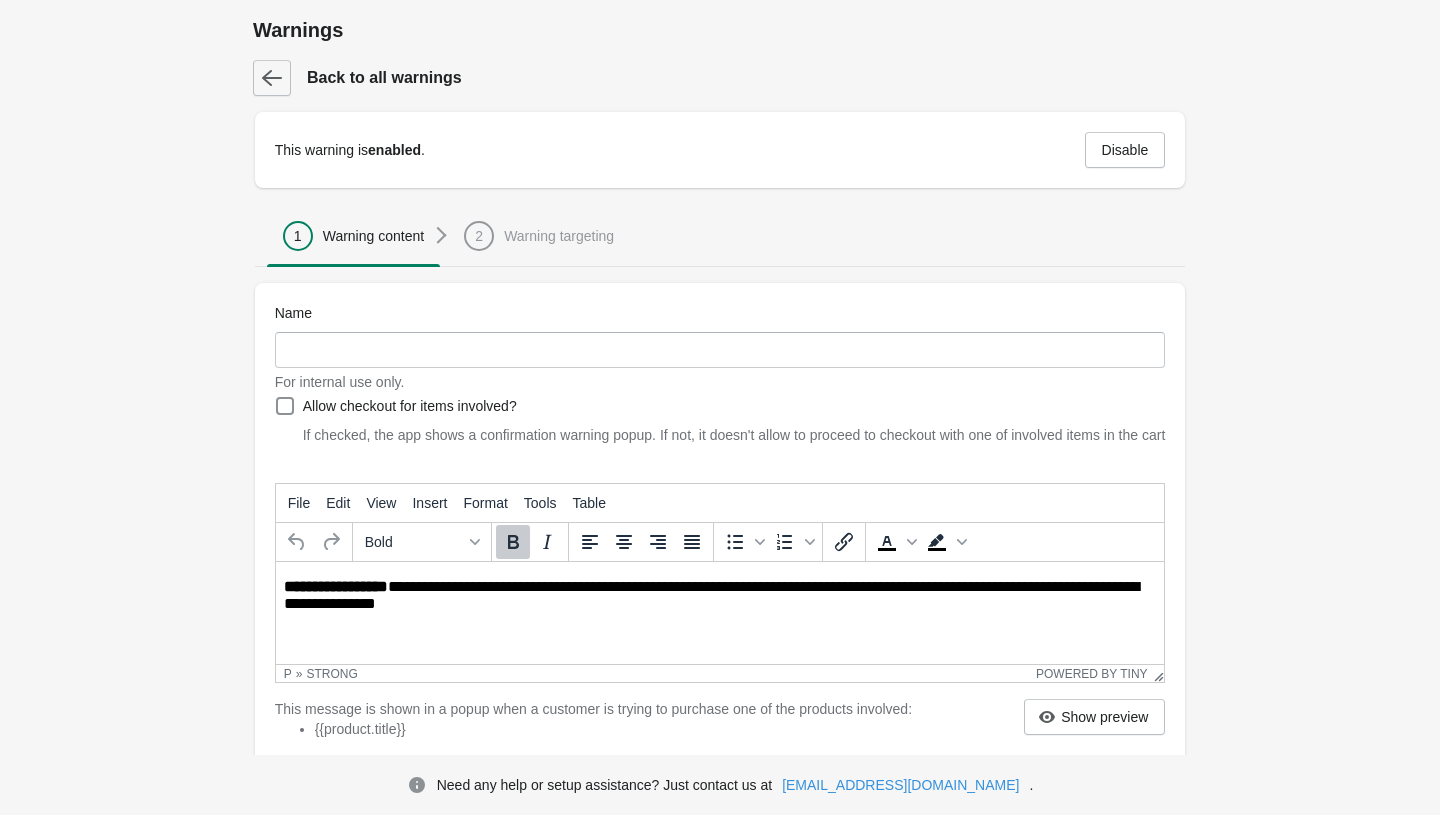 click 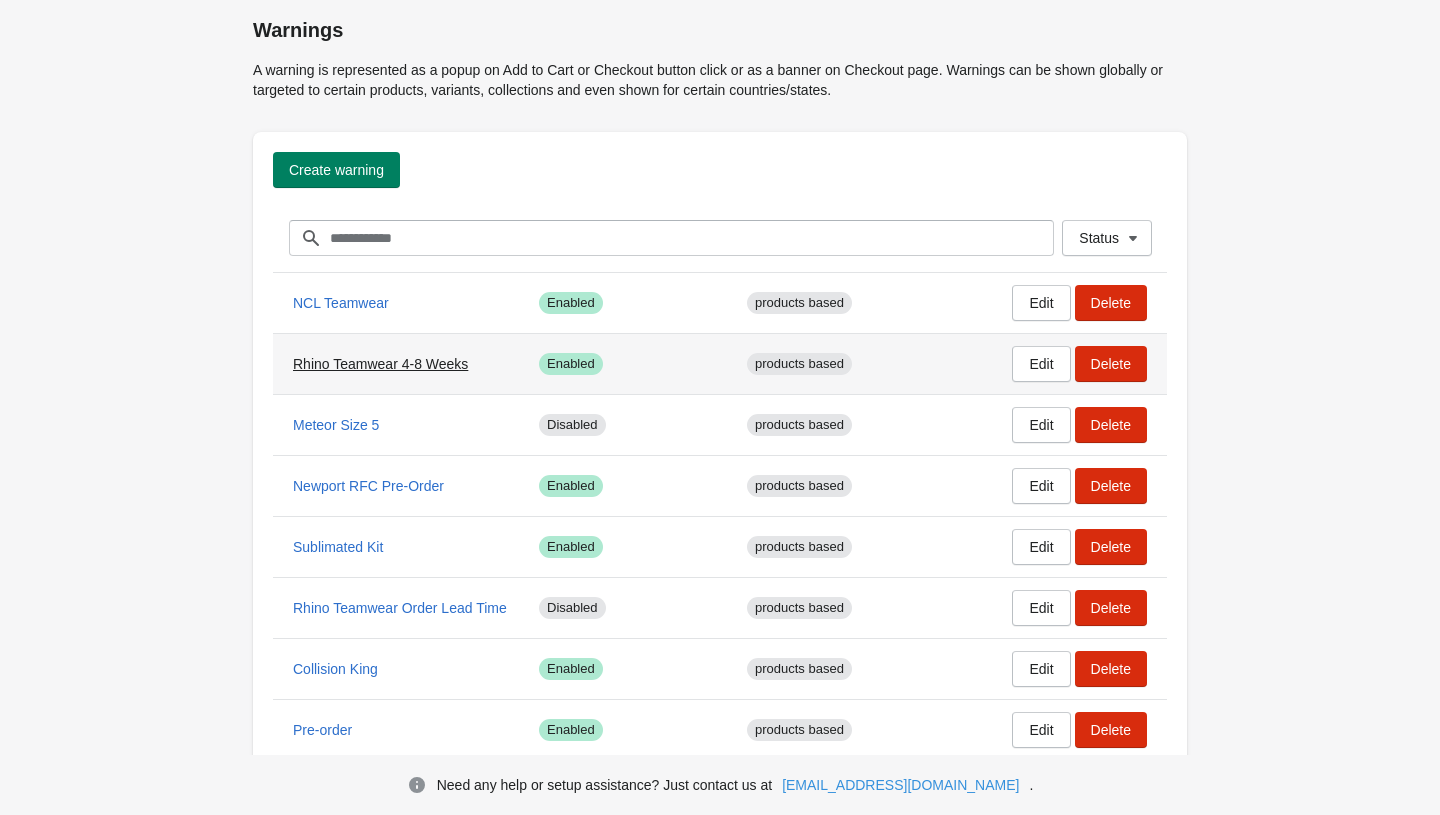 click on "Rhino Teamwear 4-8 Weeks" at bounding box center (380, 364) 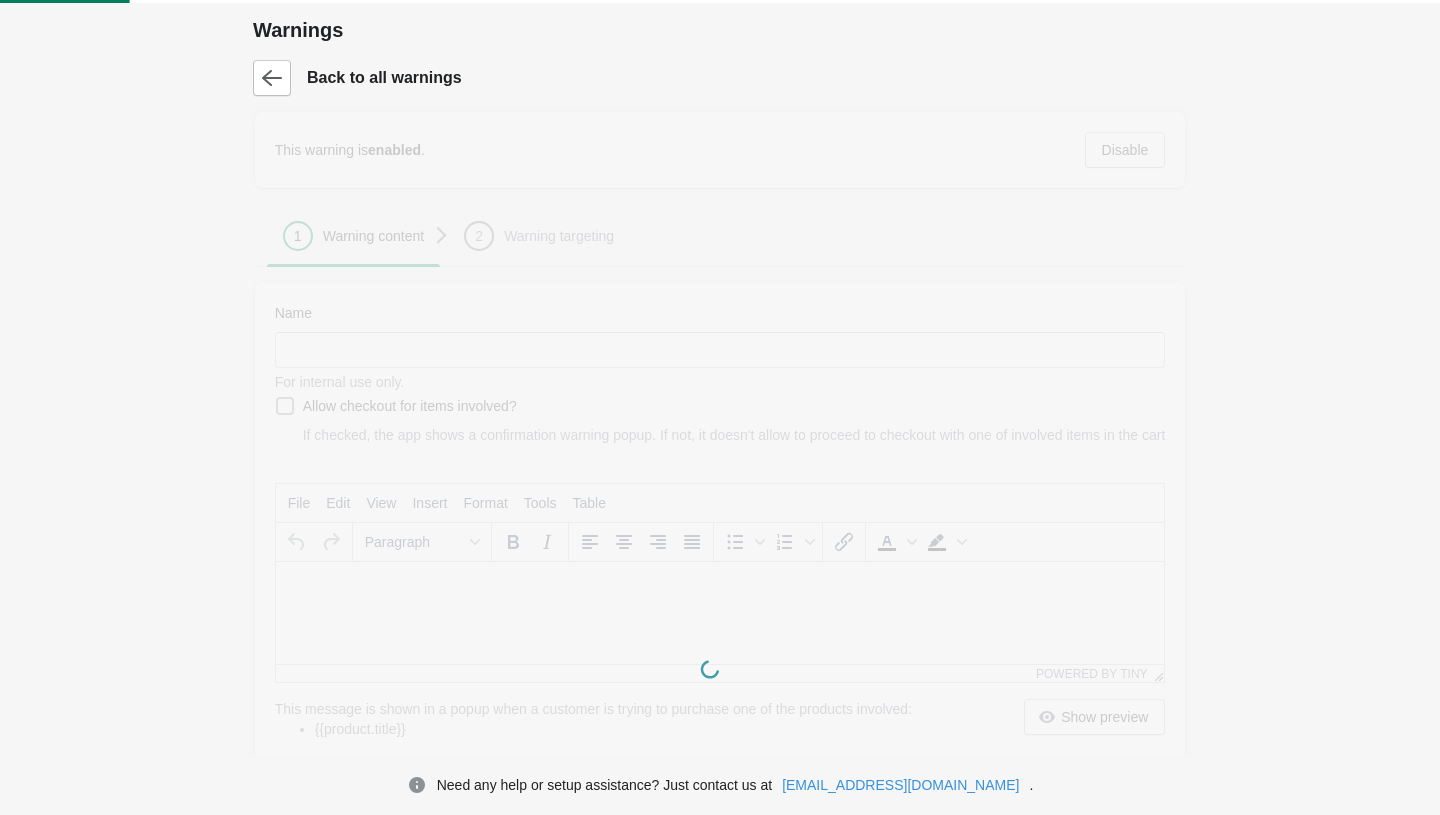 type on "**********" 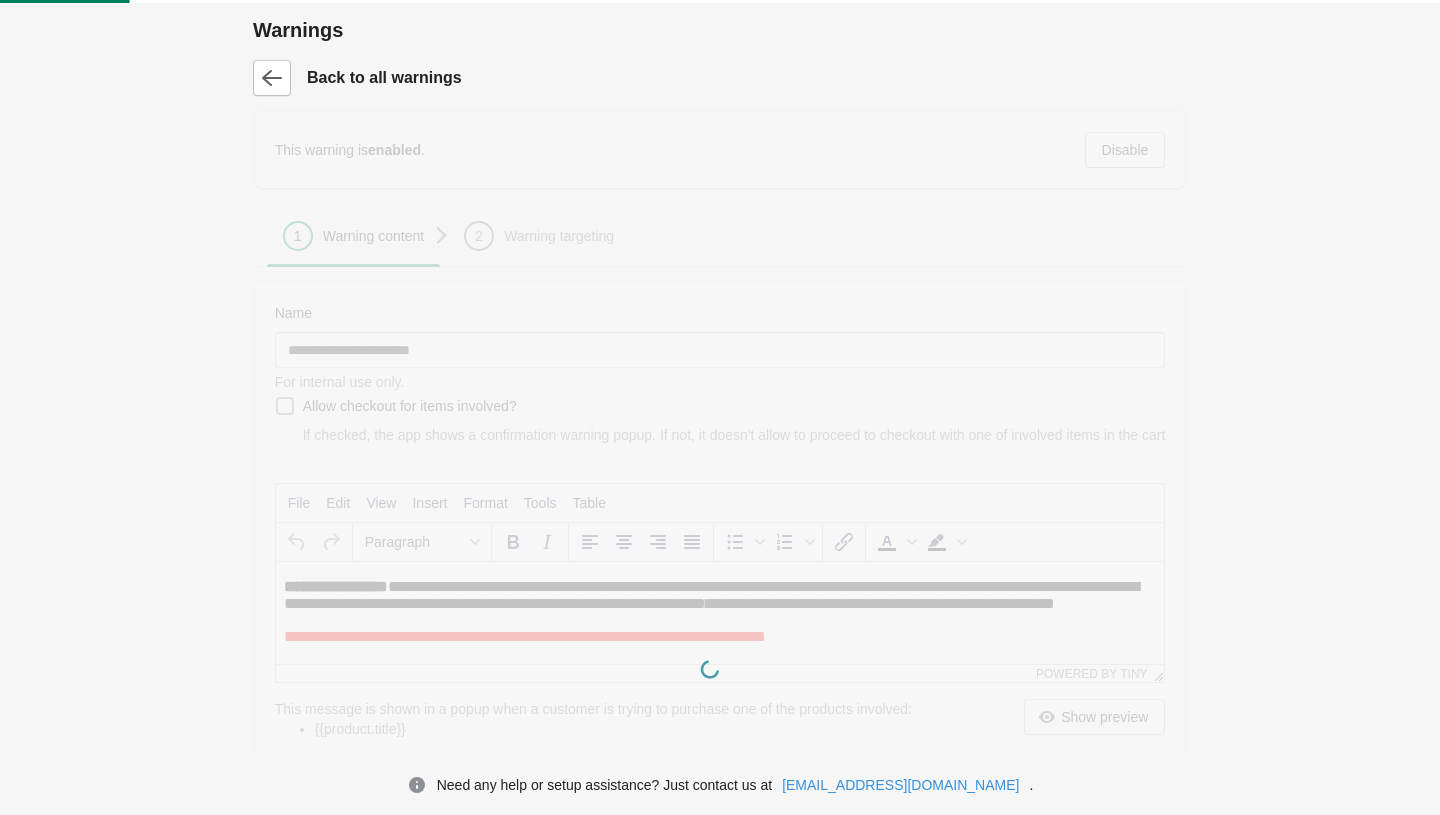 scroll, scrollTop: 0, scrollLeft: 0, axis: both 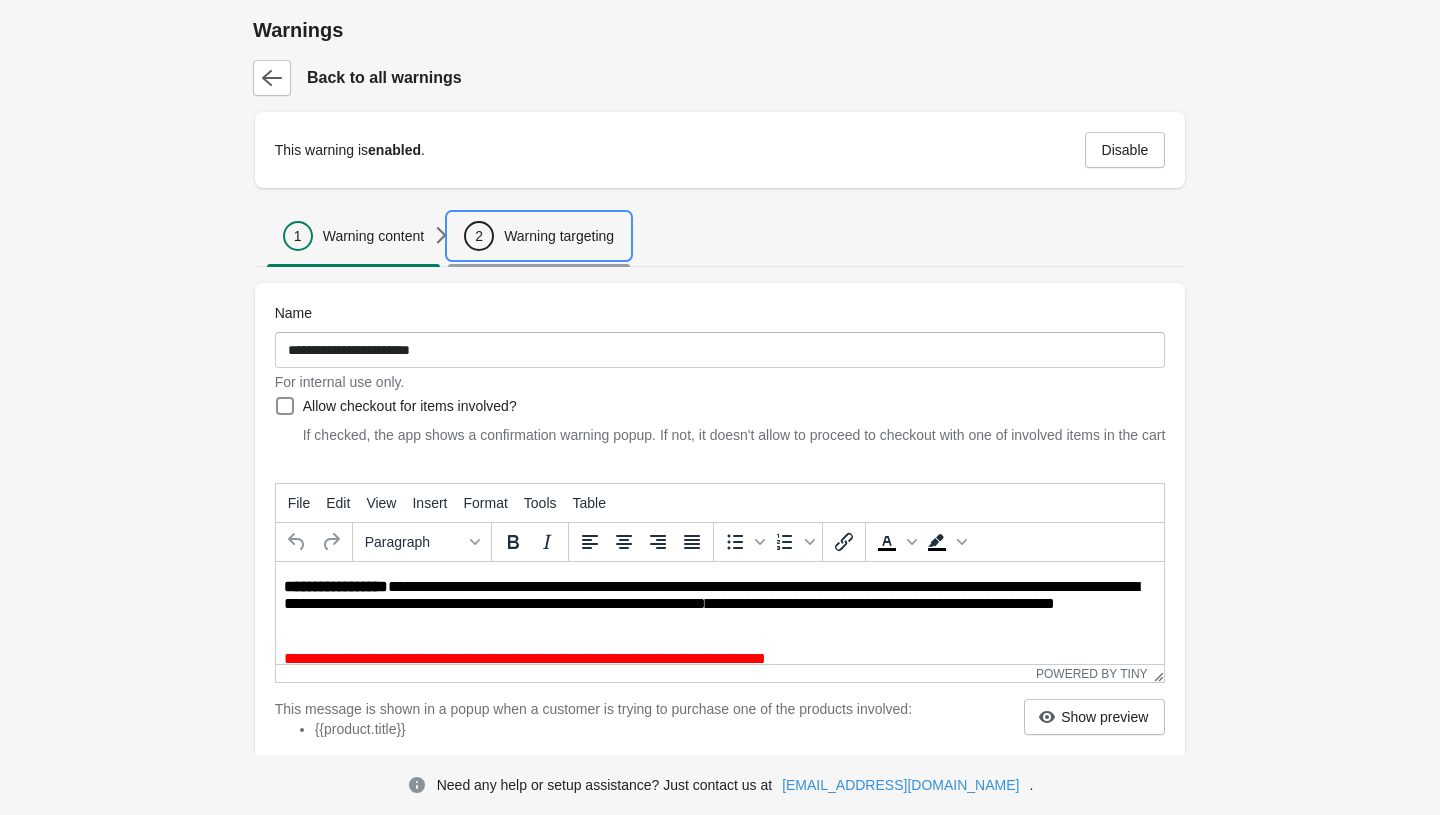 click on "2 Warning targeting" at bounding box center [539, 236] 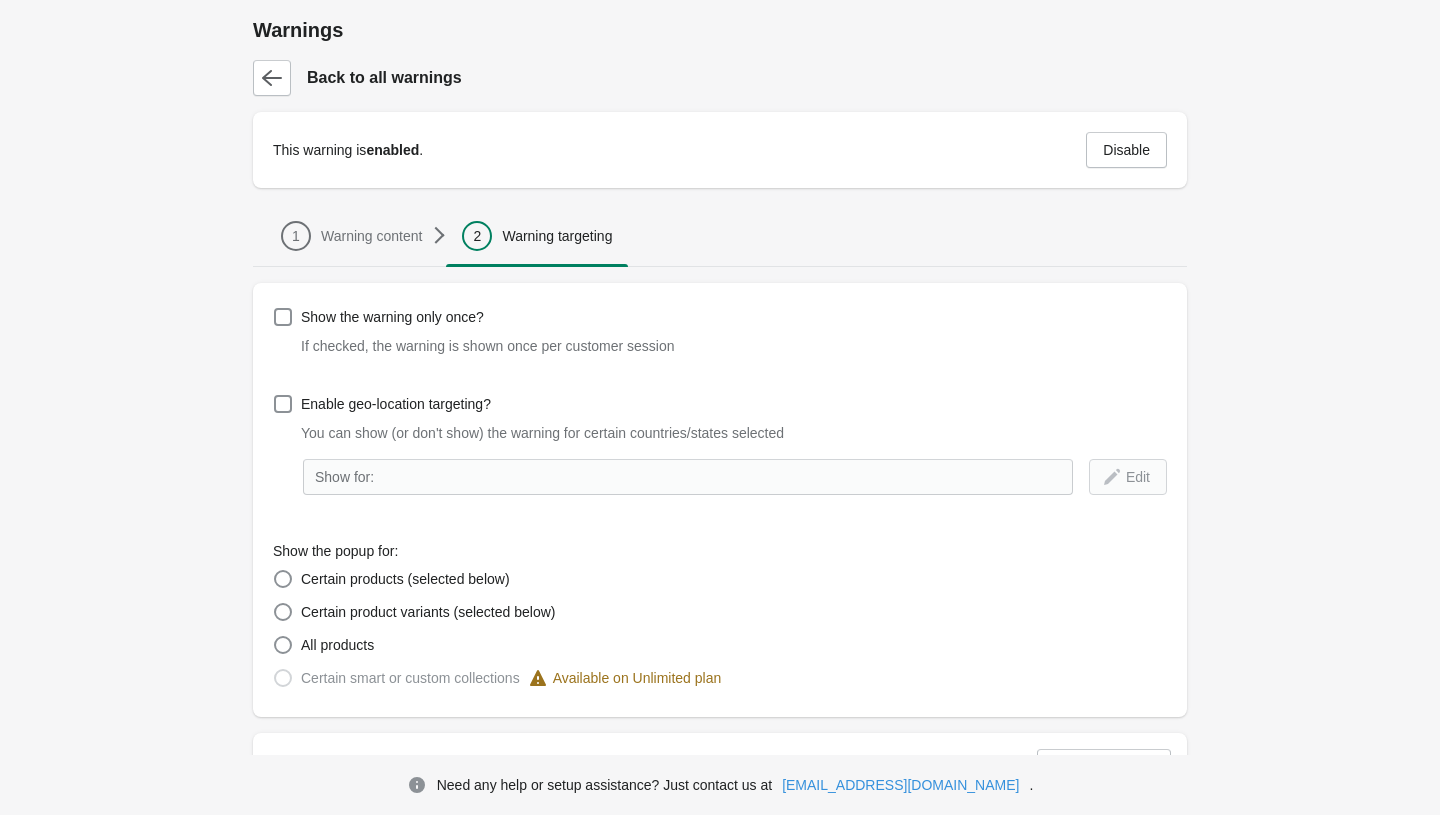 scroll, scrollTop: 245, scrollLeft: 0, axis: vertical 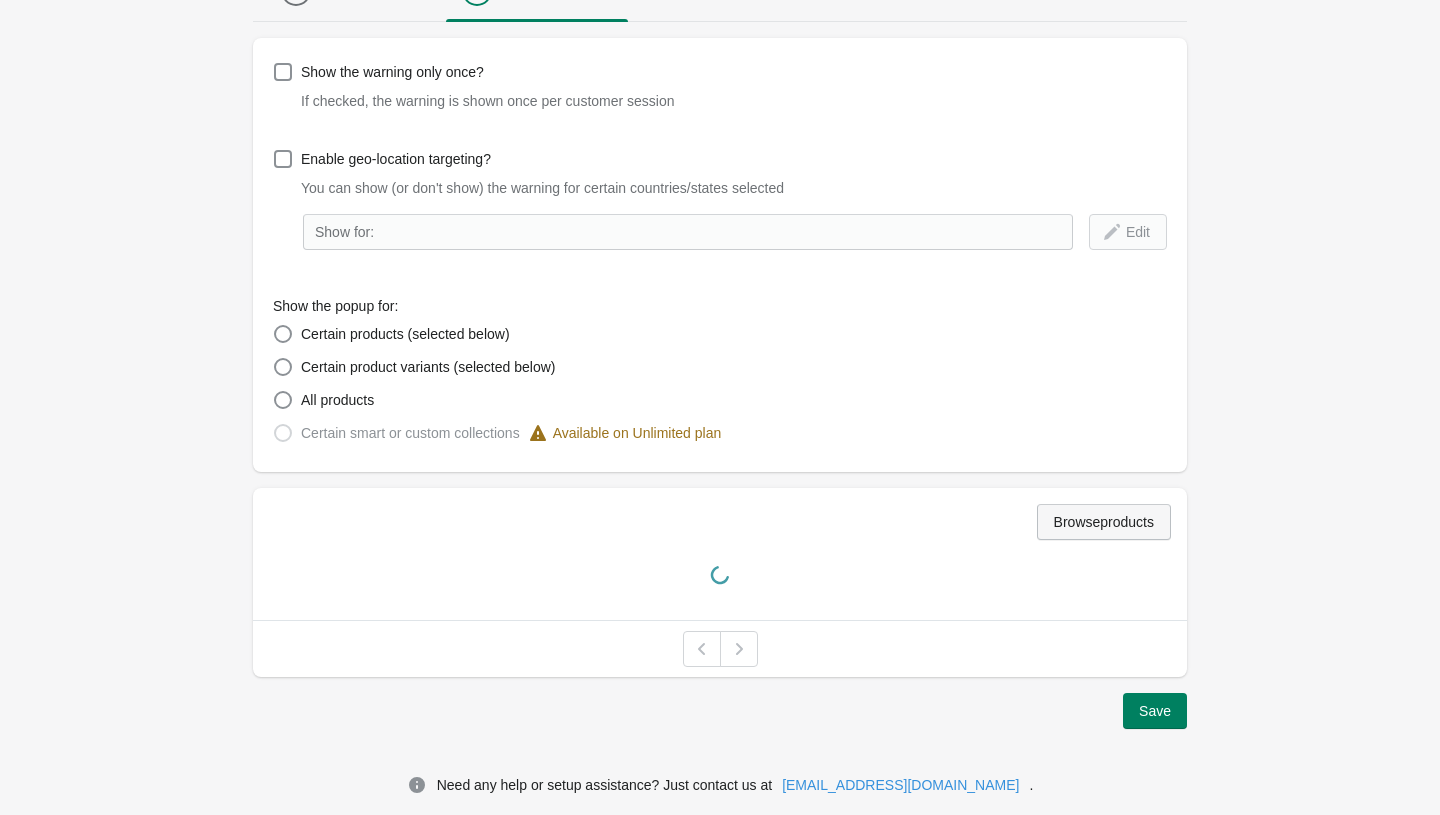 click on "Browse  products" at bounding box center (1104, 522) 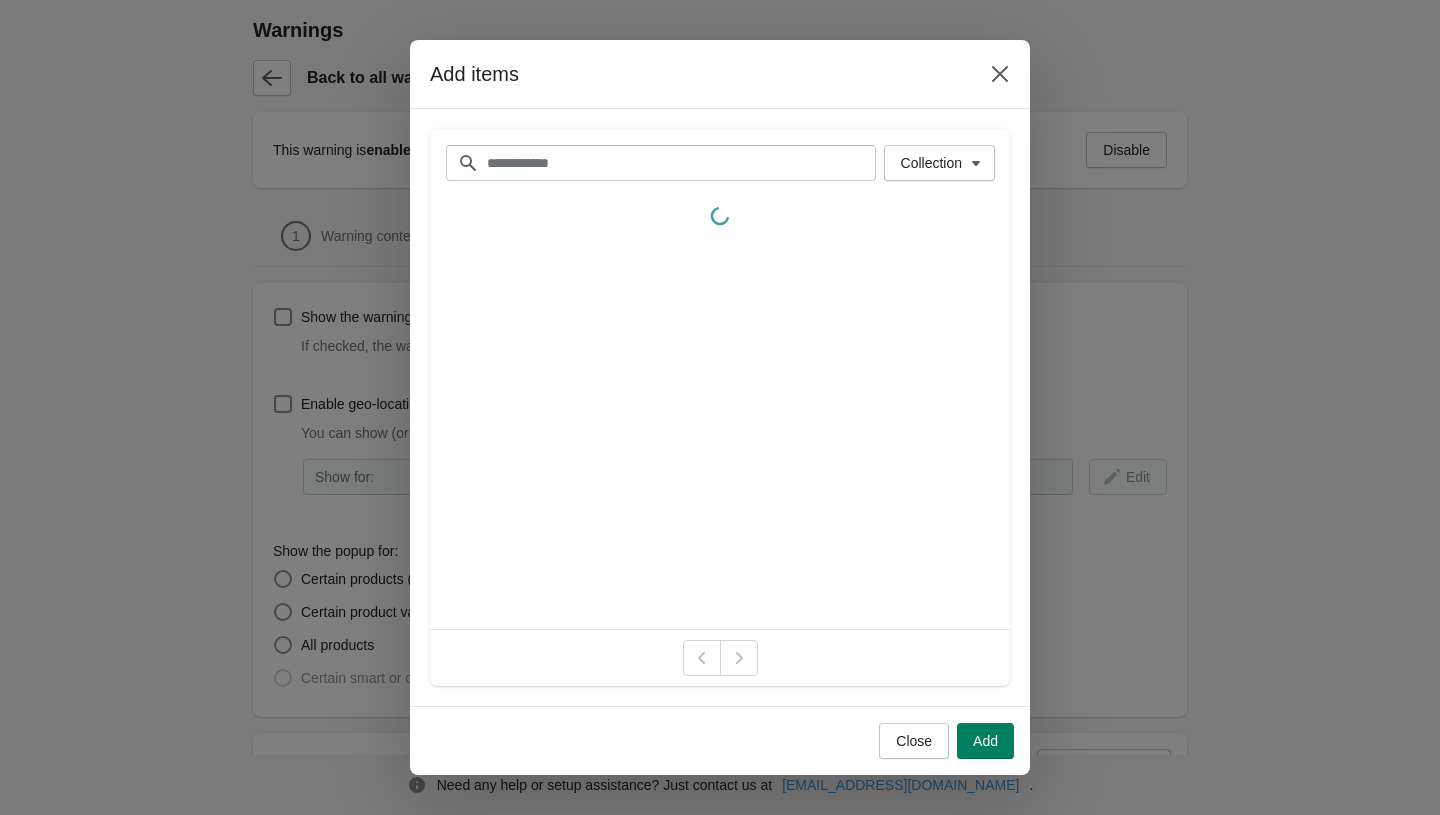 scroll, scrollTop: 245, scrollLeft: 0, axis: vertical 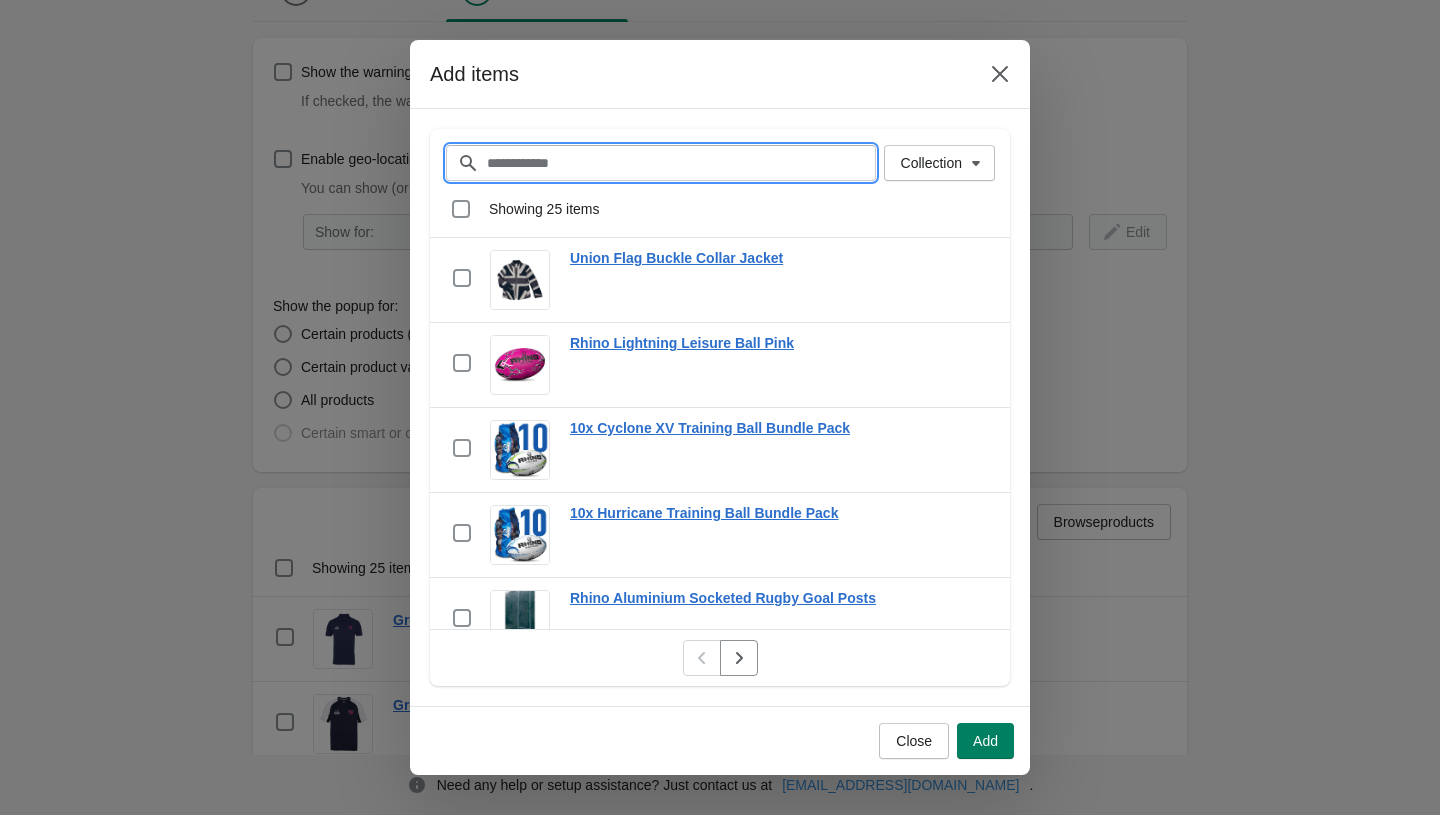 click on "Filter items" at bounding box center (681, 163) 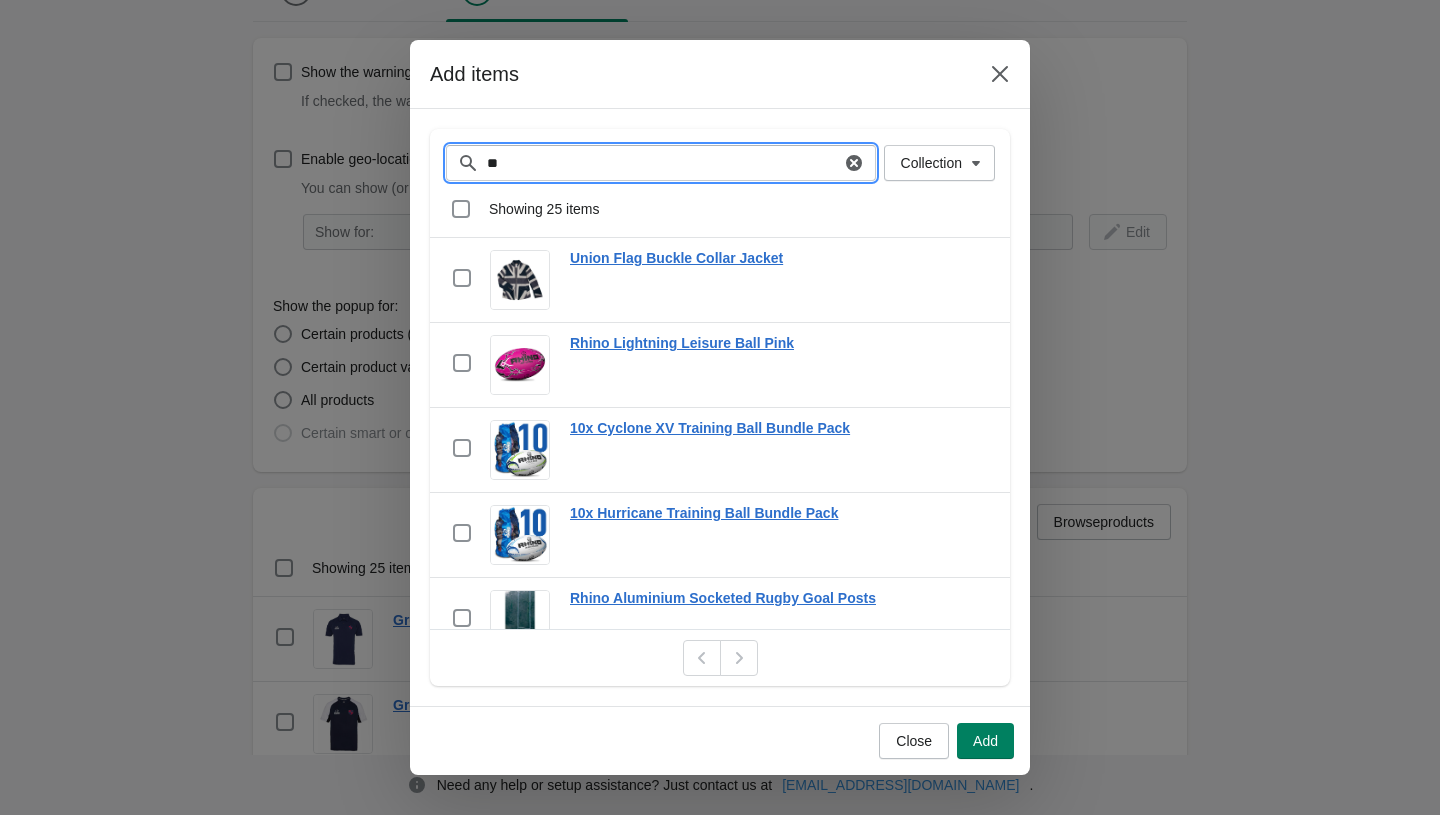 type on "*" 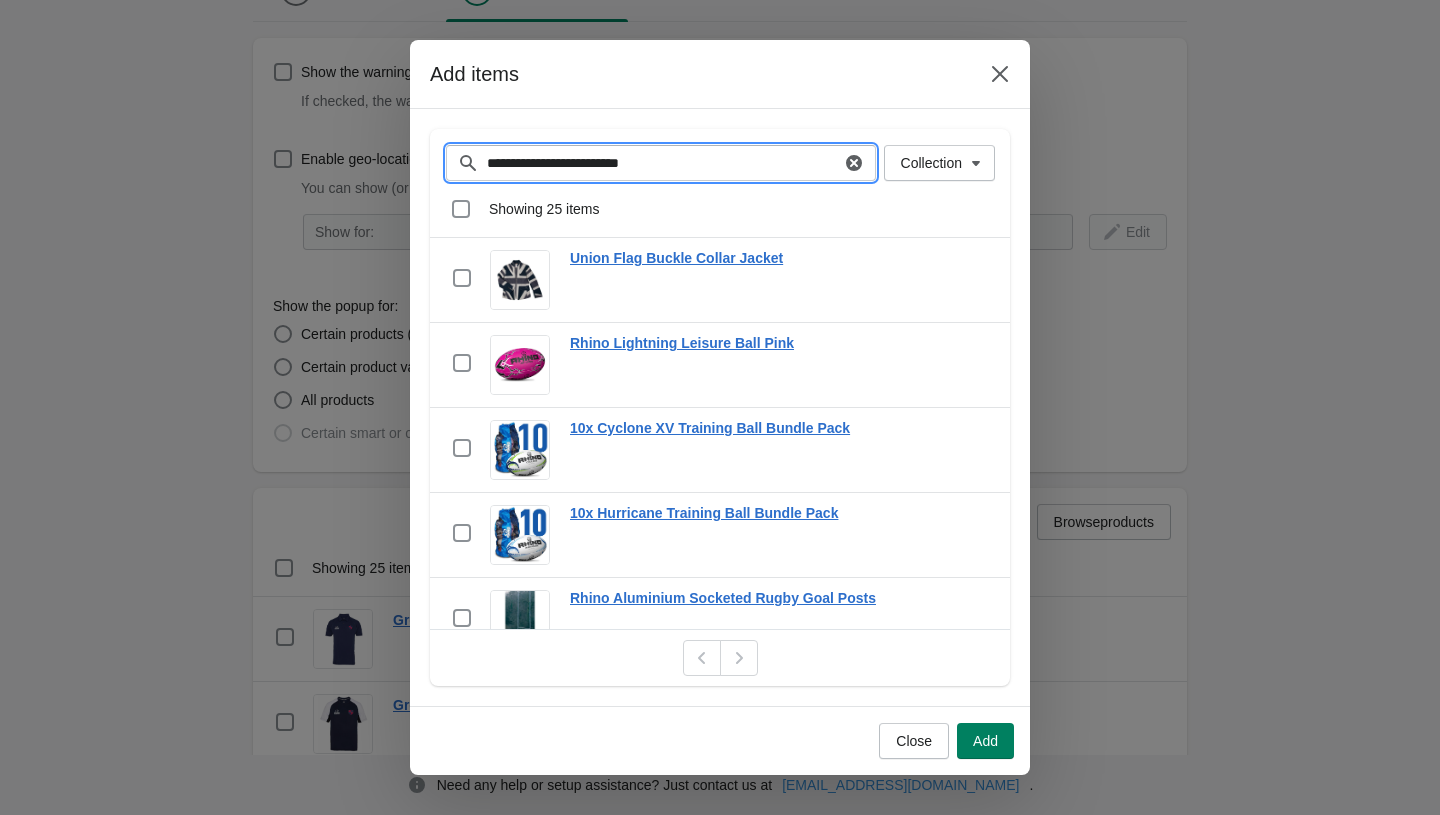 type on "**********" 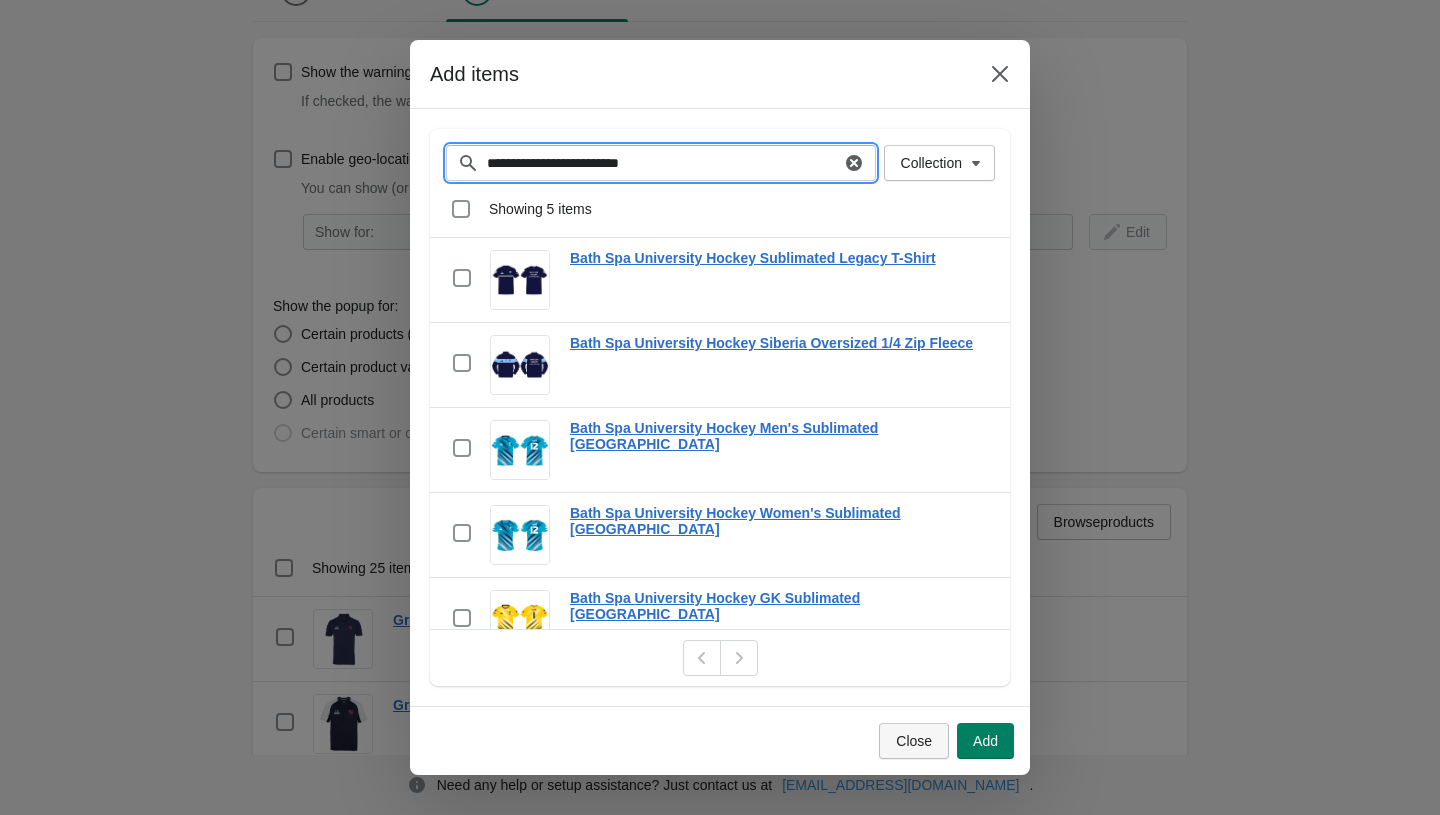 click on "Close" at bounding box center (914, 741) 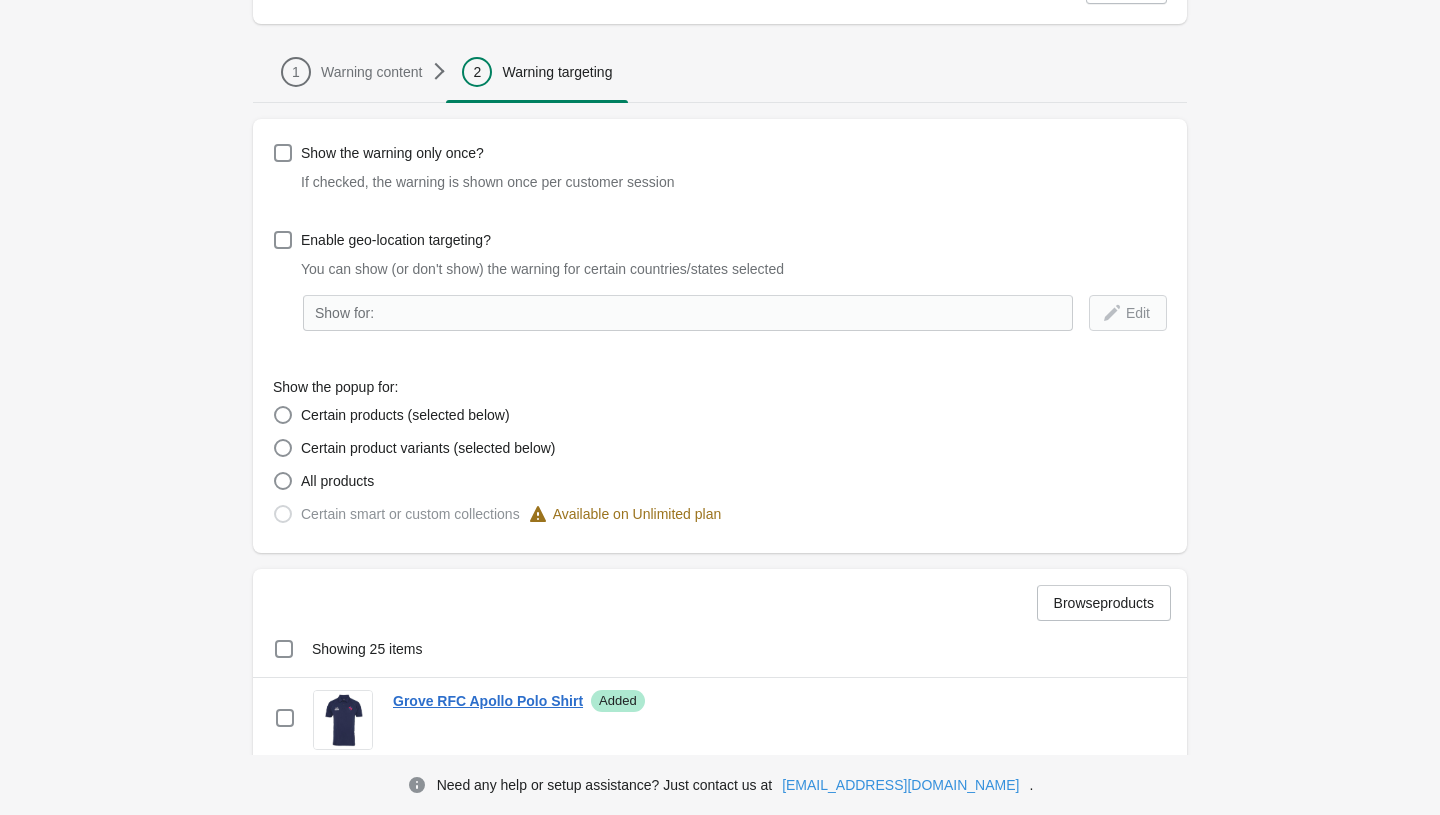 scroll, scrollTop: 67, scrollLeft: 0, axis: vertical 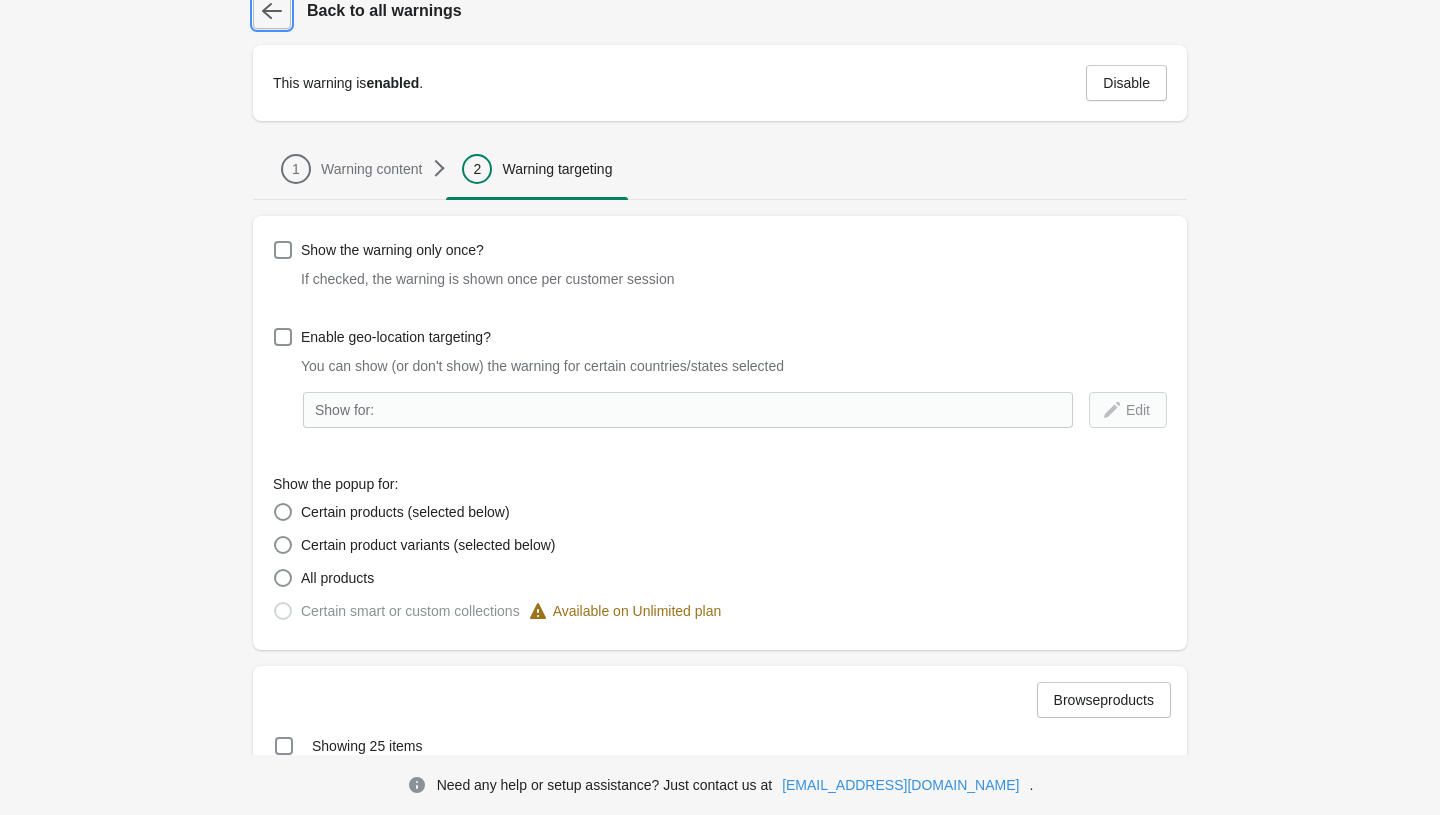 click 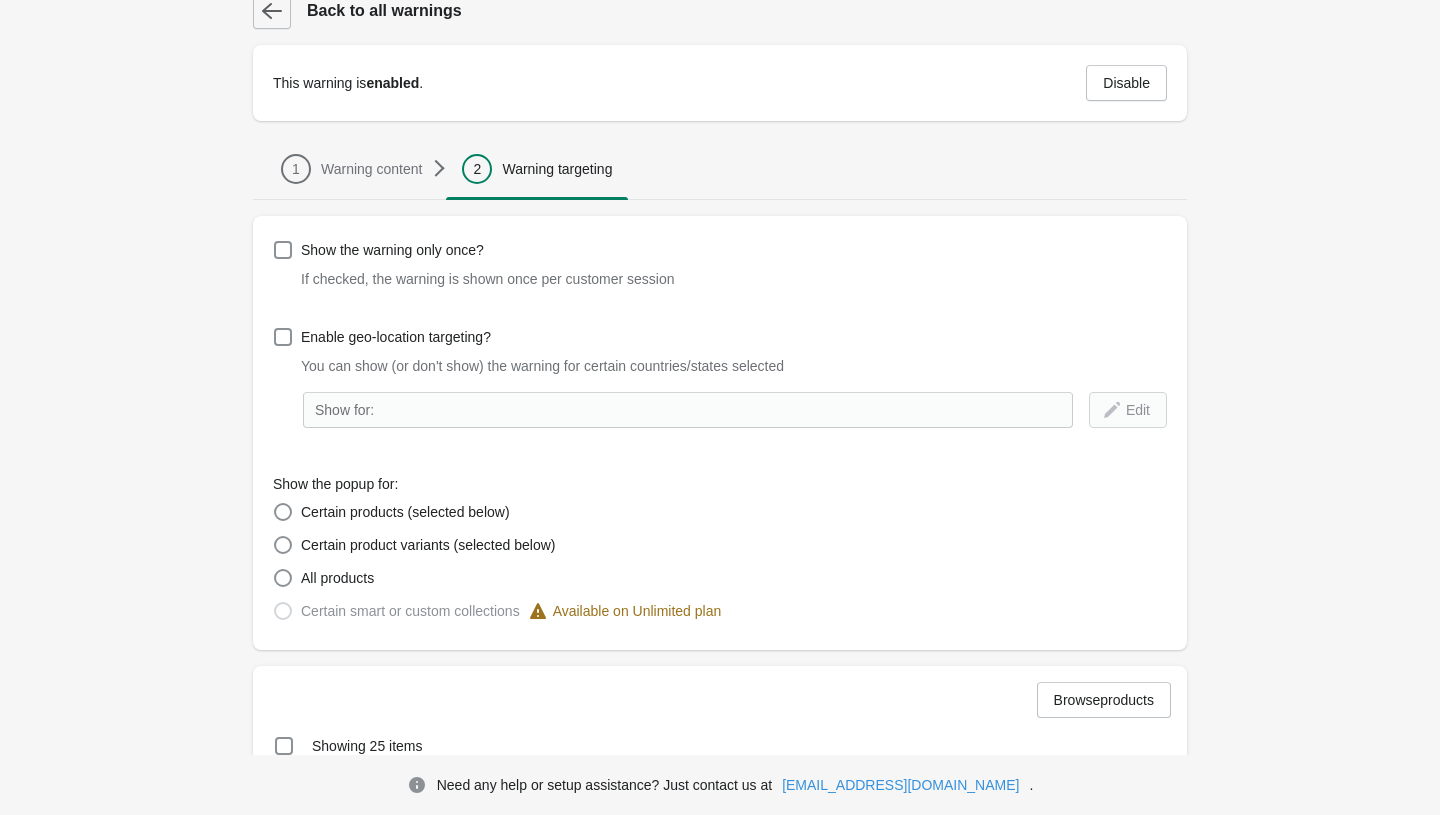 scroll, scrollTop: 0, scrollLeft: 0, axis: both 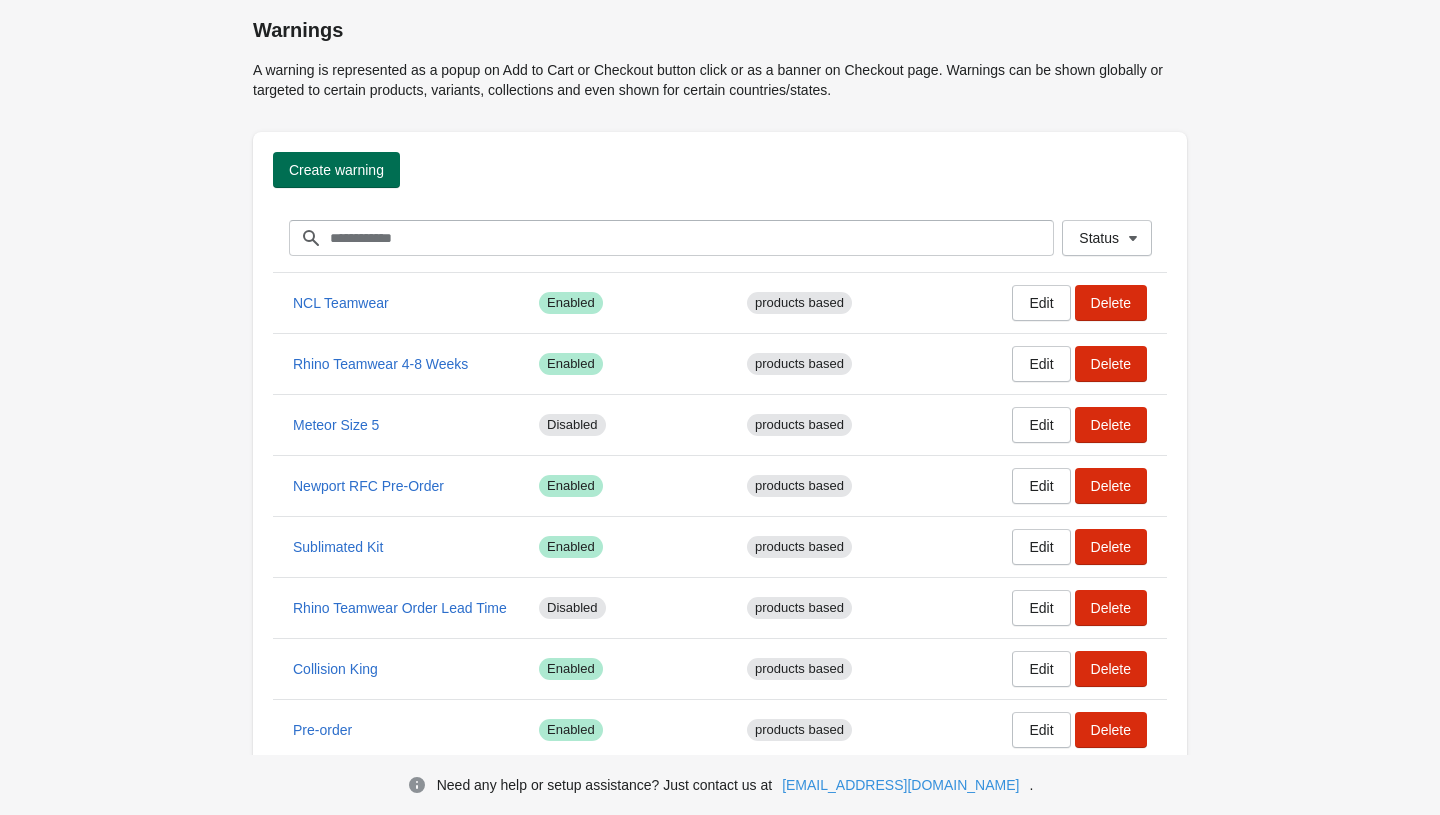 click on "Create warning" at bounding box center [336, 170] 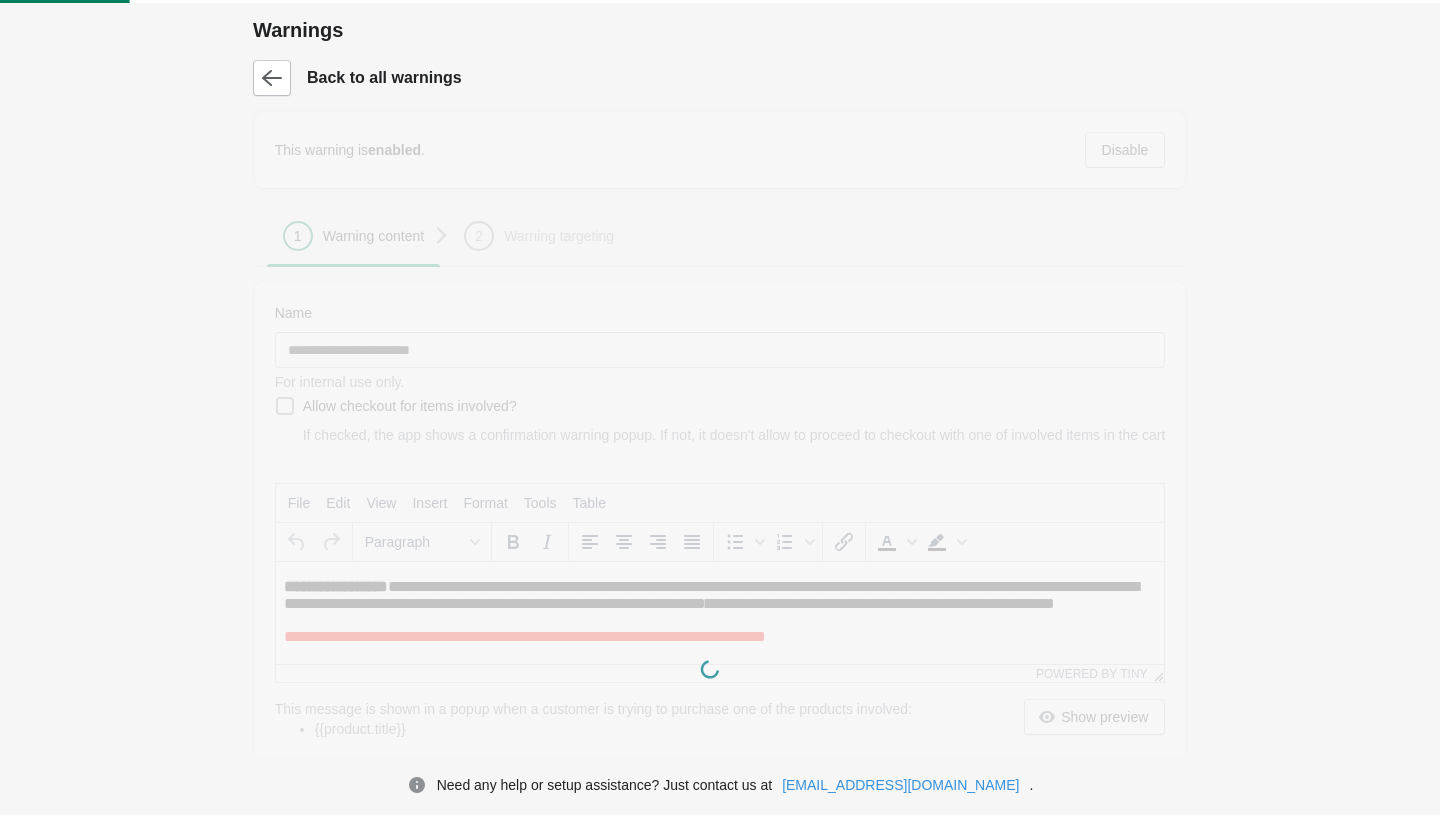scroll, scrollTop: 0, scrollLeft: 0, axis: both 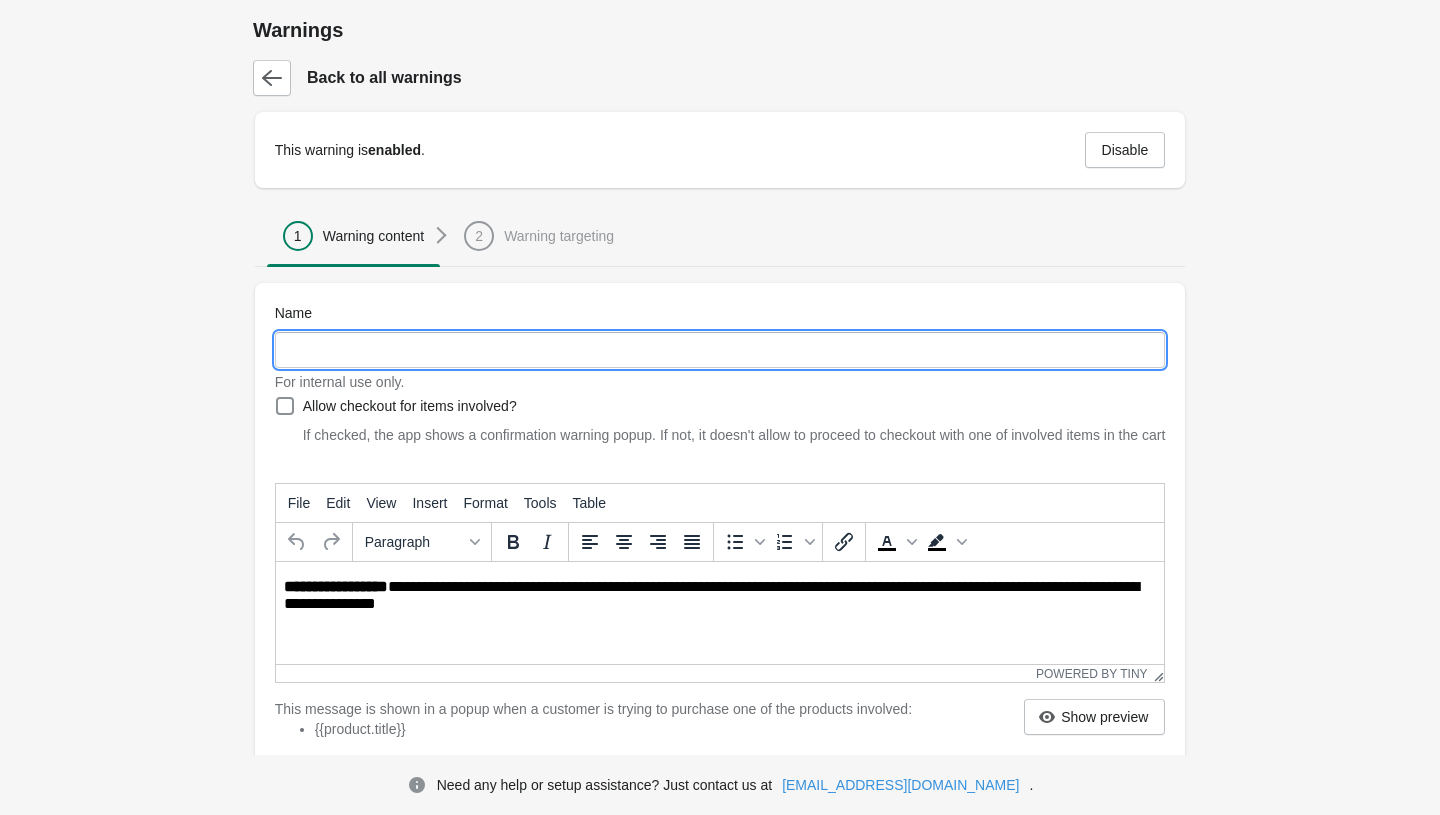 click on "Name" at bounding box center [720, 350] 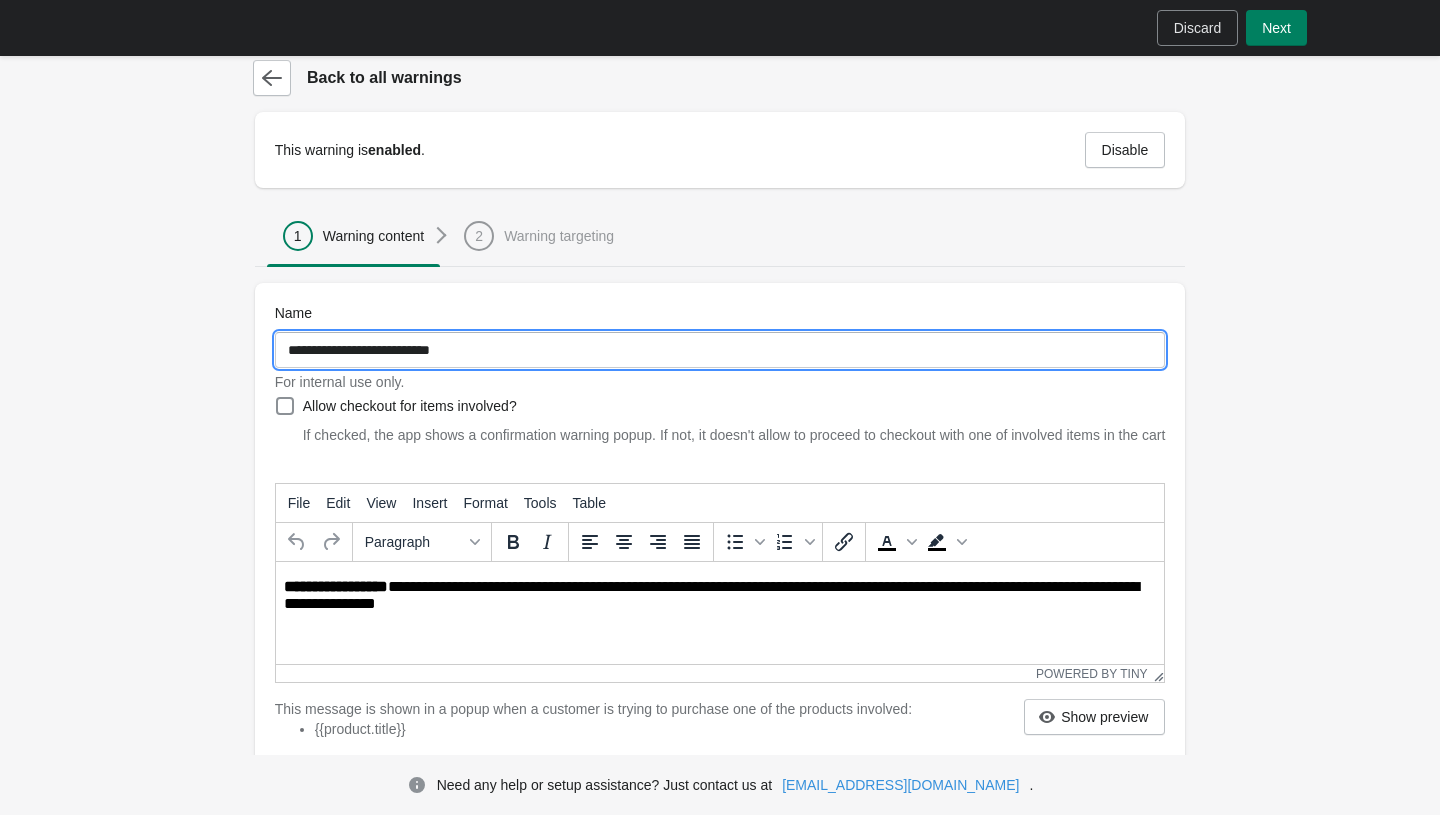 type on "**********" 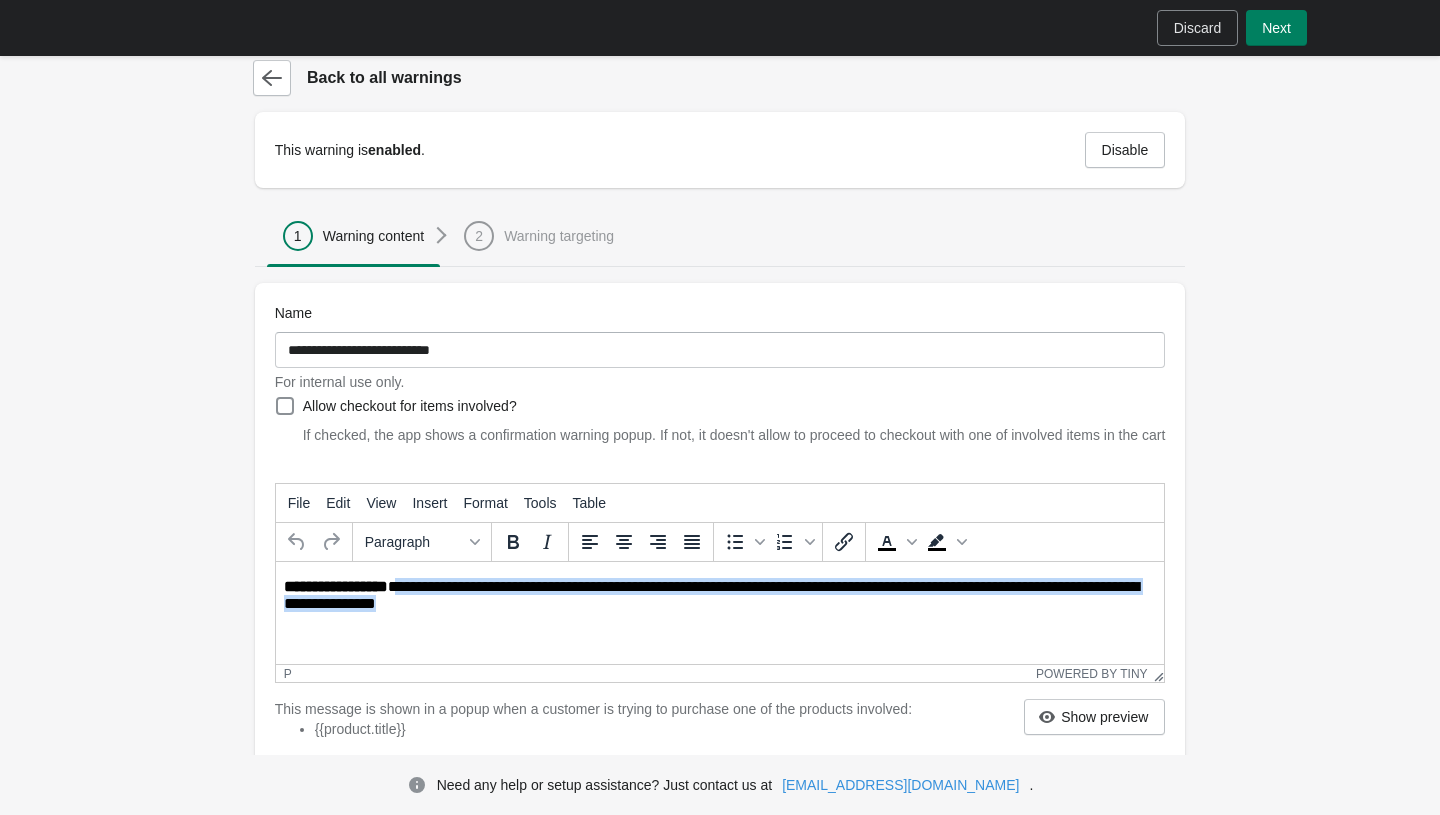 drag, startPoint x: 497, startPoint y: 606, endPoint x: 396, endPoint y: 589, distance: 102.4207 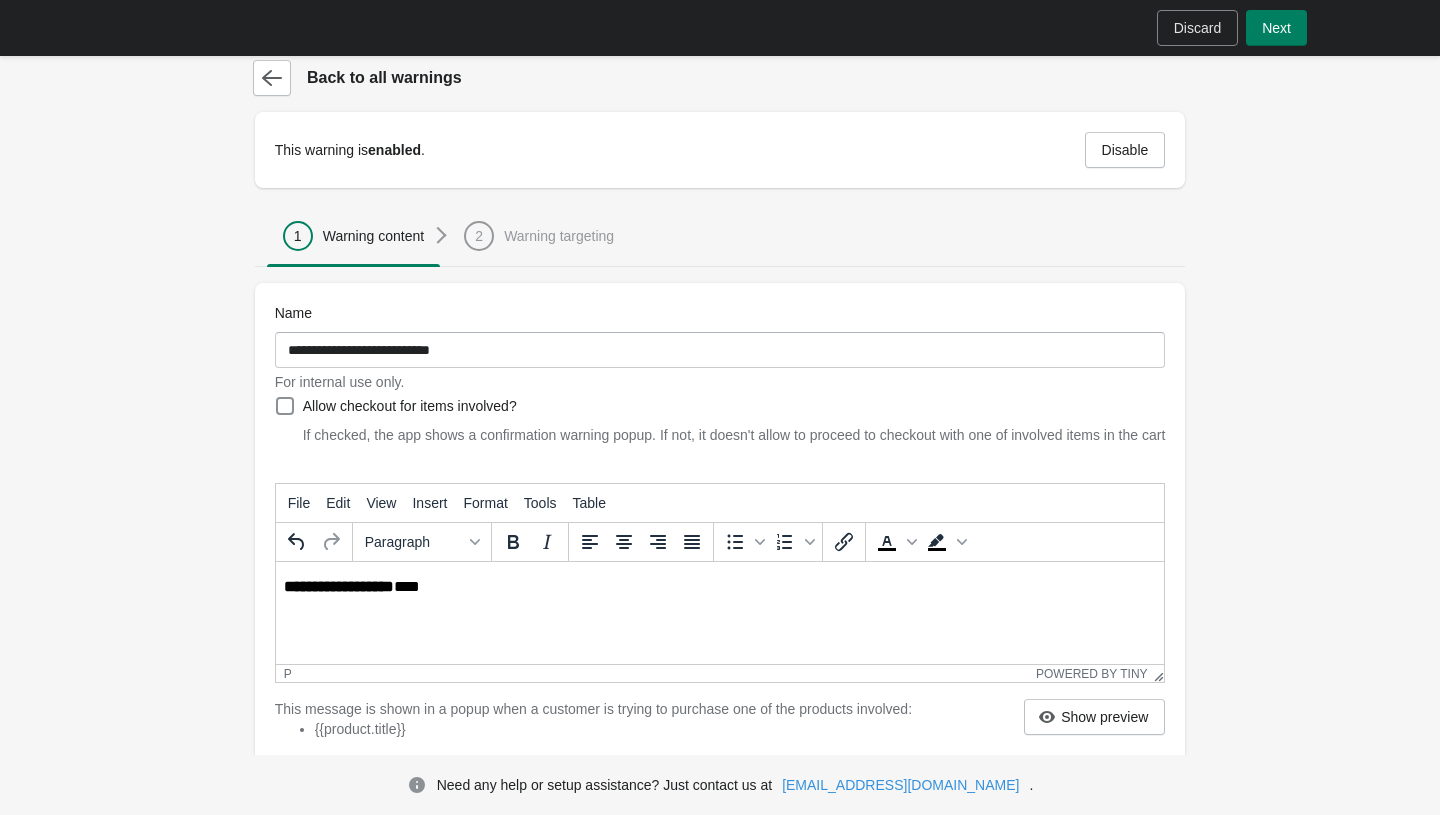click on "**********" at bounding box center (719, 587) 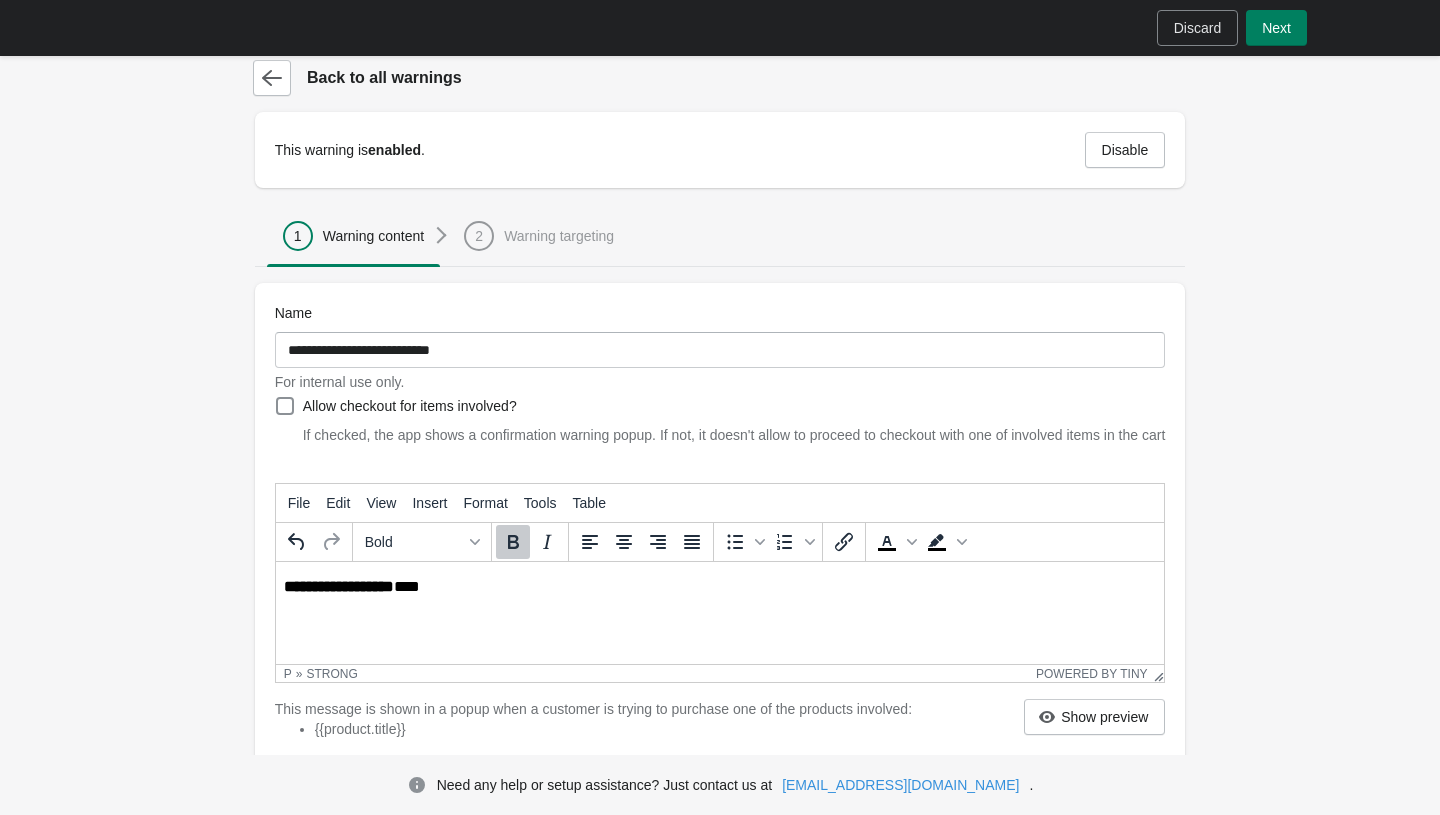 click on "**********" at bounding box center (719, 587) 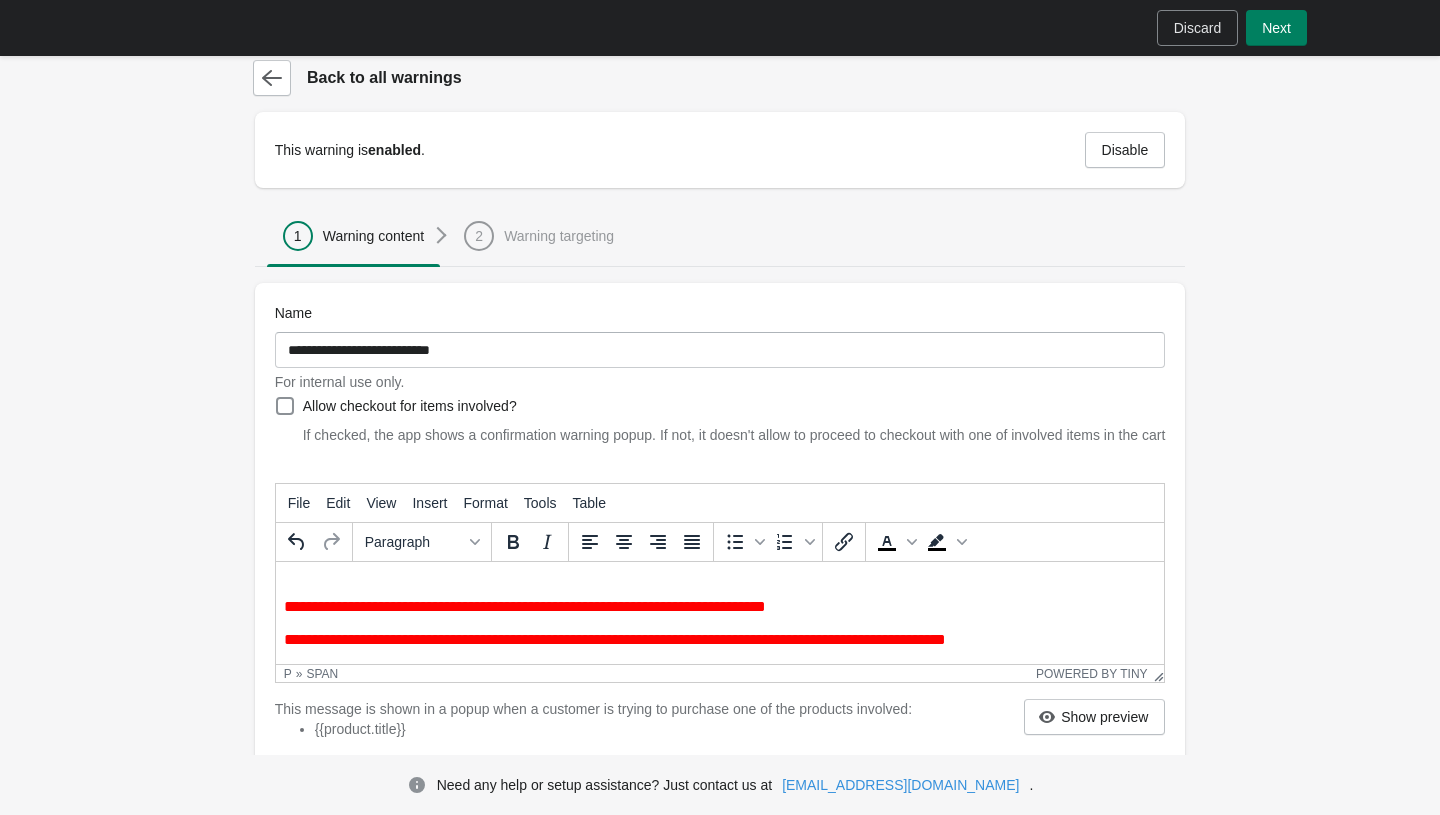 scroll, scrollTop: 0, scrollLeft: 0, axis: both 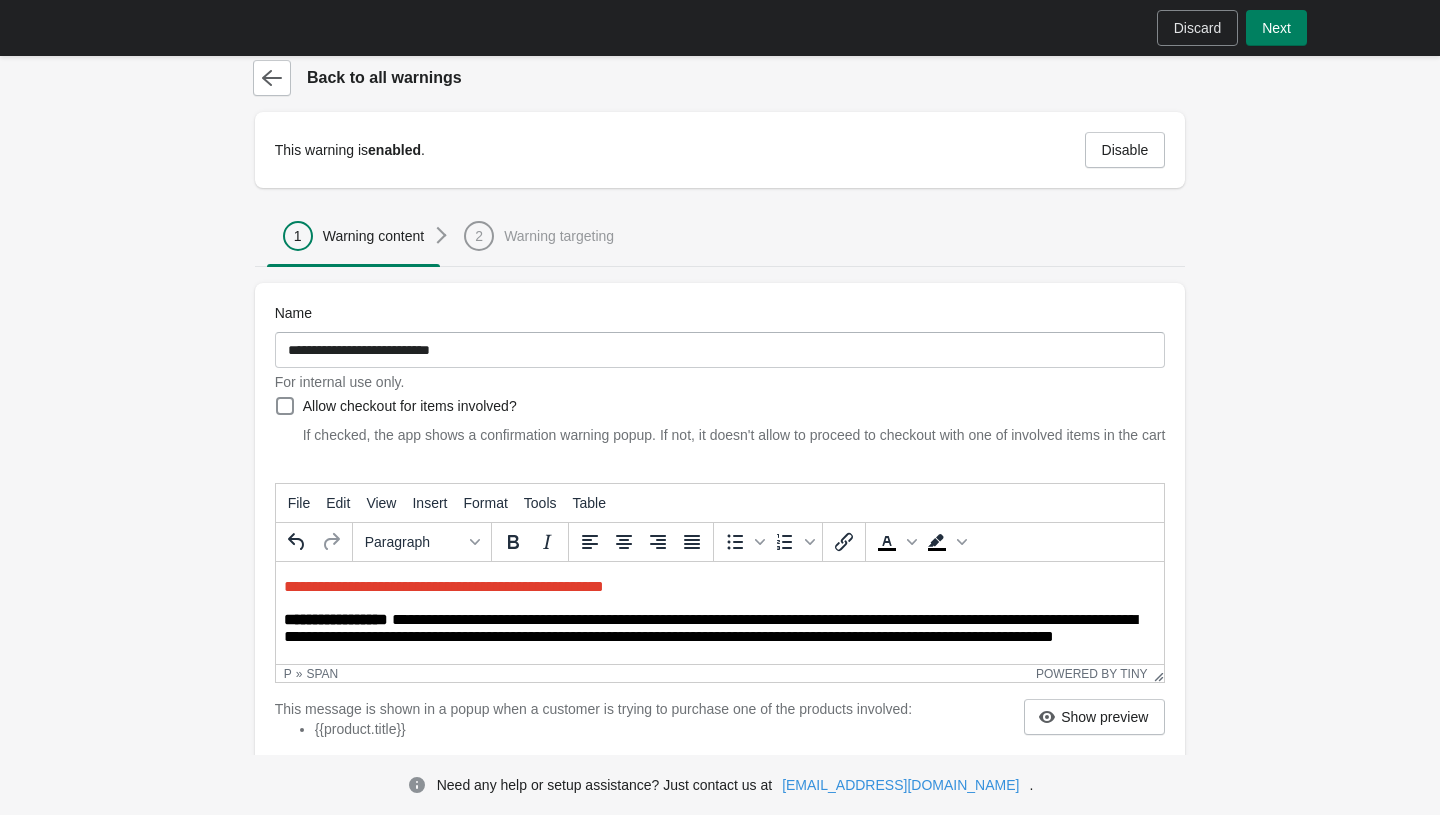 click on "**********" at bounding box center [443, 586] 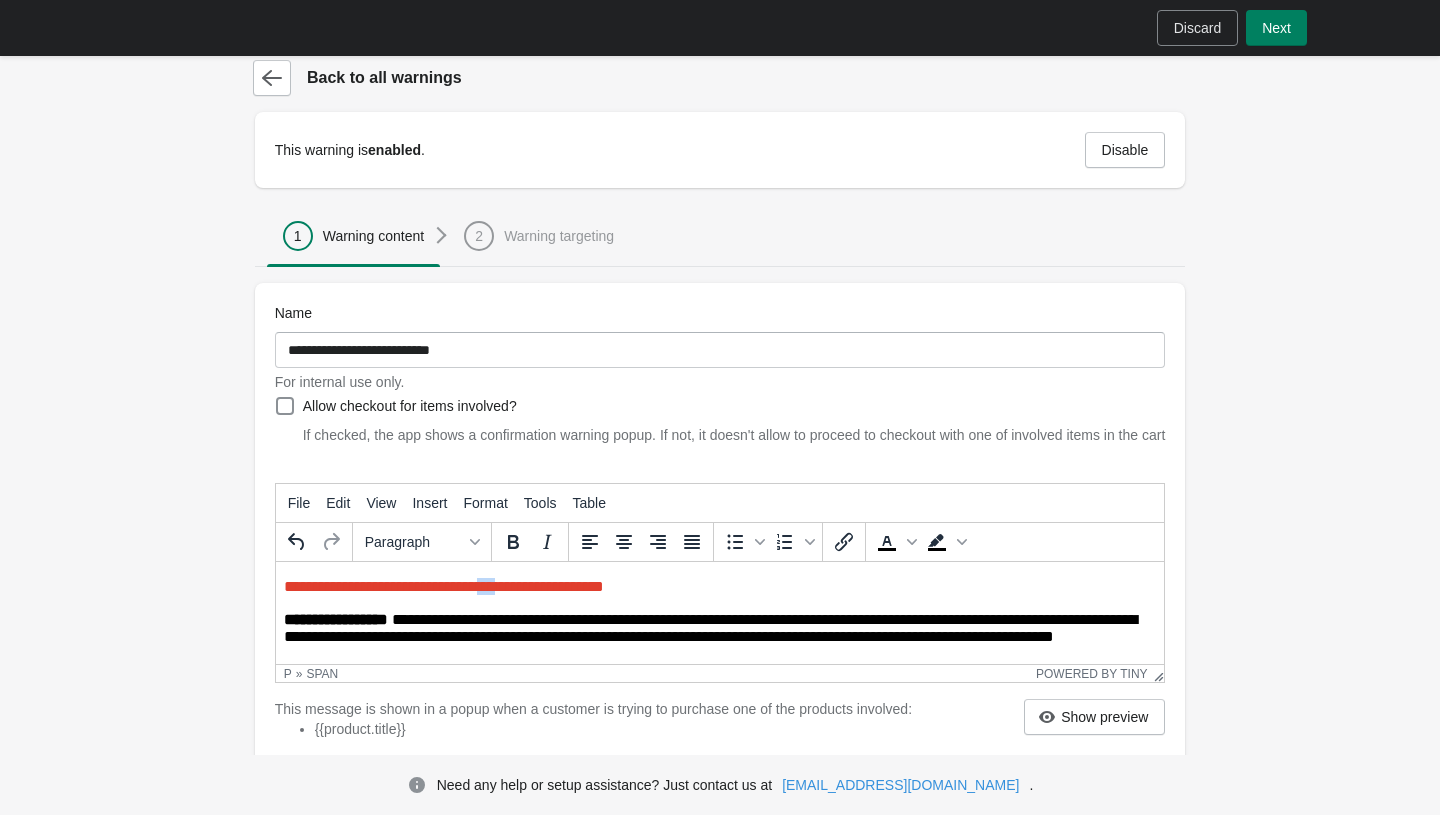 click on "**********" at bounding box center [443, 586] 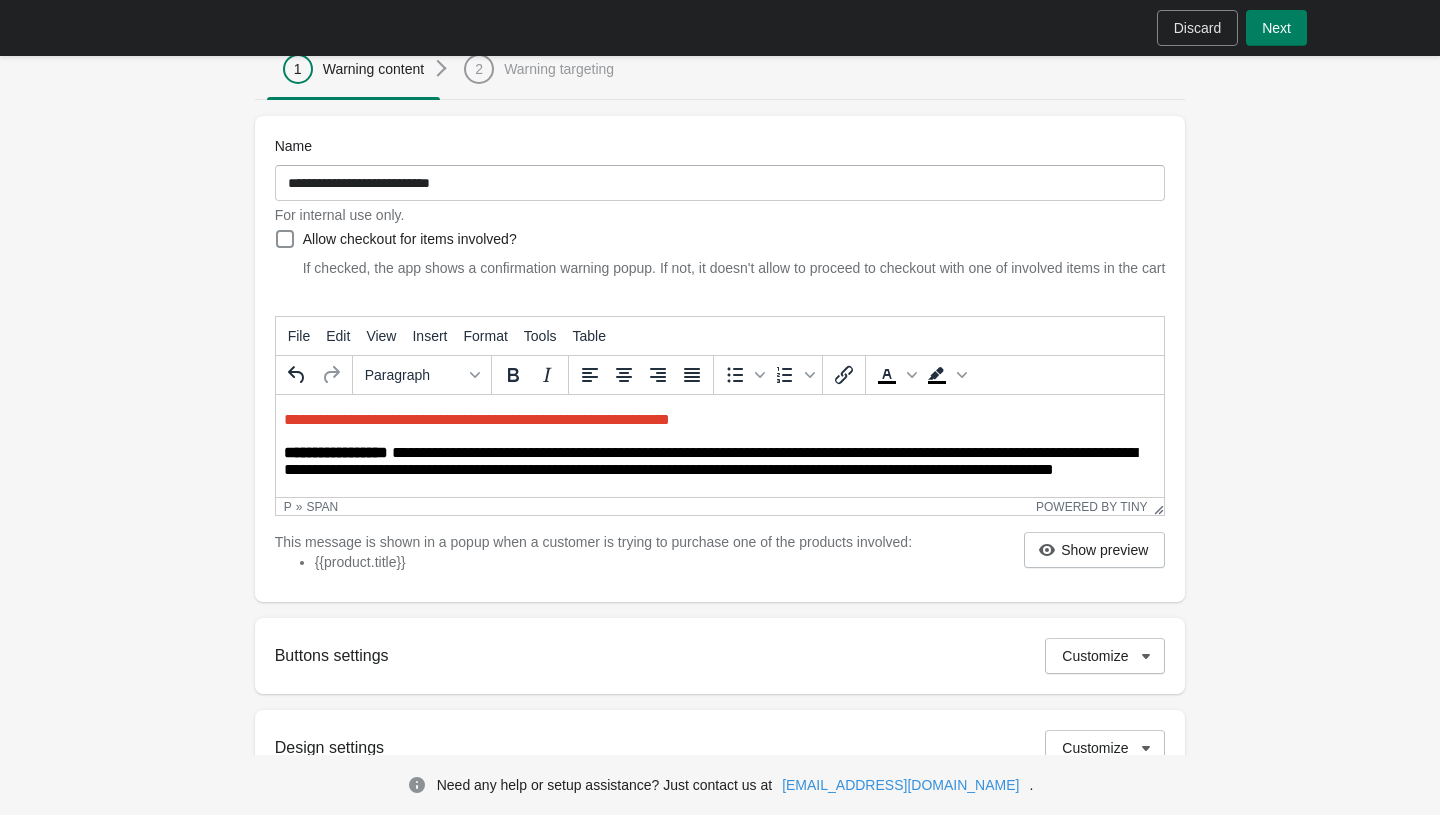 scroll, scrollTop: 169, scrollLeft: 0, axis: vertical 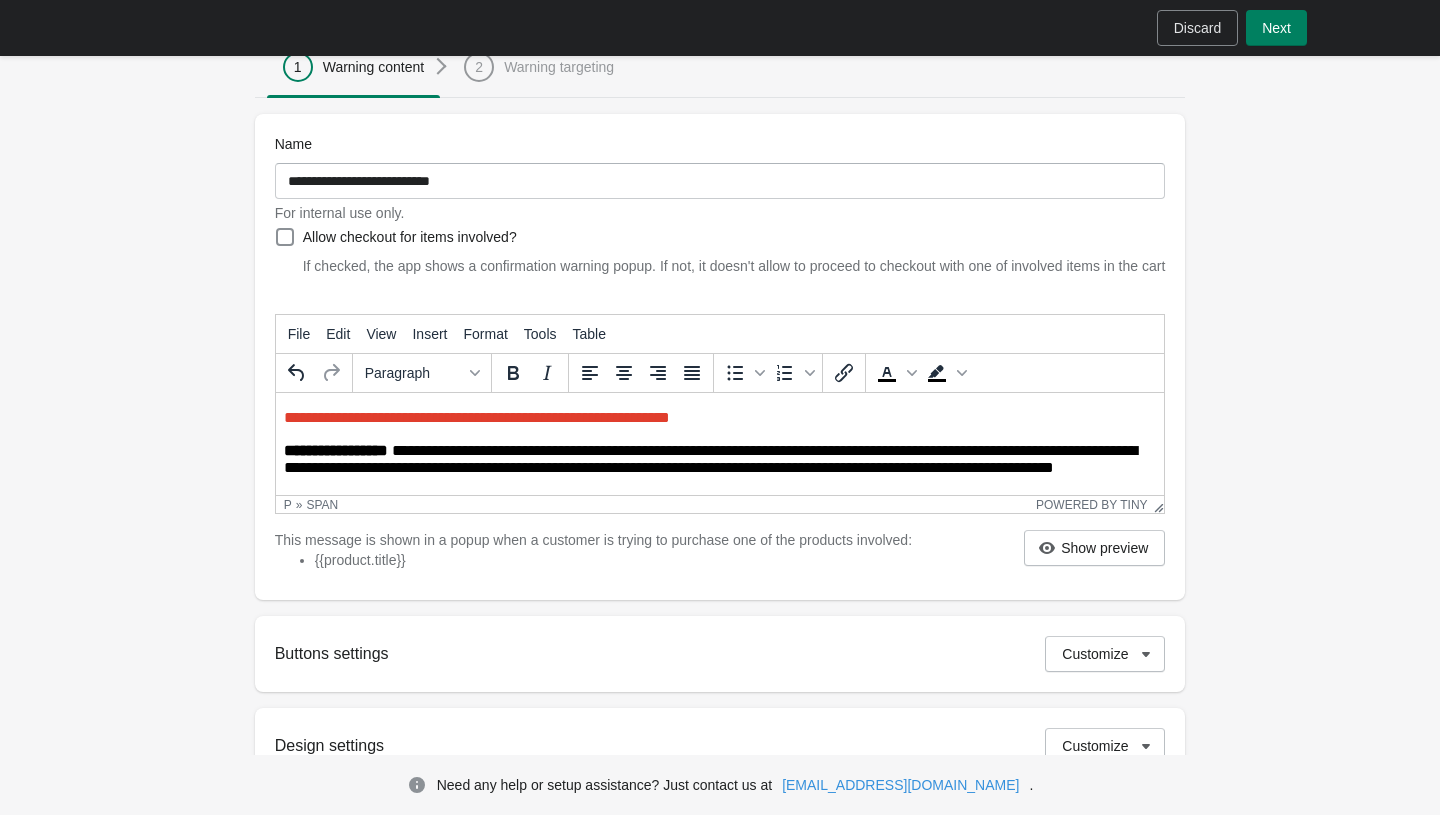 click on "**********" at bounding box center (721, 470) 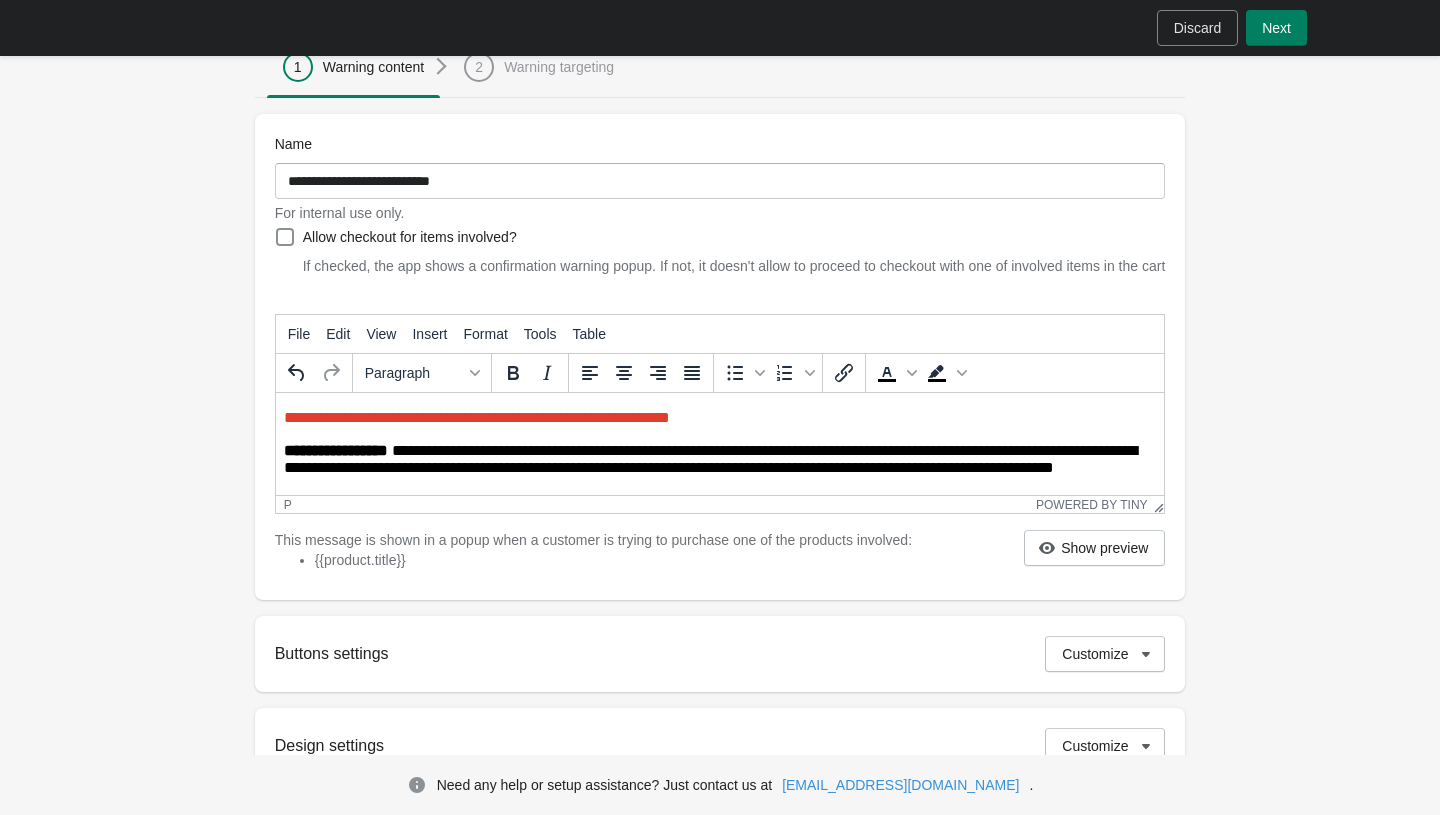 scroll, scrollTop: 89, scrollLeft: 0, axis: vertical 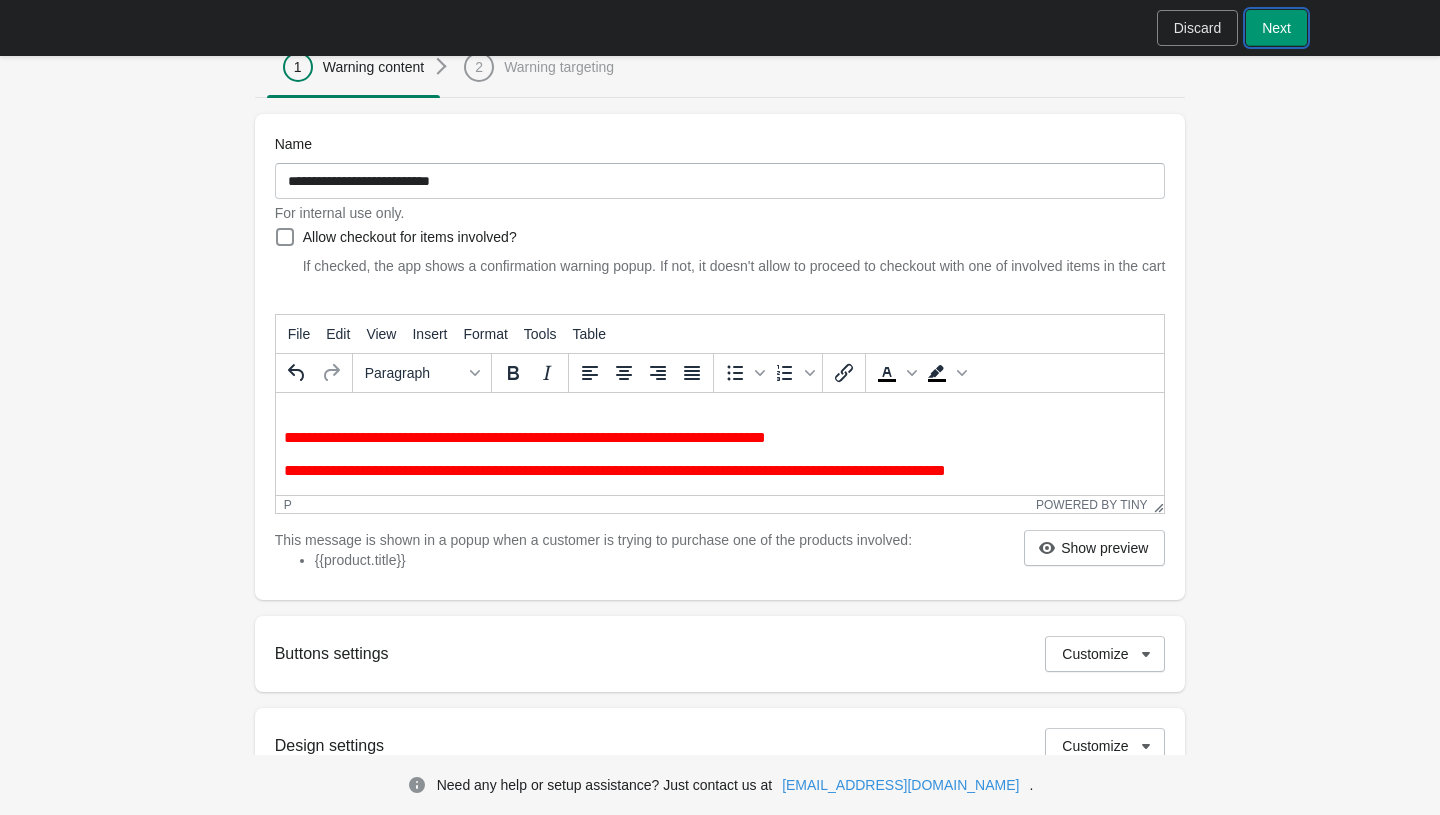 click on "Next" at bounding box center [1276, 28] 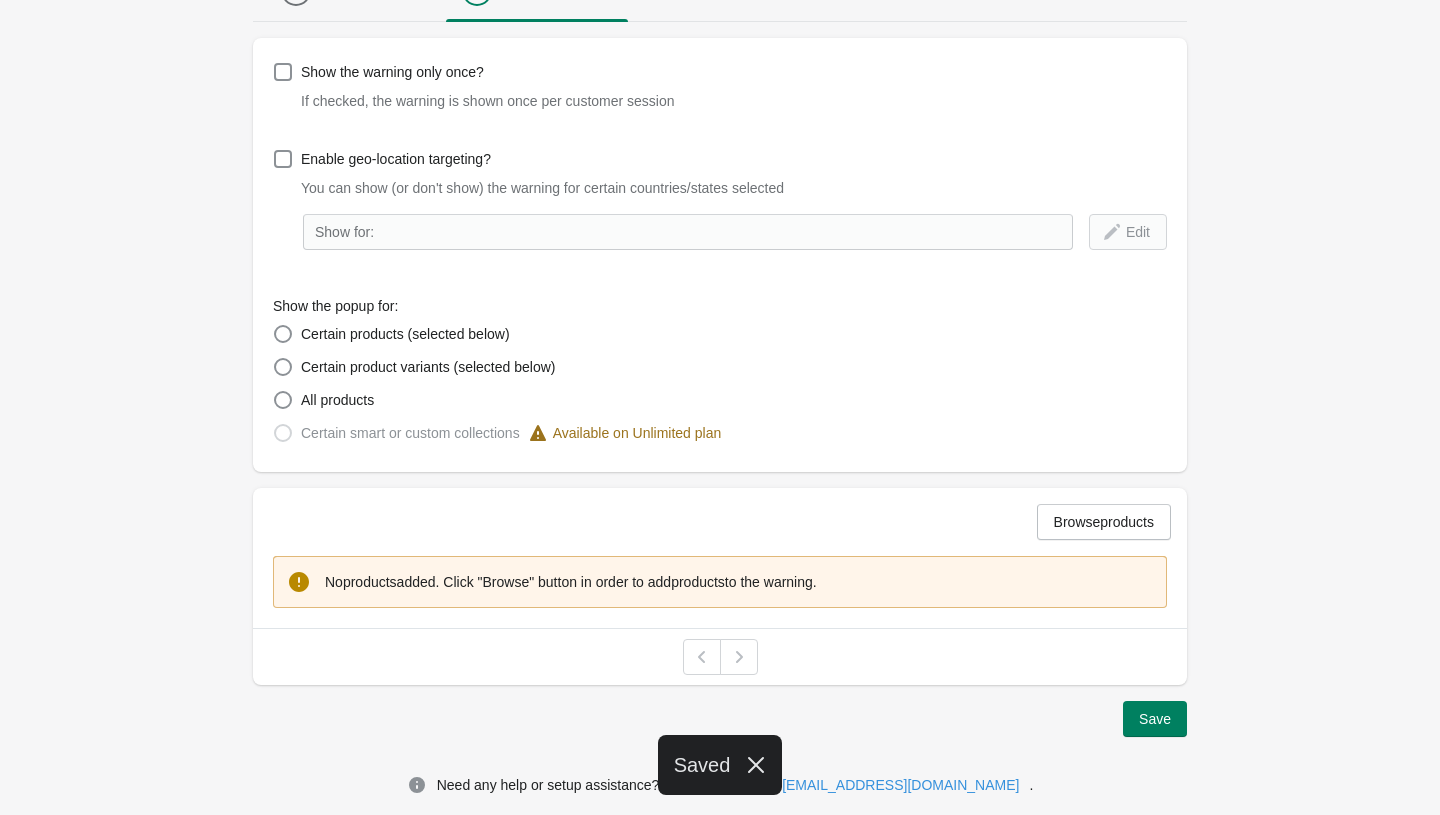 scroll, scrollTop: 253, scrollLeft: 0, axis: vertical 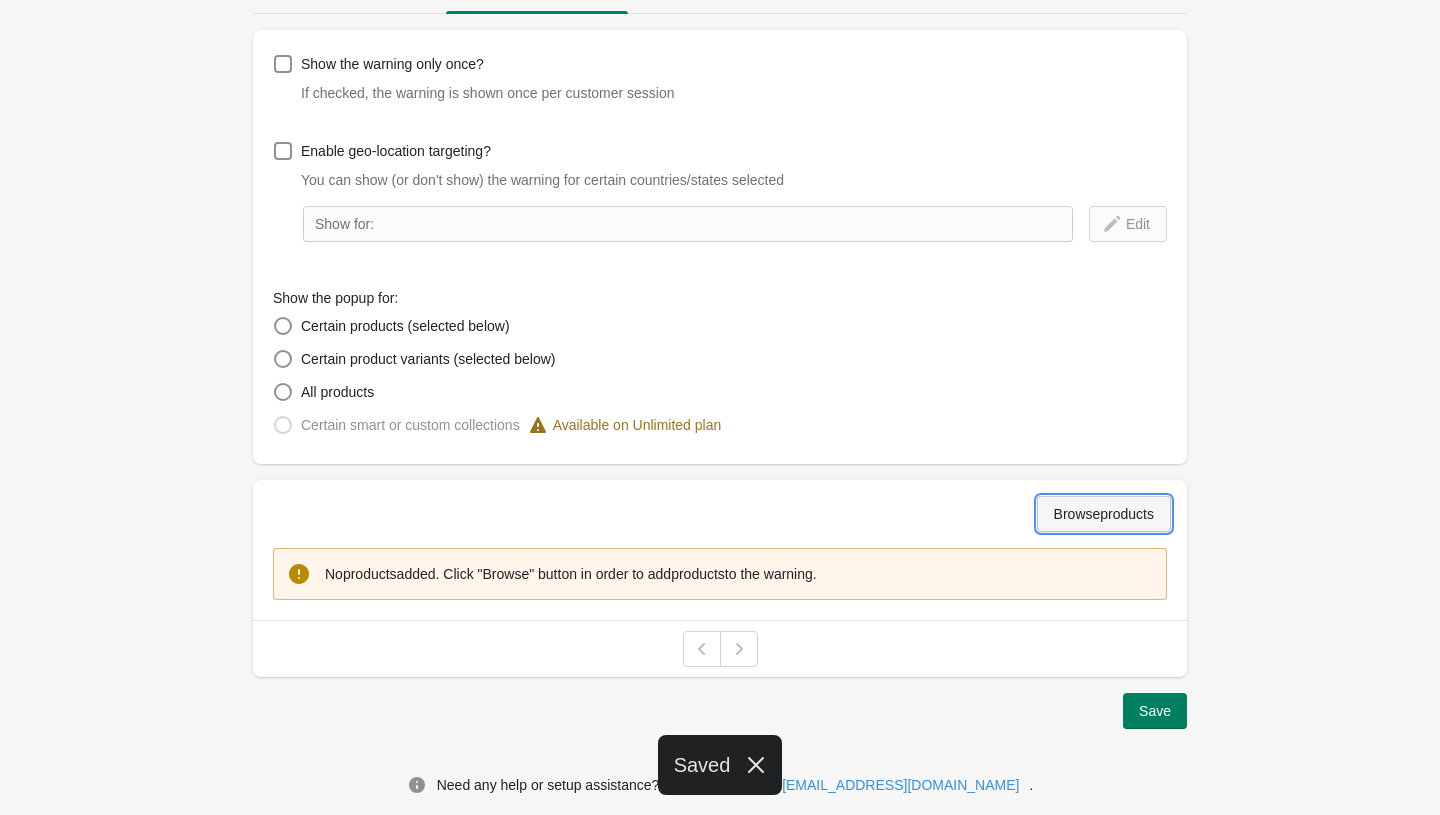 click on "Browse  products" at bounding box center (1104, 514) 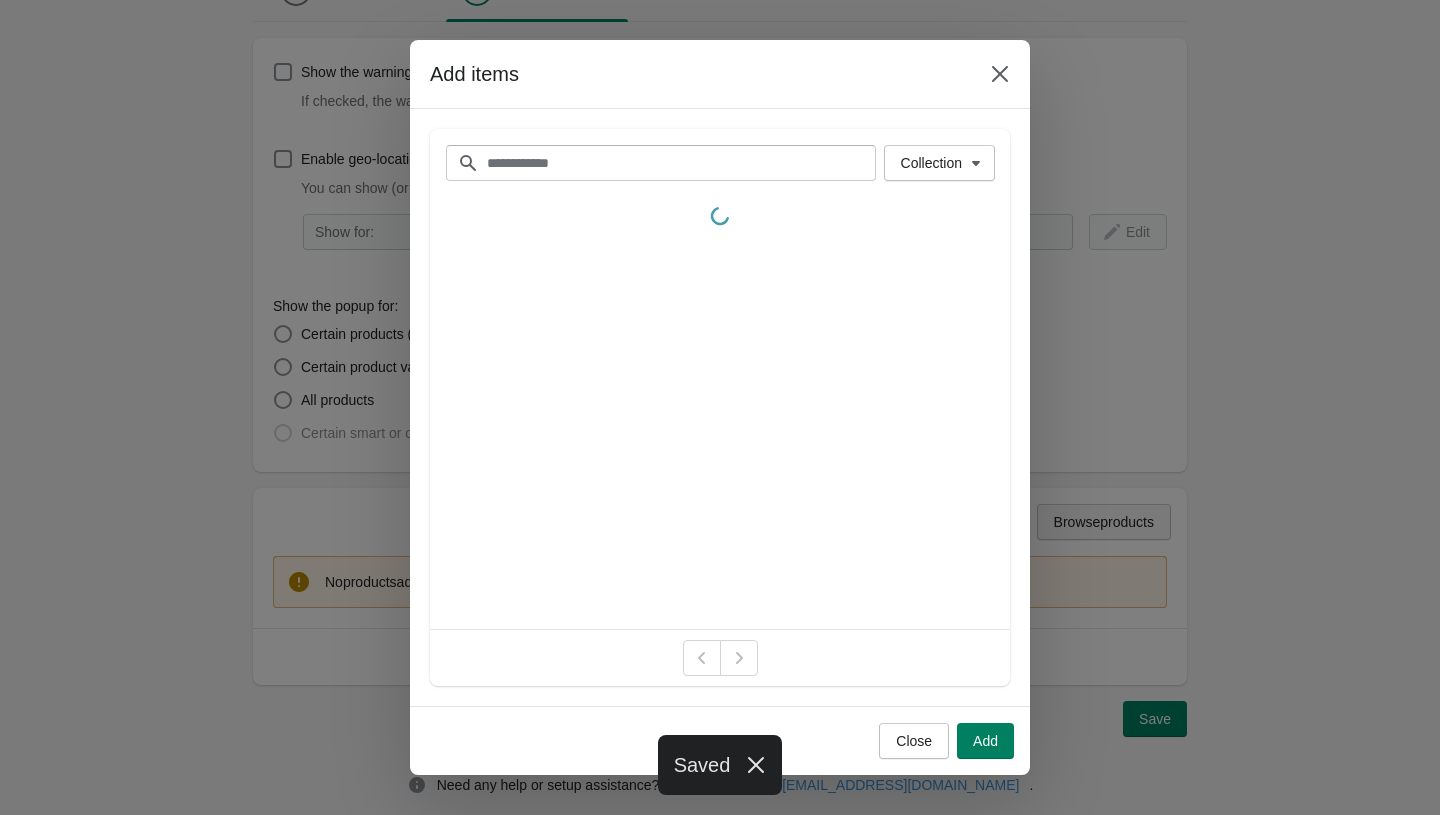 scroll, scrollTop: 0, scrollLeft: 0, axis: both 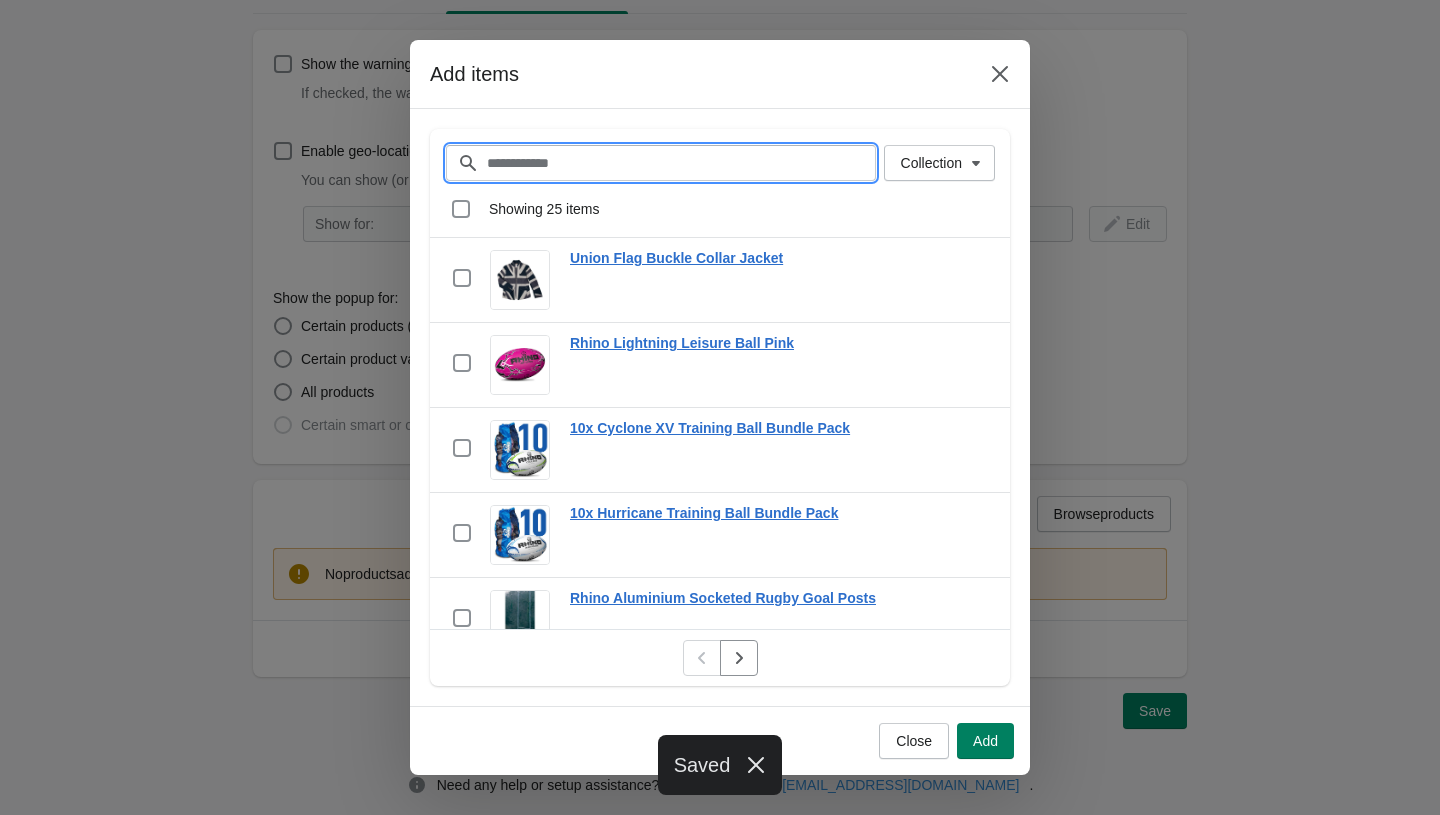 click on "Filter items" at bounding box center [681, 163] 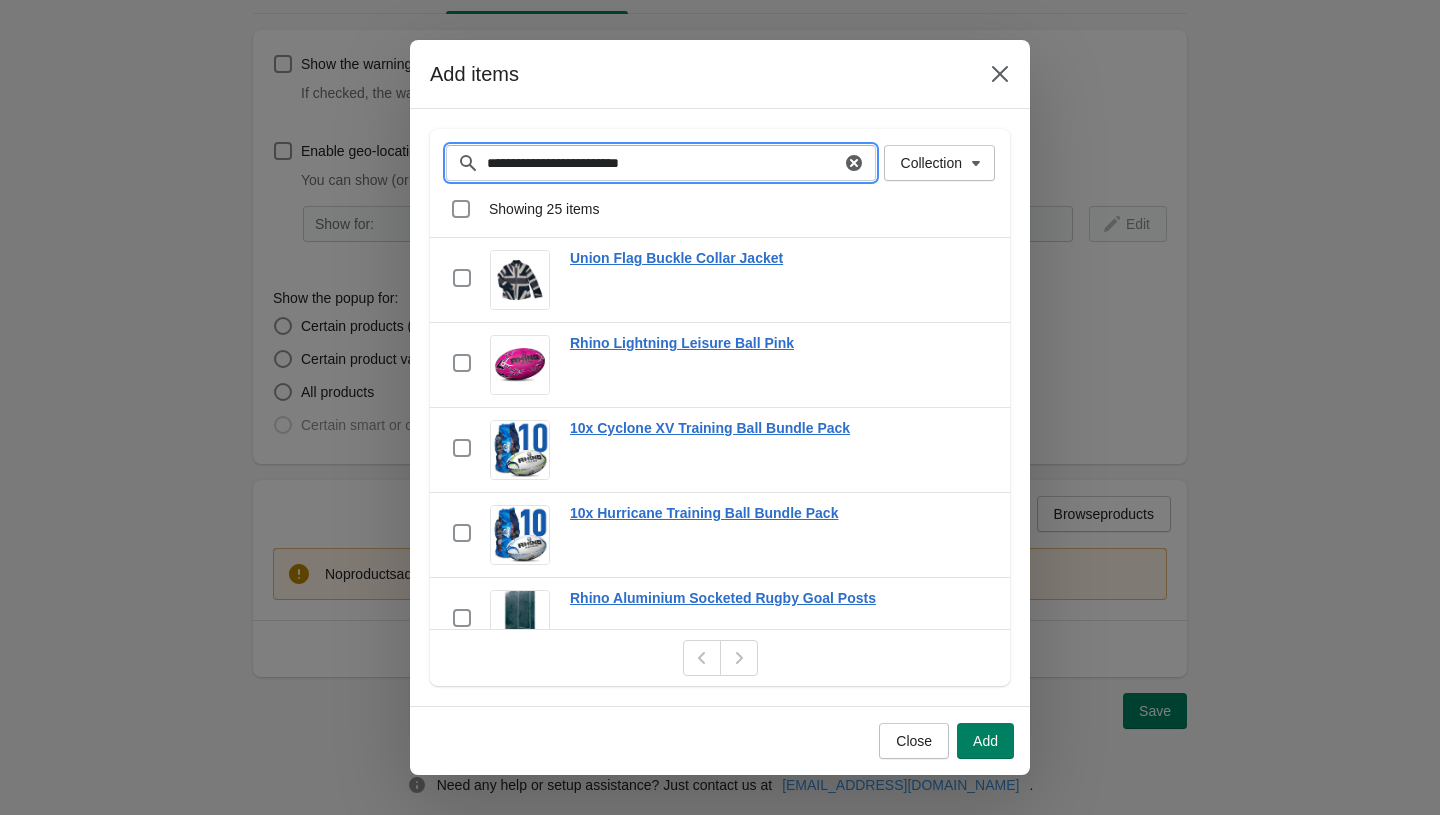 type on "**********" 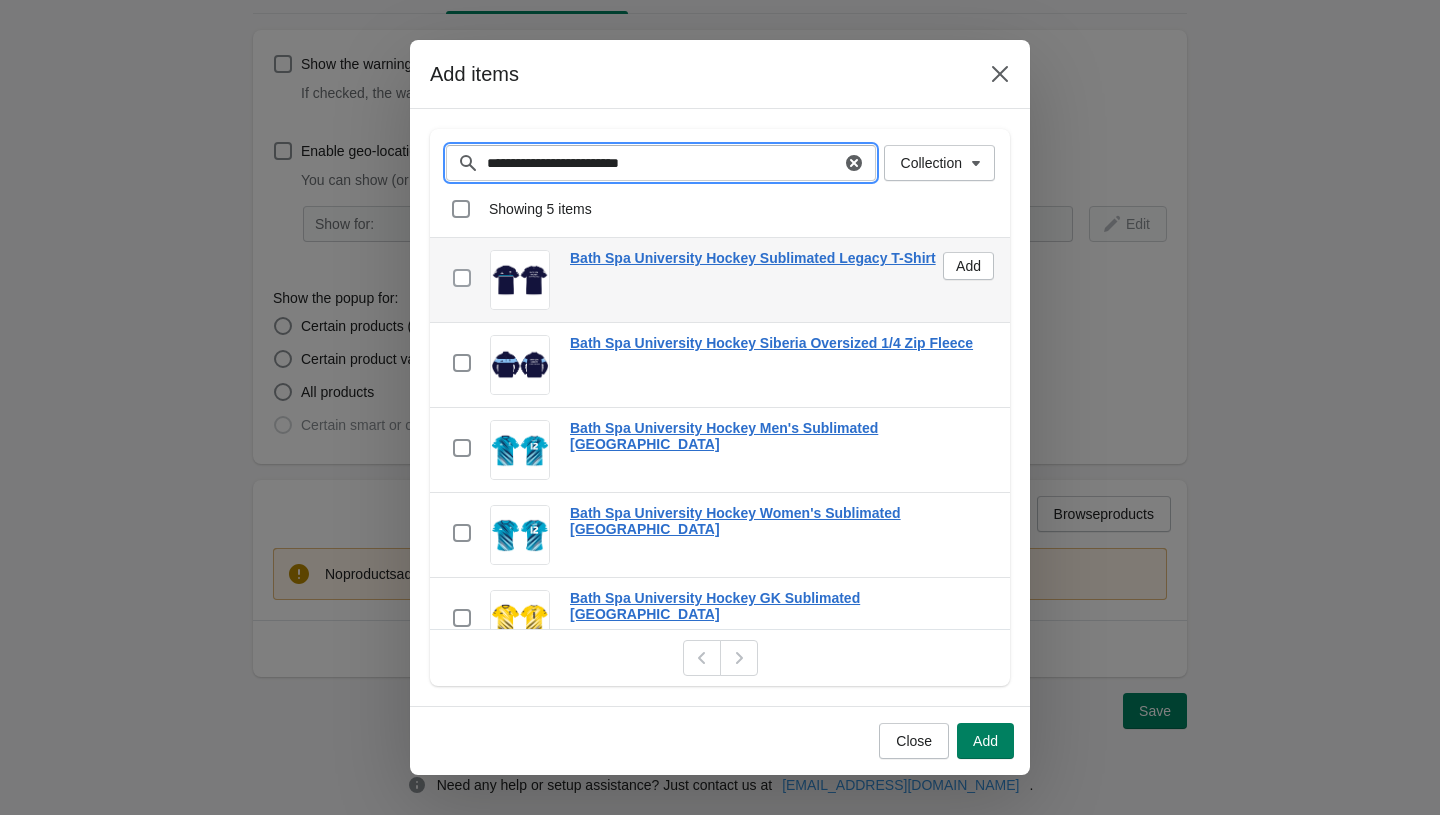 click at bounding box center [462, 278] 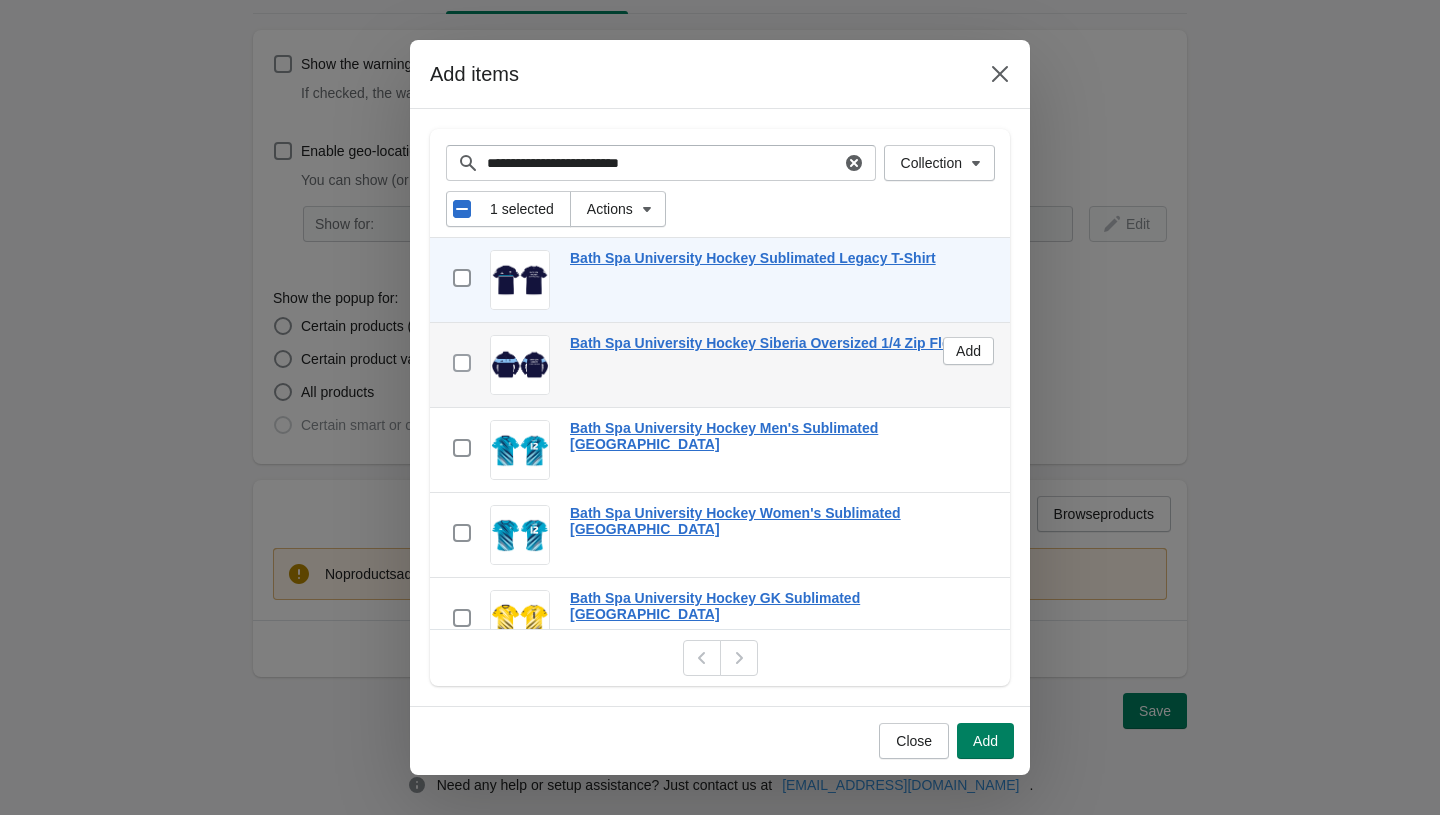 click at bounding box center (462, 363) 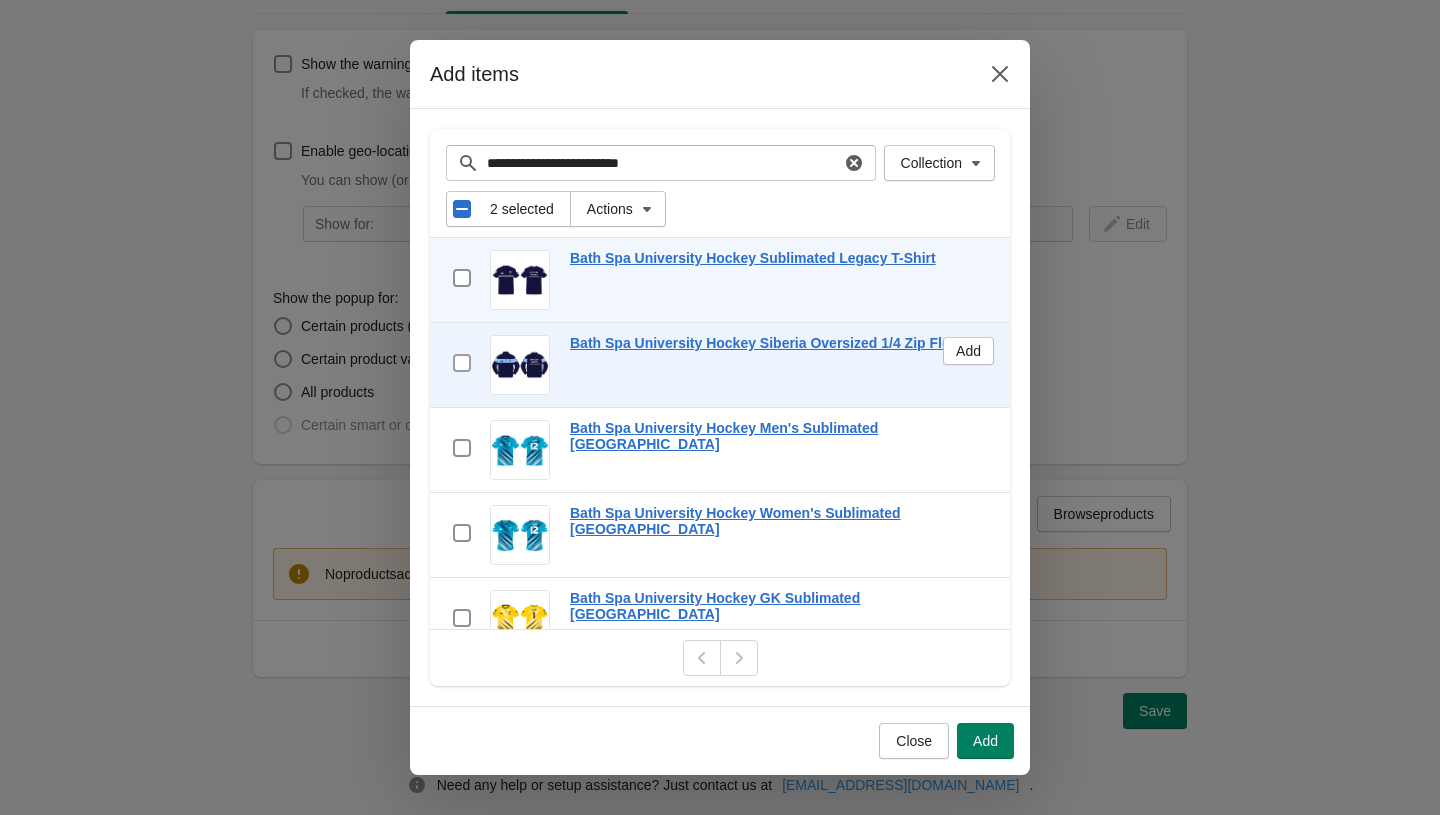 scroll, scrollTop: 33, scrollLeft: 0, axis: vertical 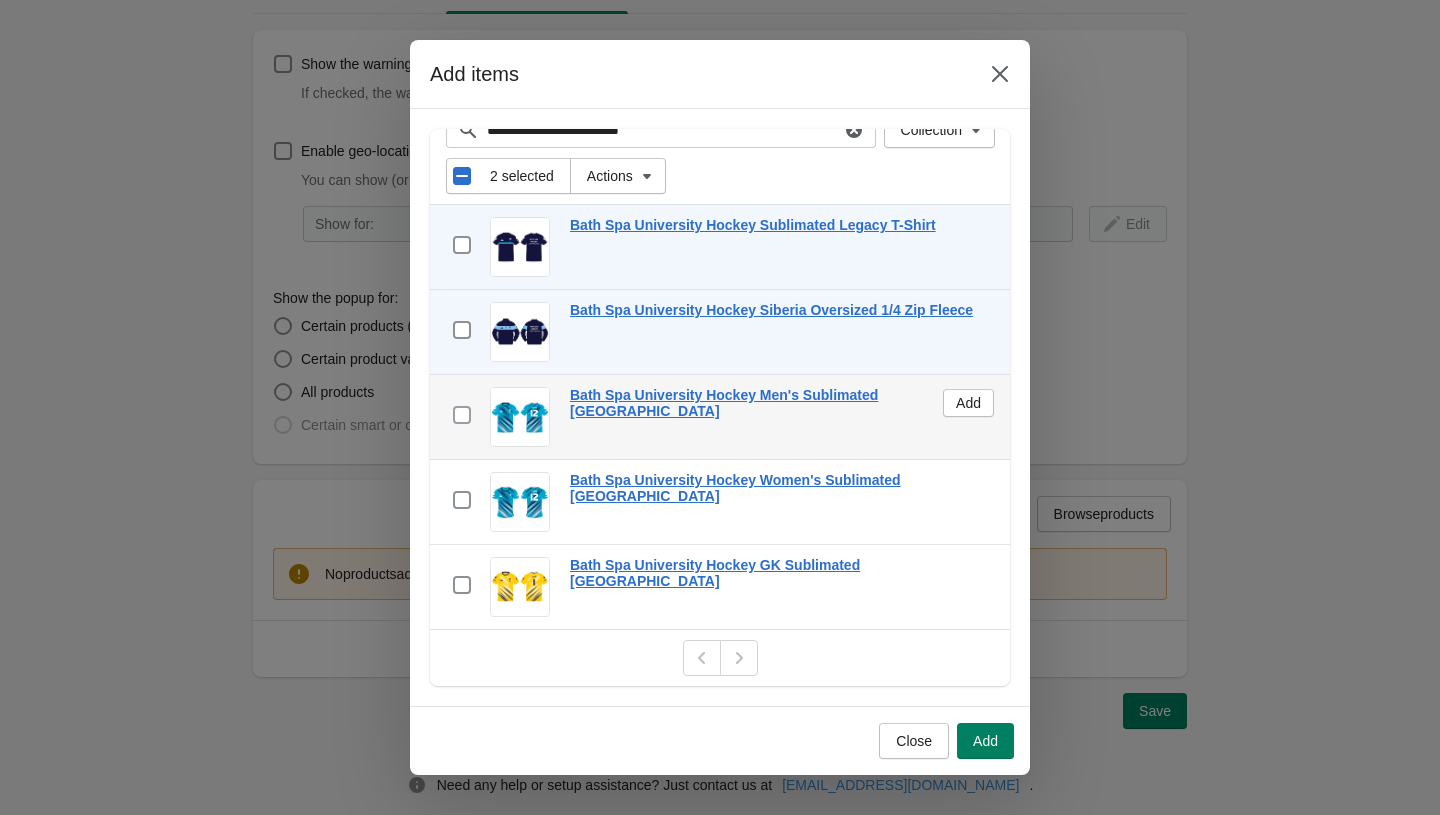 click at bounding box center [462, 415] 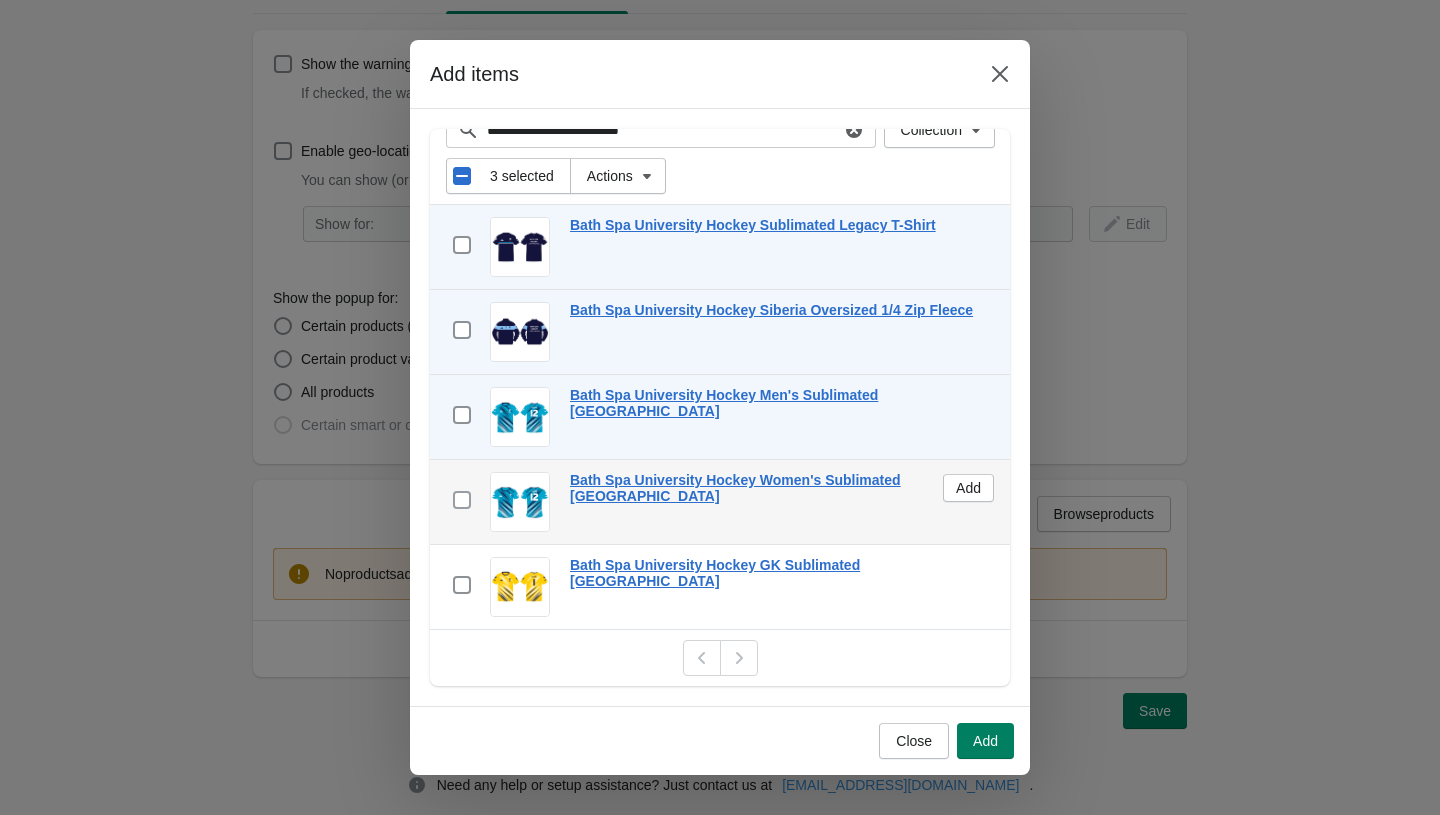 click at bounding box center (462, 500) 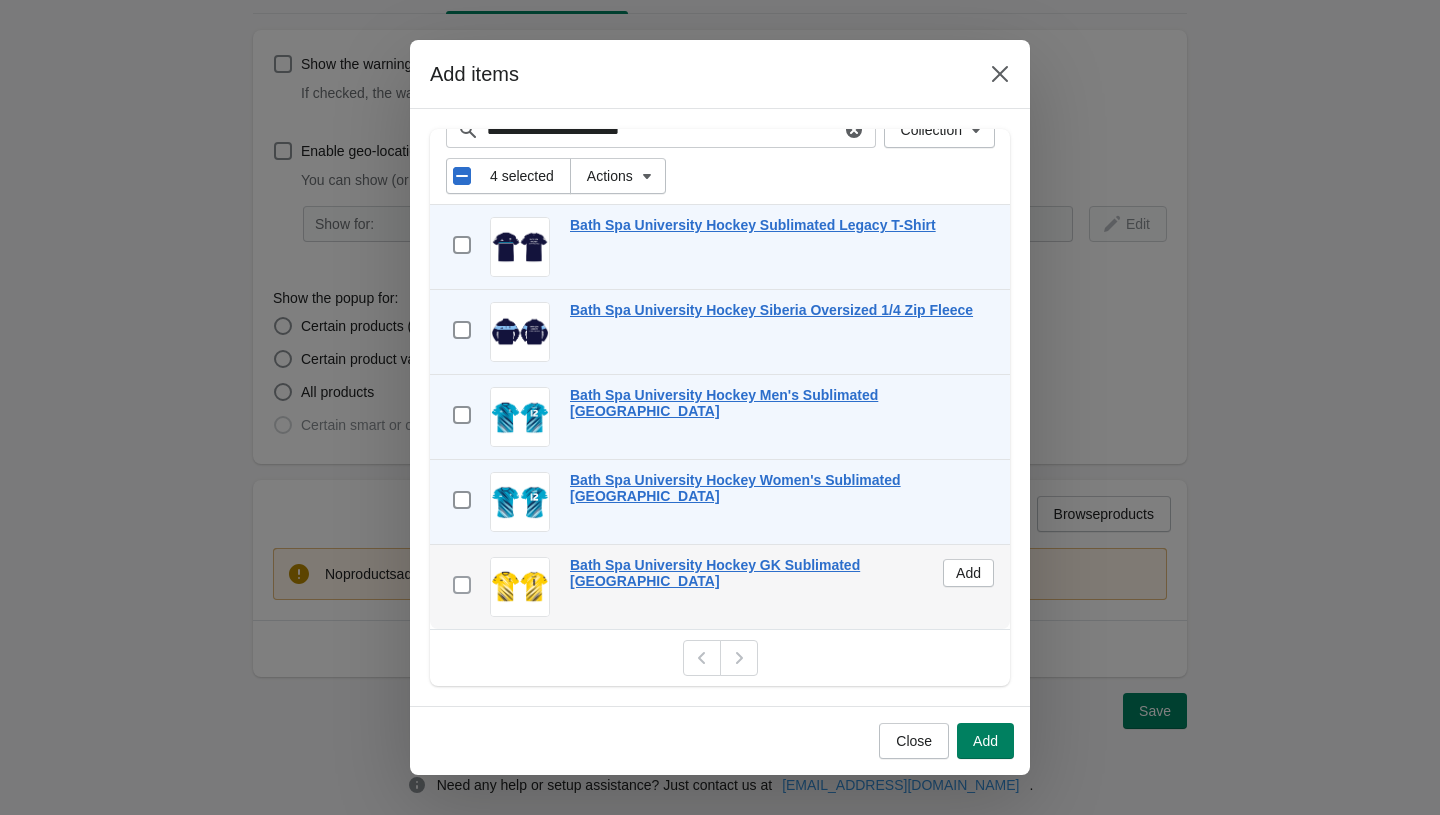 click on "checkbox" at bounding box center [462, 587] 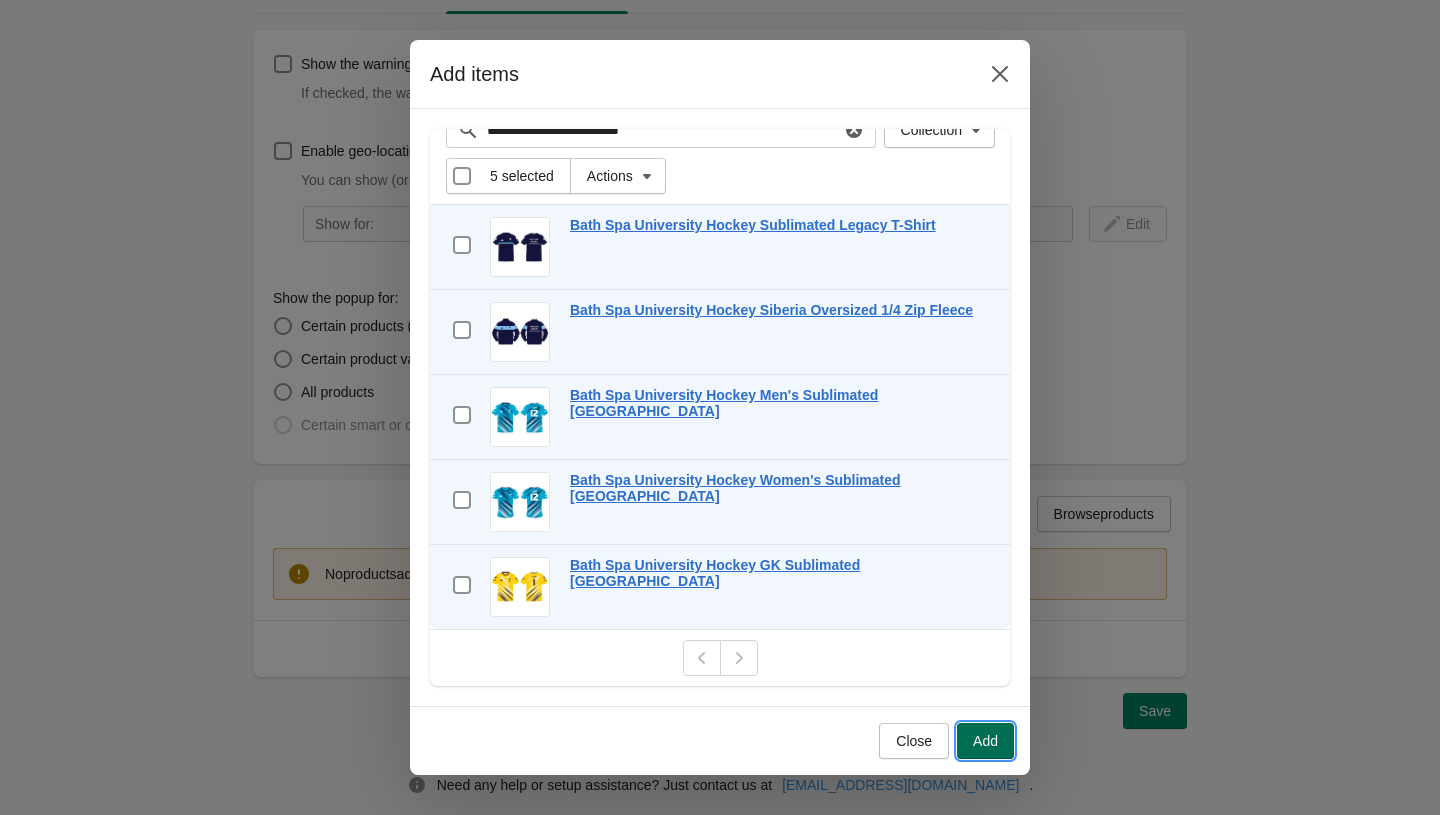 click on "Add" at bounding box center [985, 741] 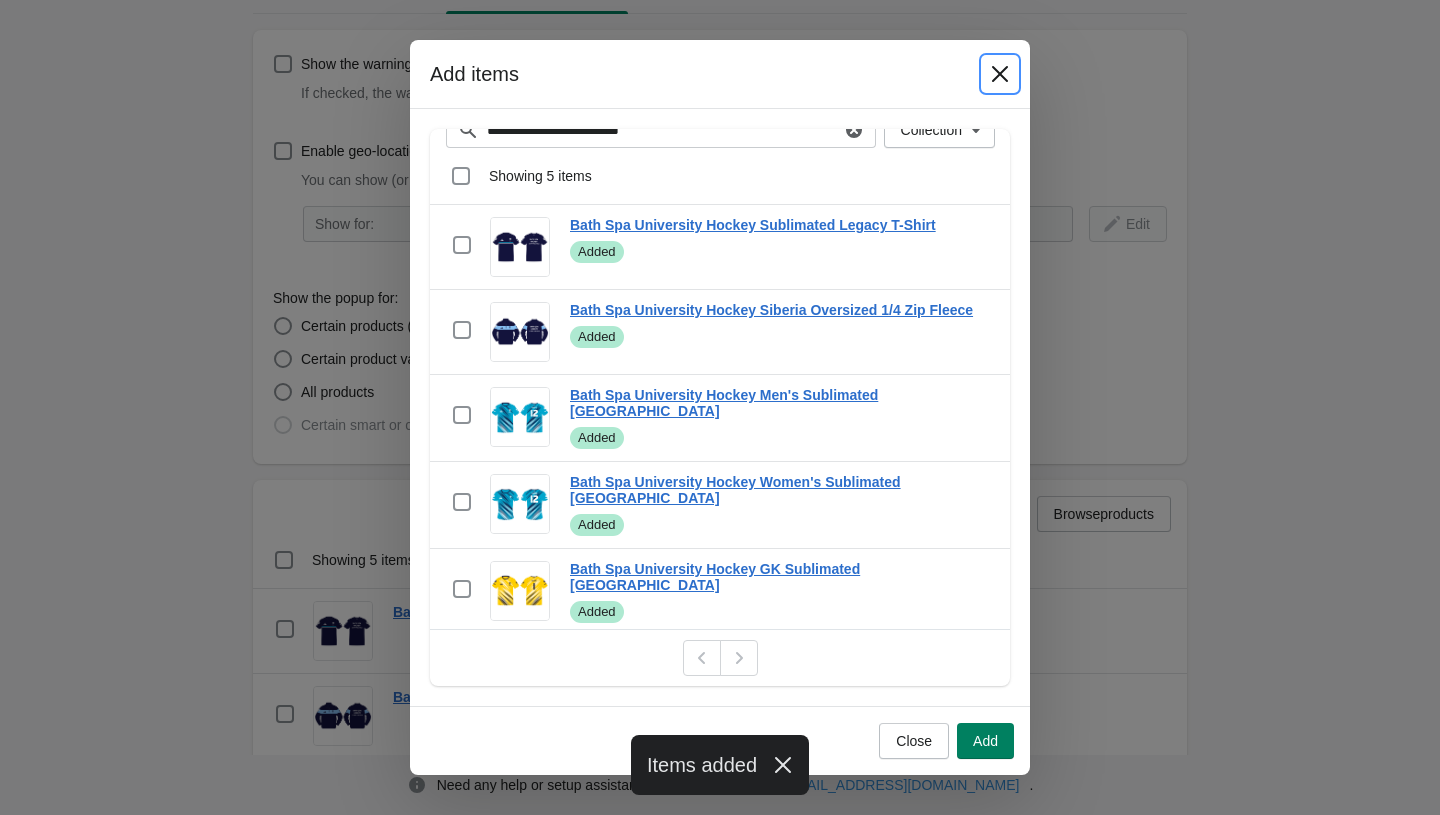 click 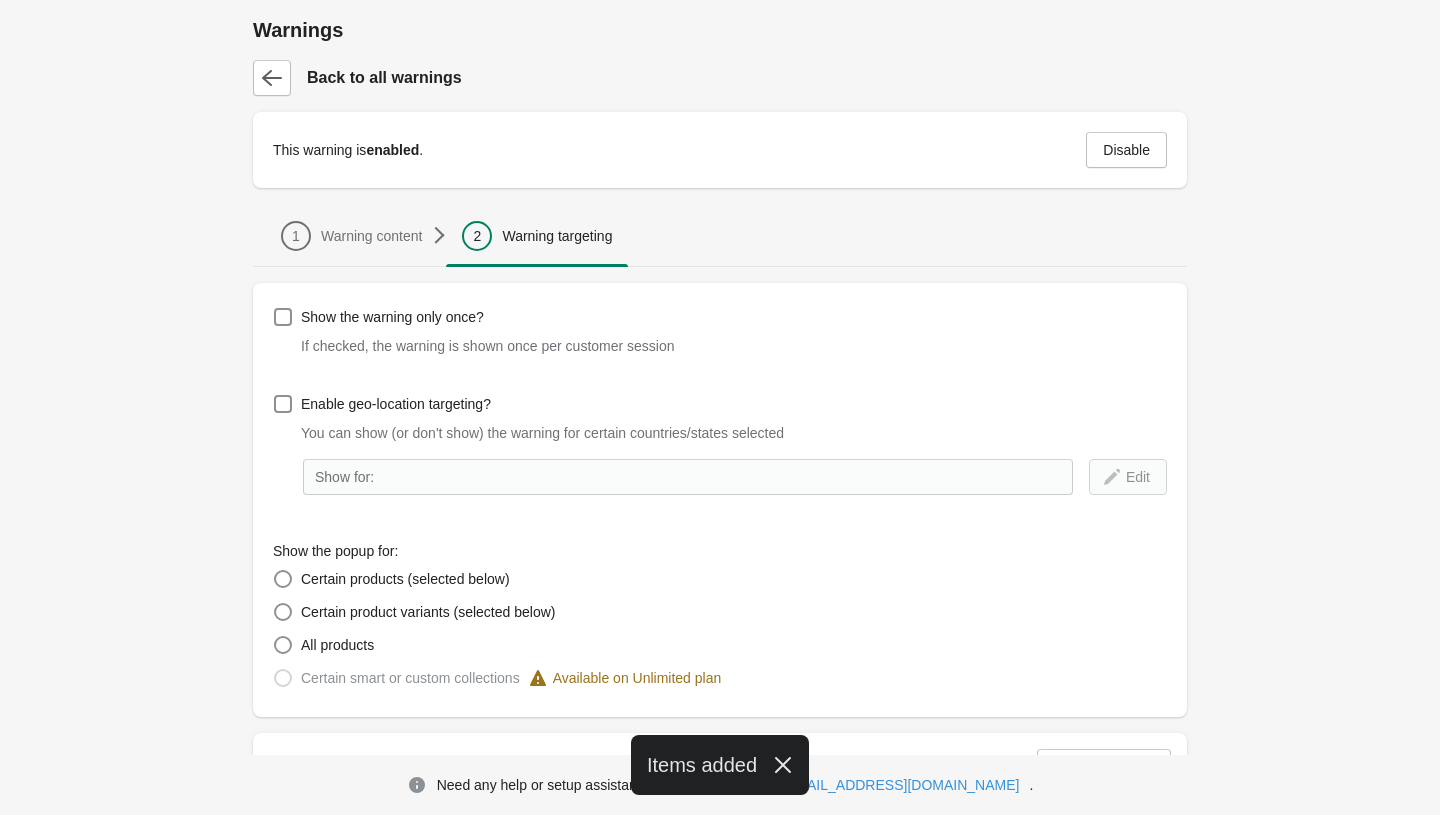scroll, scrollTop: 253, scrollLeft: 0, axis: vertical 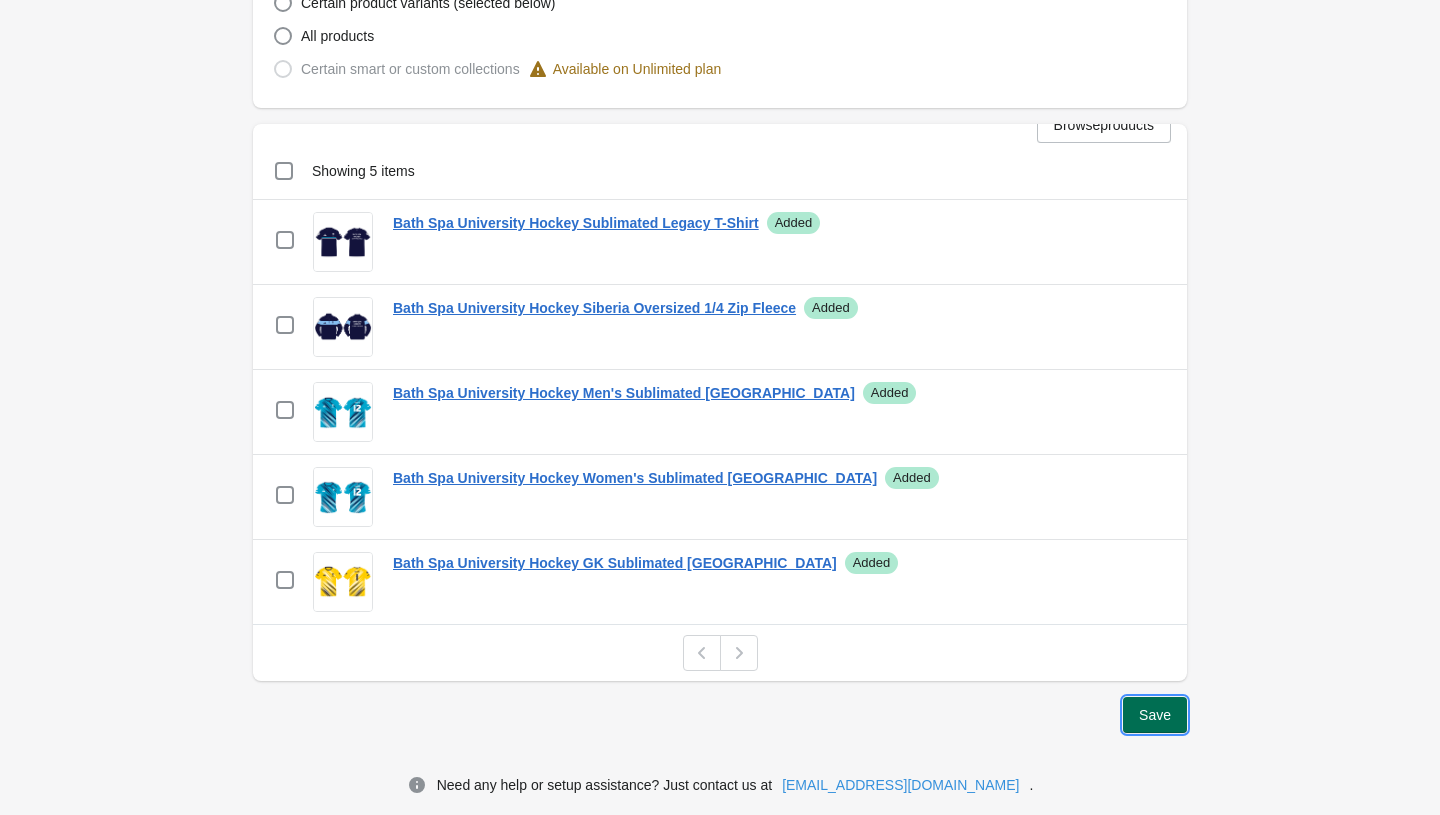 click on "Save" at bounding box center (1155, 715) 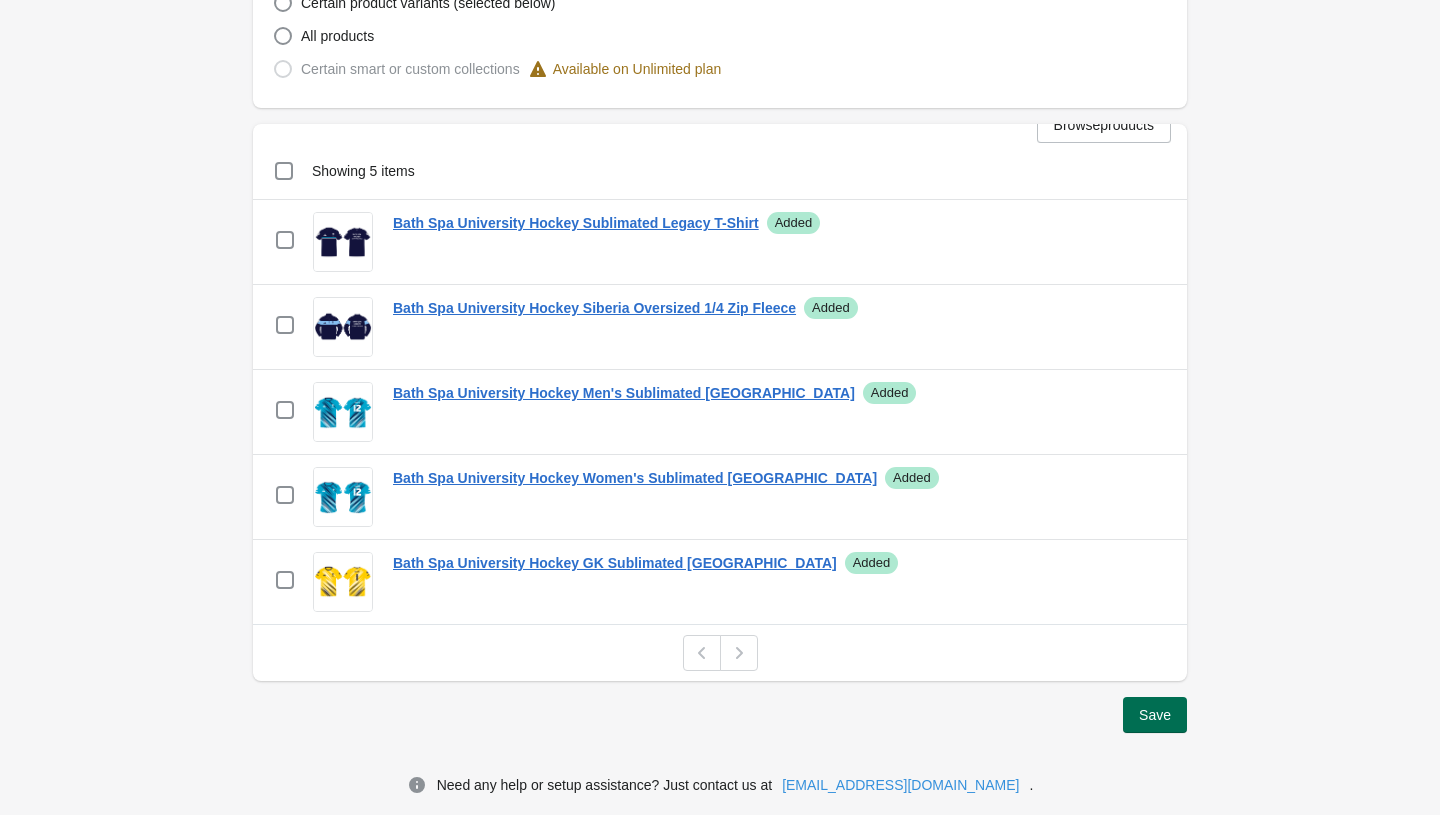 click on "Save" at bounding box center (1155, 715) 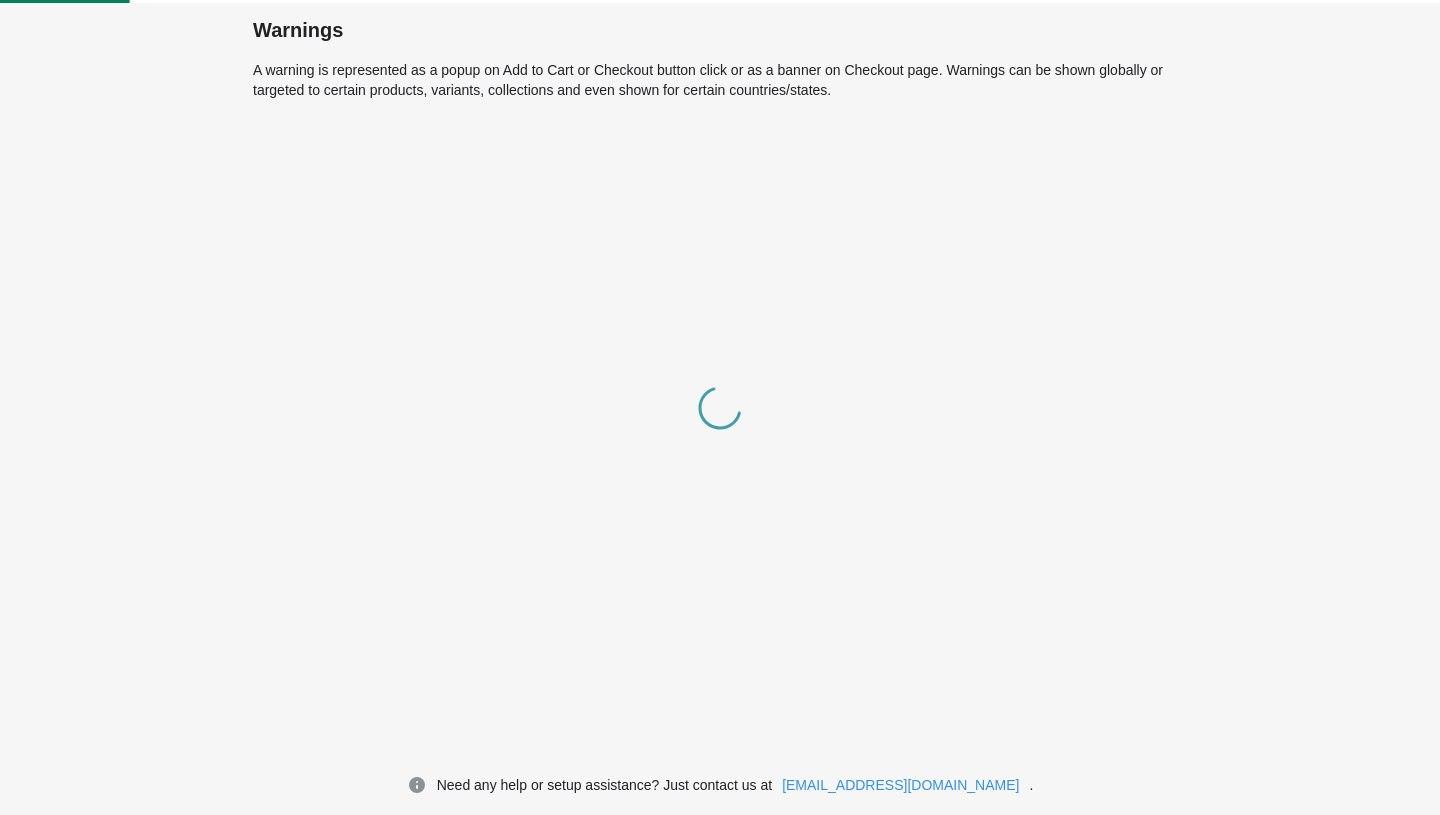 scroll, scrollTop: 0, scrollLeft: 0, axis: both 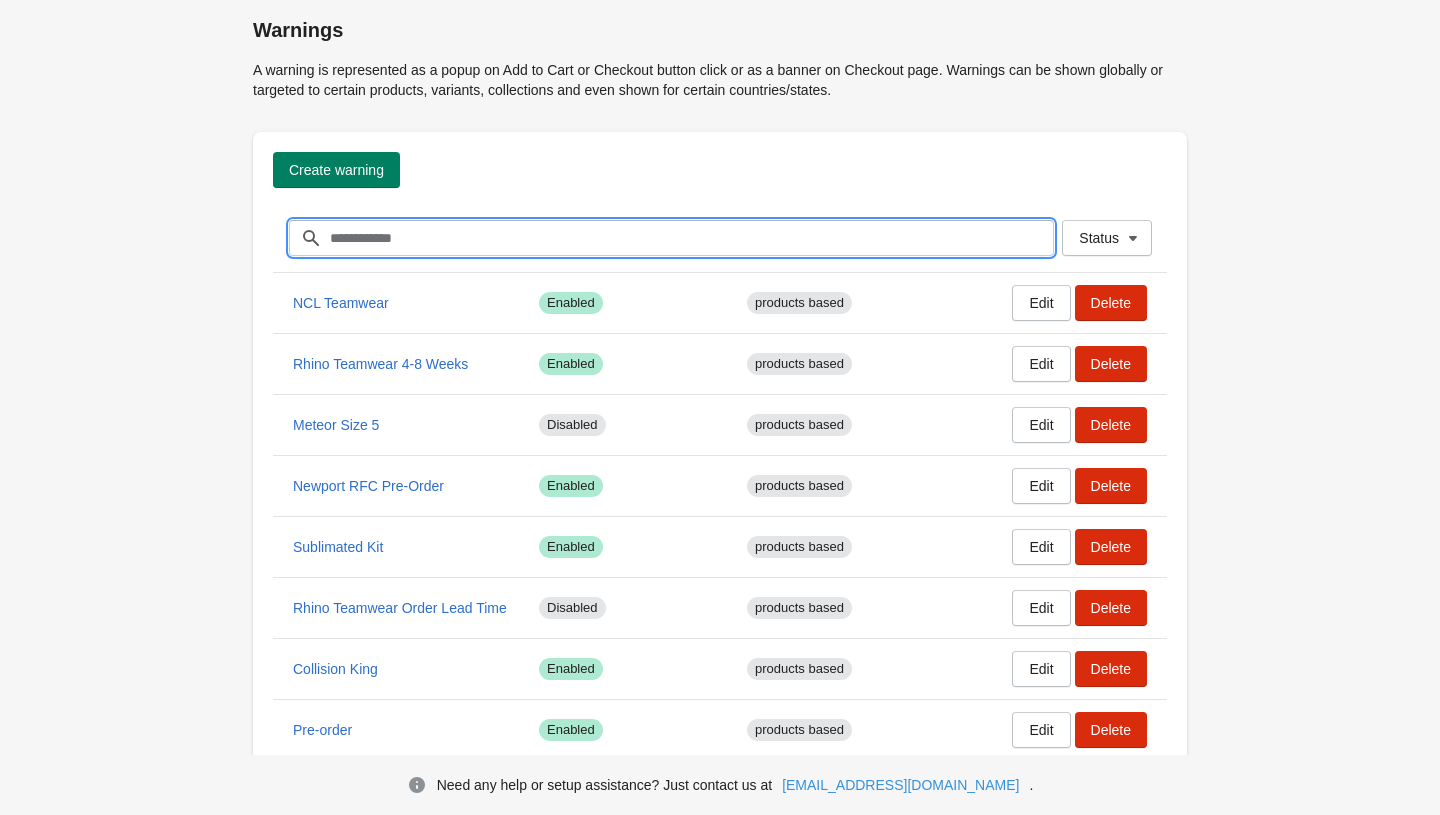 click on "Filter items" at bounding box center (691, 238) 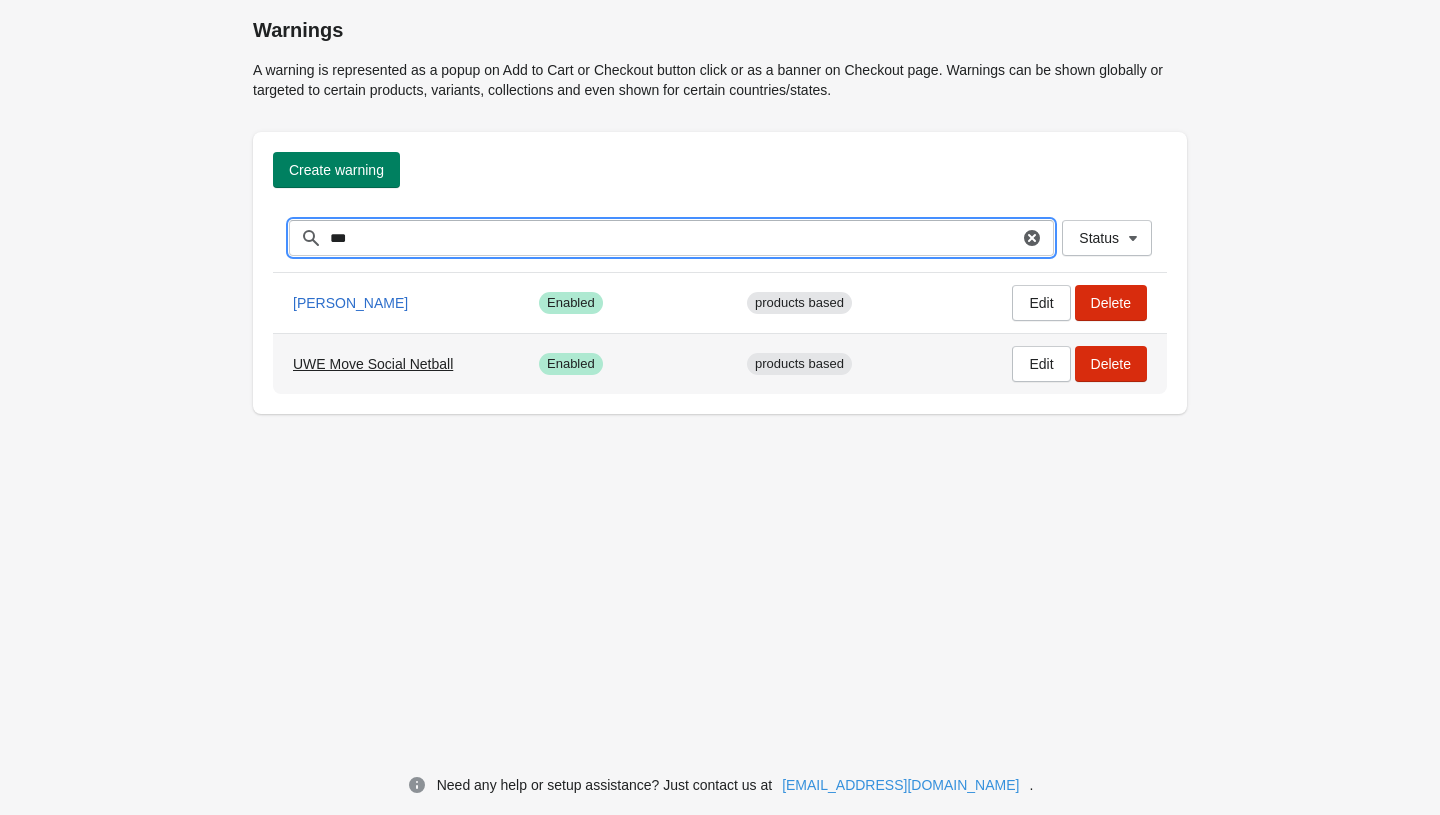 type on "***" 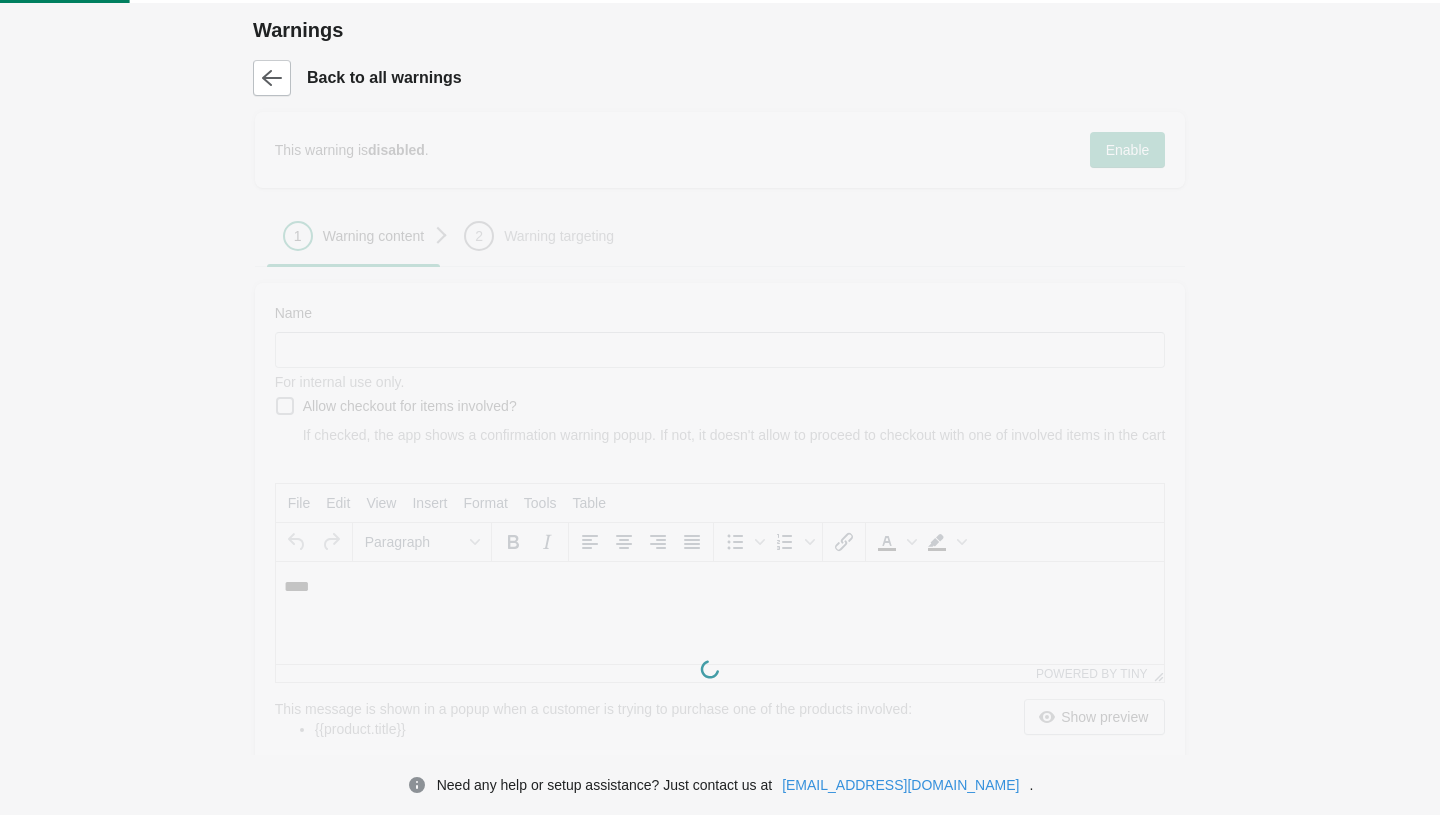 scroll, scrollTop: 0, scrollLeft: 0, axis: both 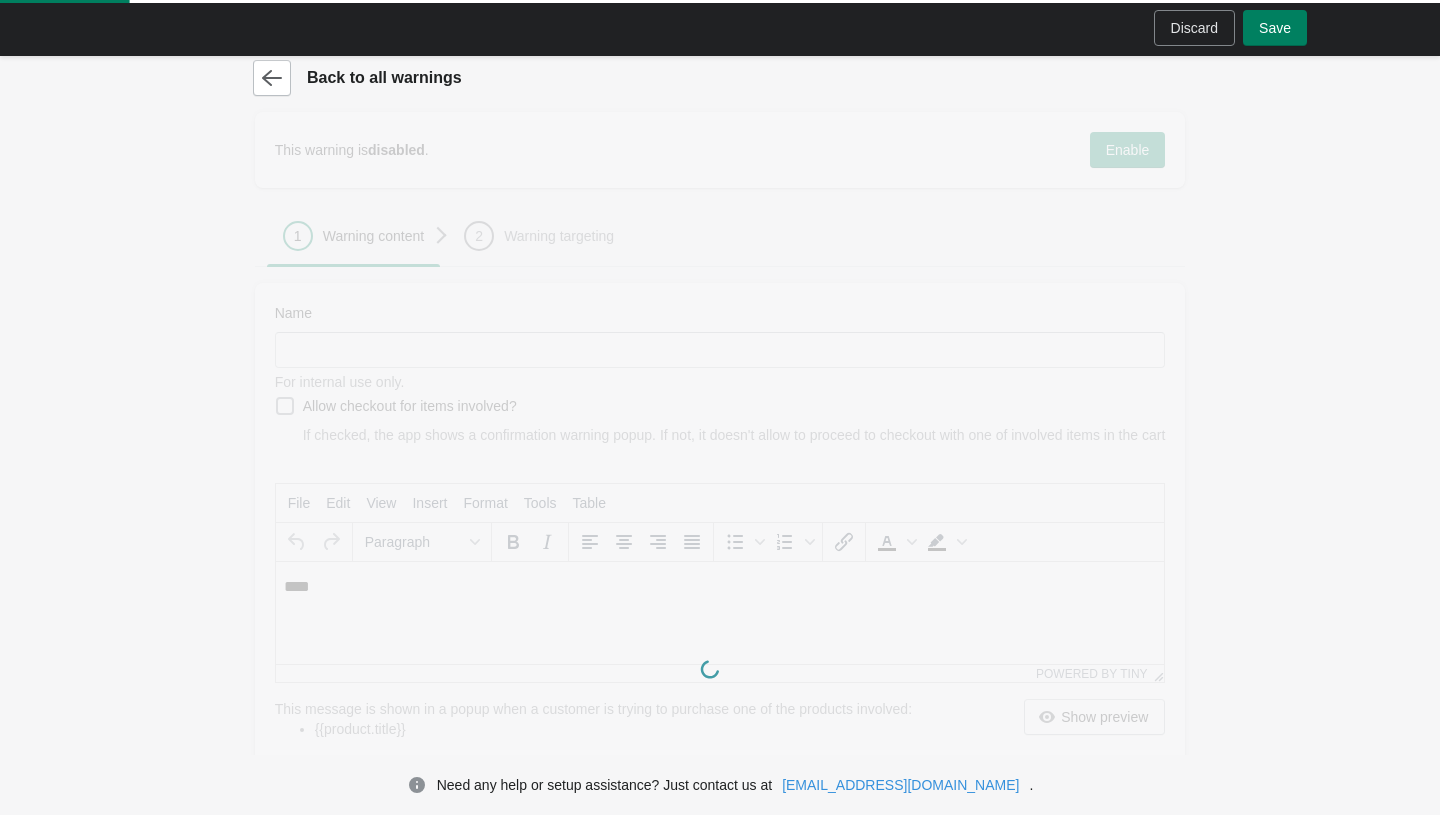type on "**********" 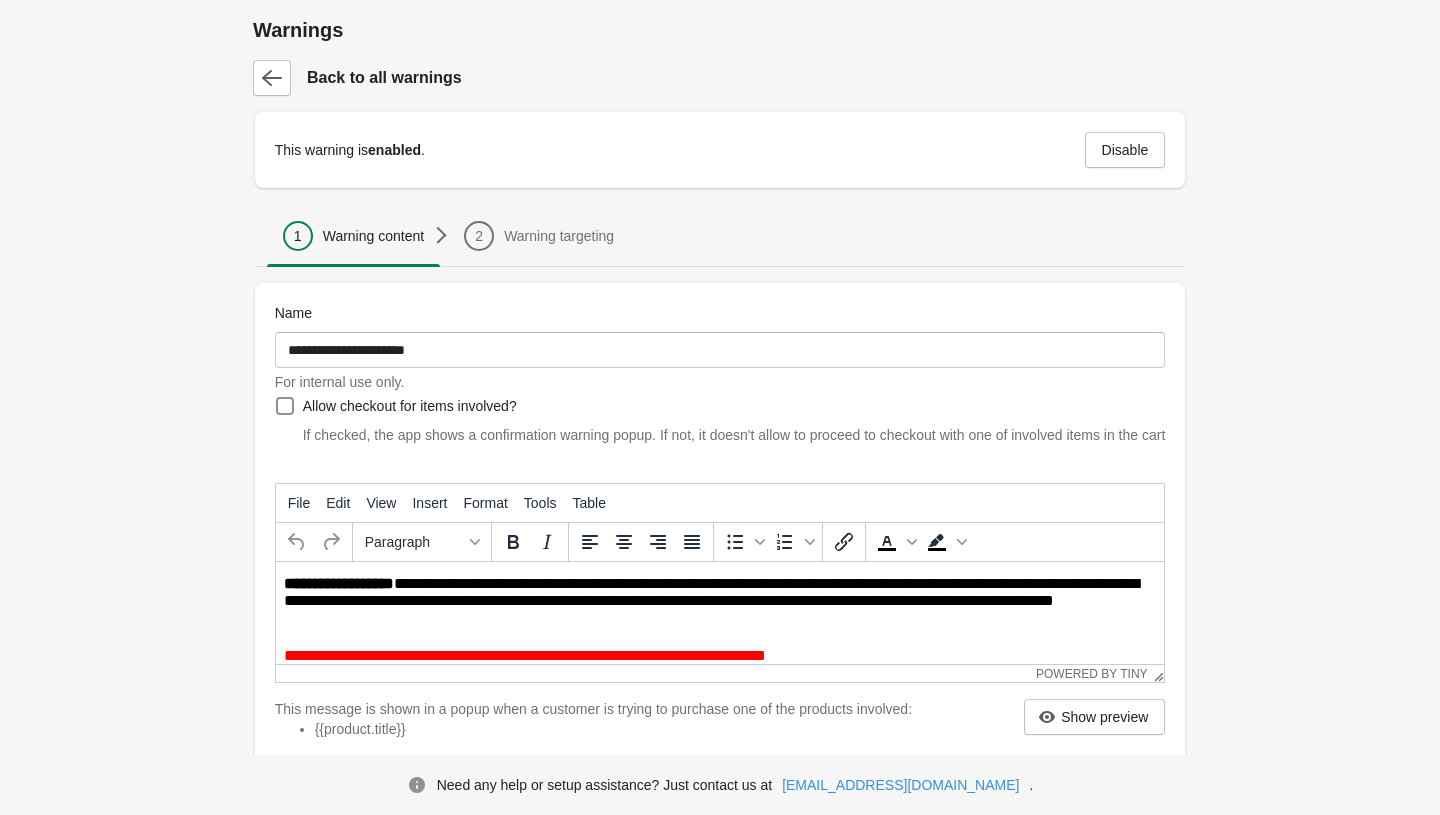 scroll, scrollTop: 29, scrollLeft: 0, axis: vertical 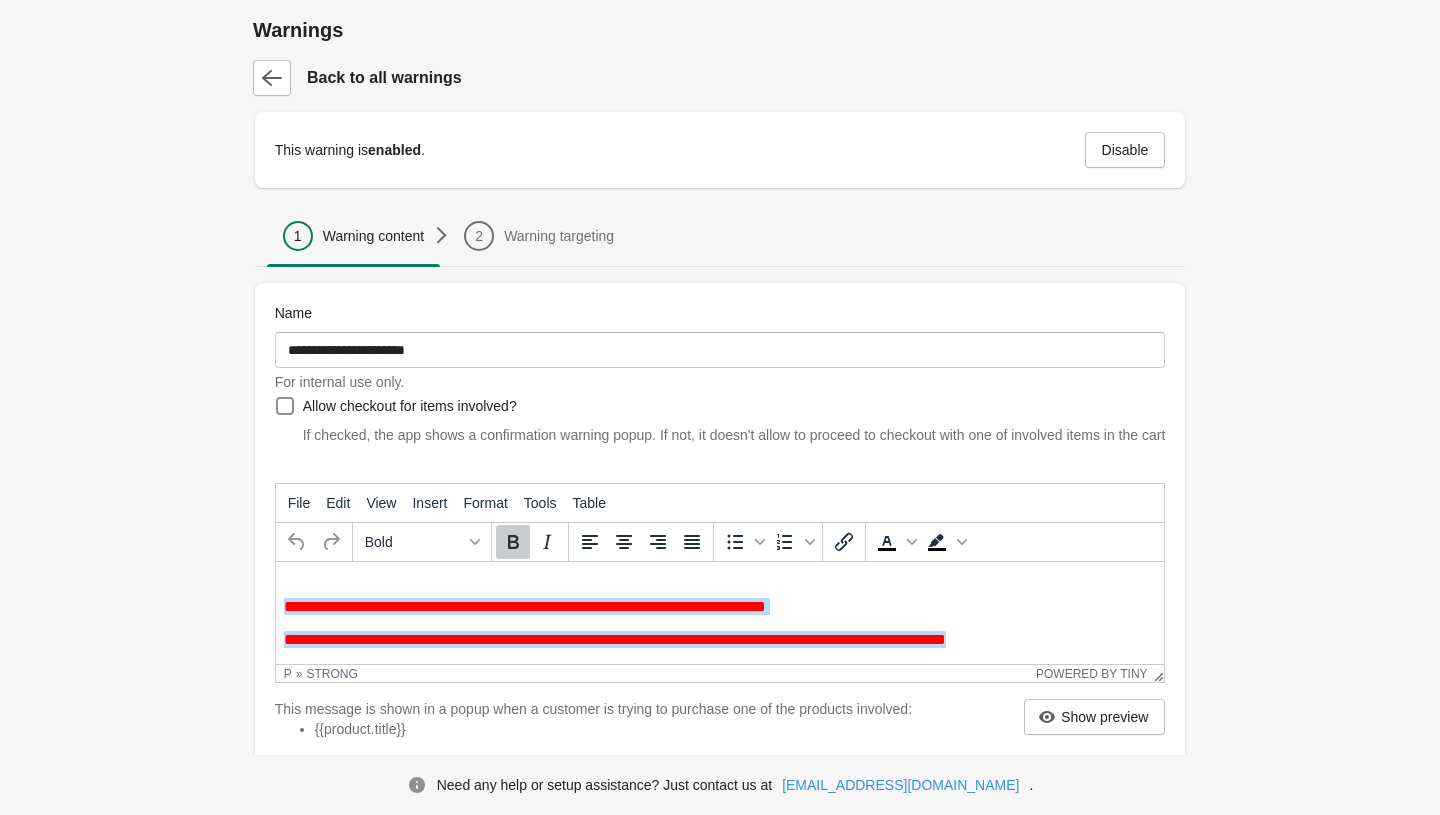 drag, startPoint x: 283, startPoint y: 587, endPoint x: 491, endPoint y: 732, distance: 253.55275 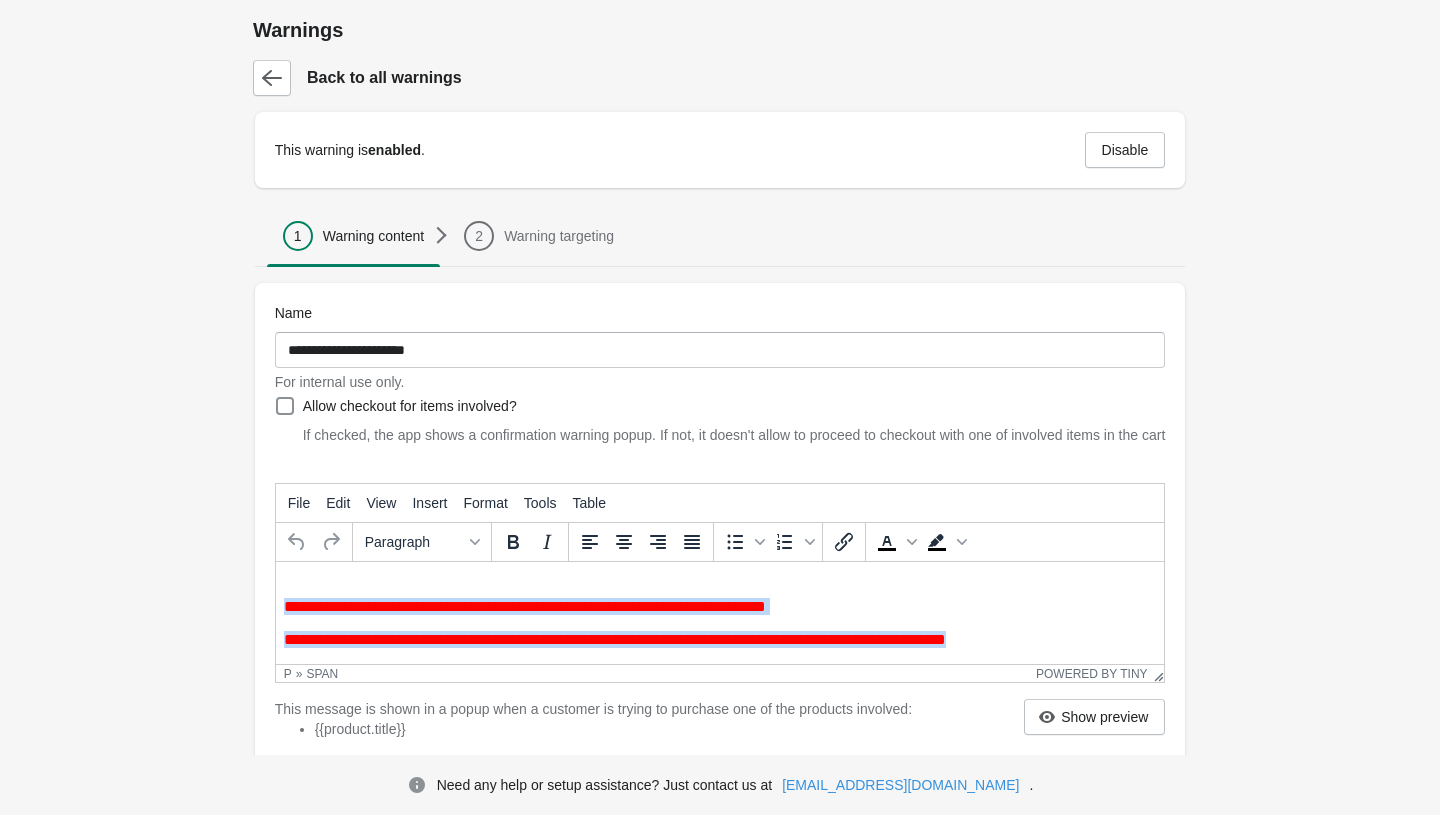 copy on "**********" 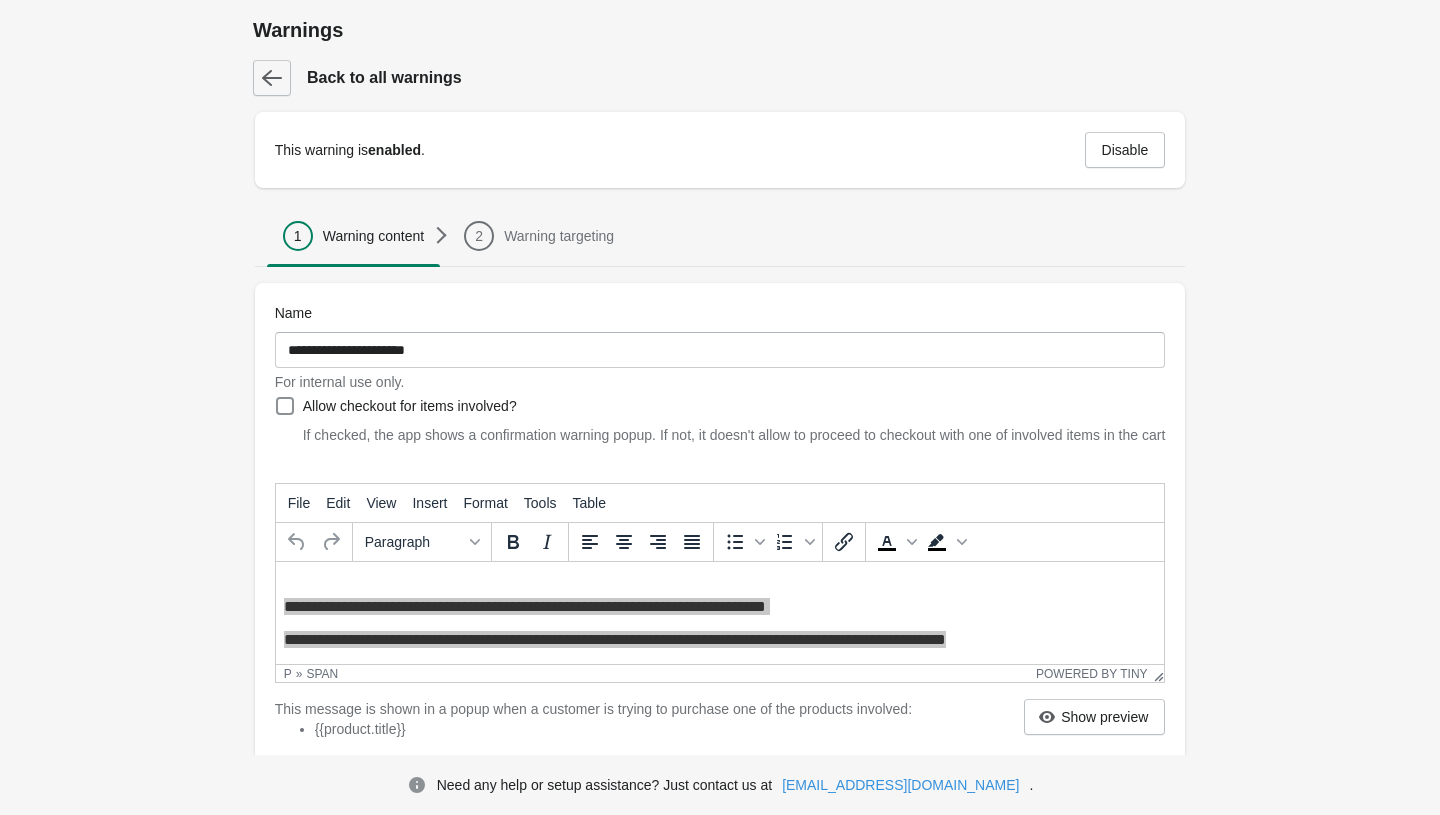 click at bounding box center (272, 78) 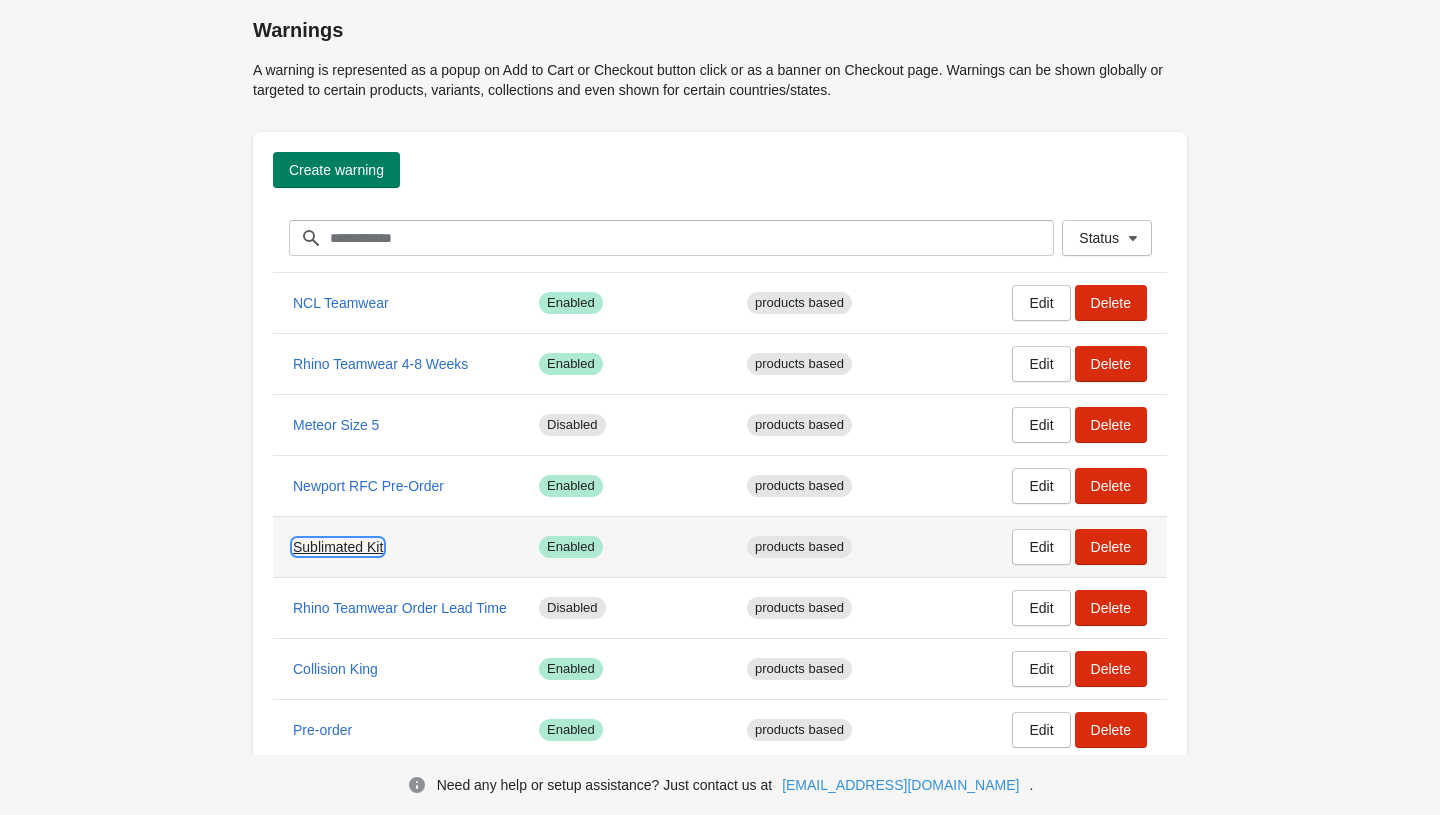 click on "Sublimated Kit" at bounding box center [338, 547] 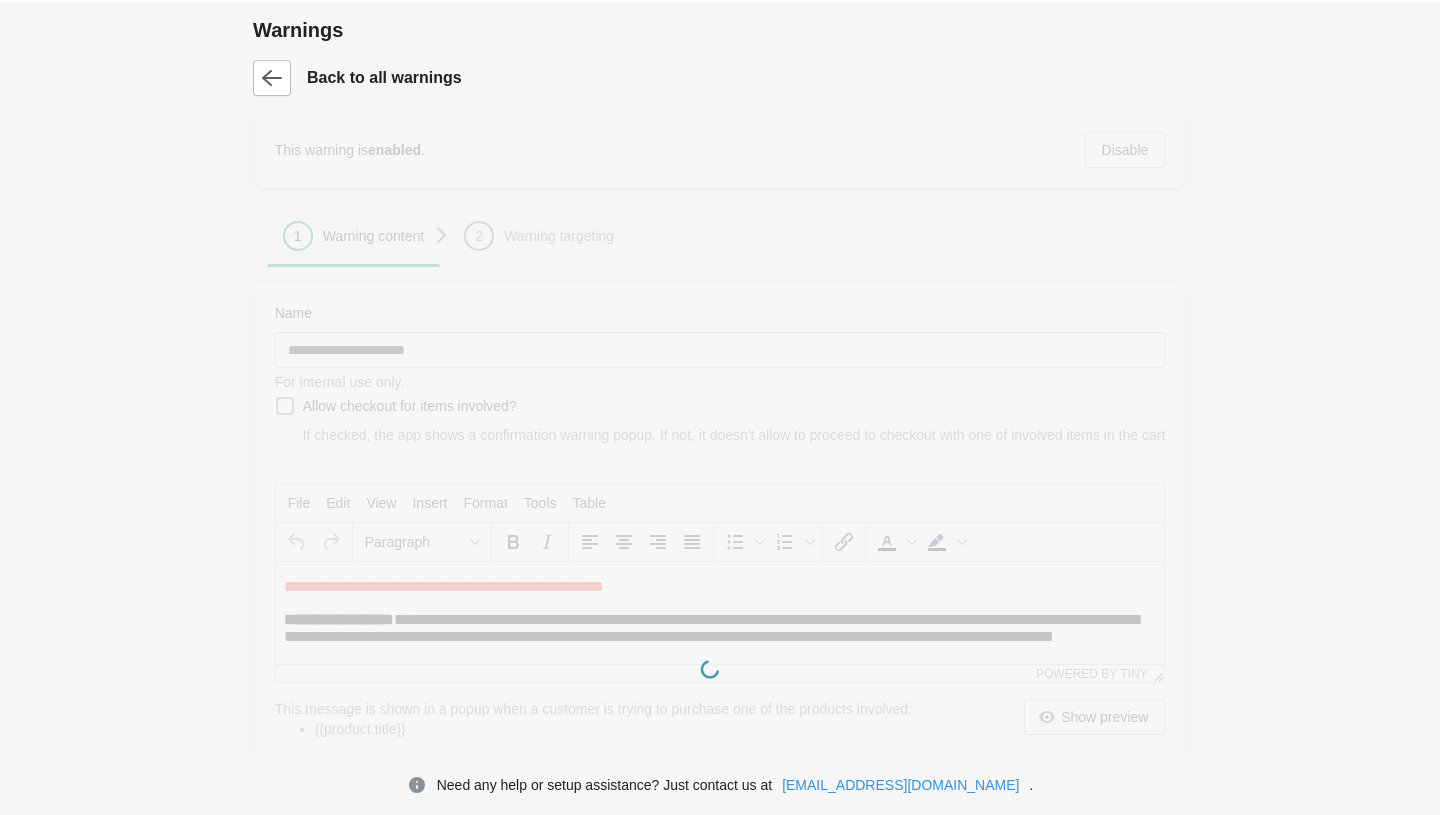 scroll, scrollTop: 0, scrollLeft: 0, axis: both 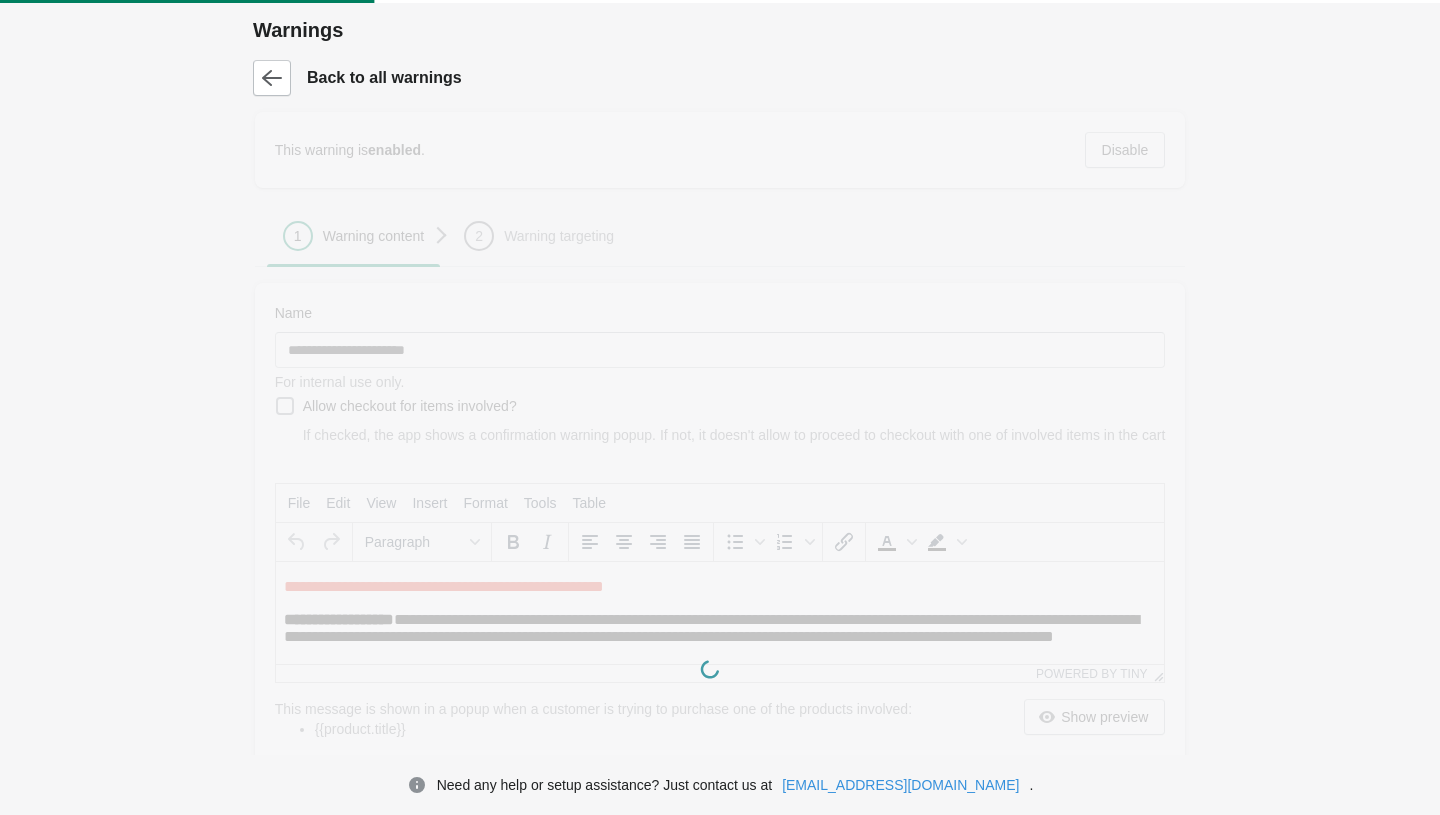 type on "**********" 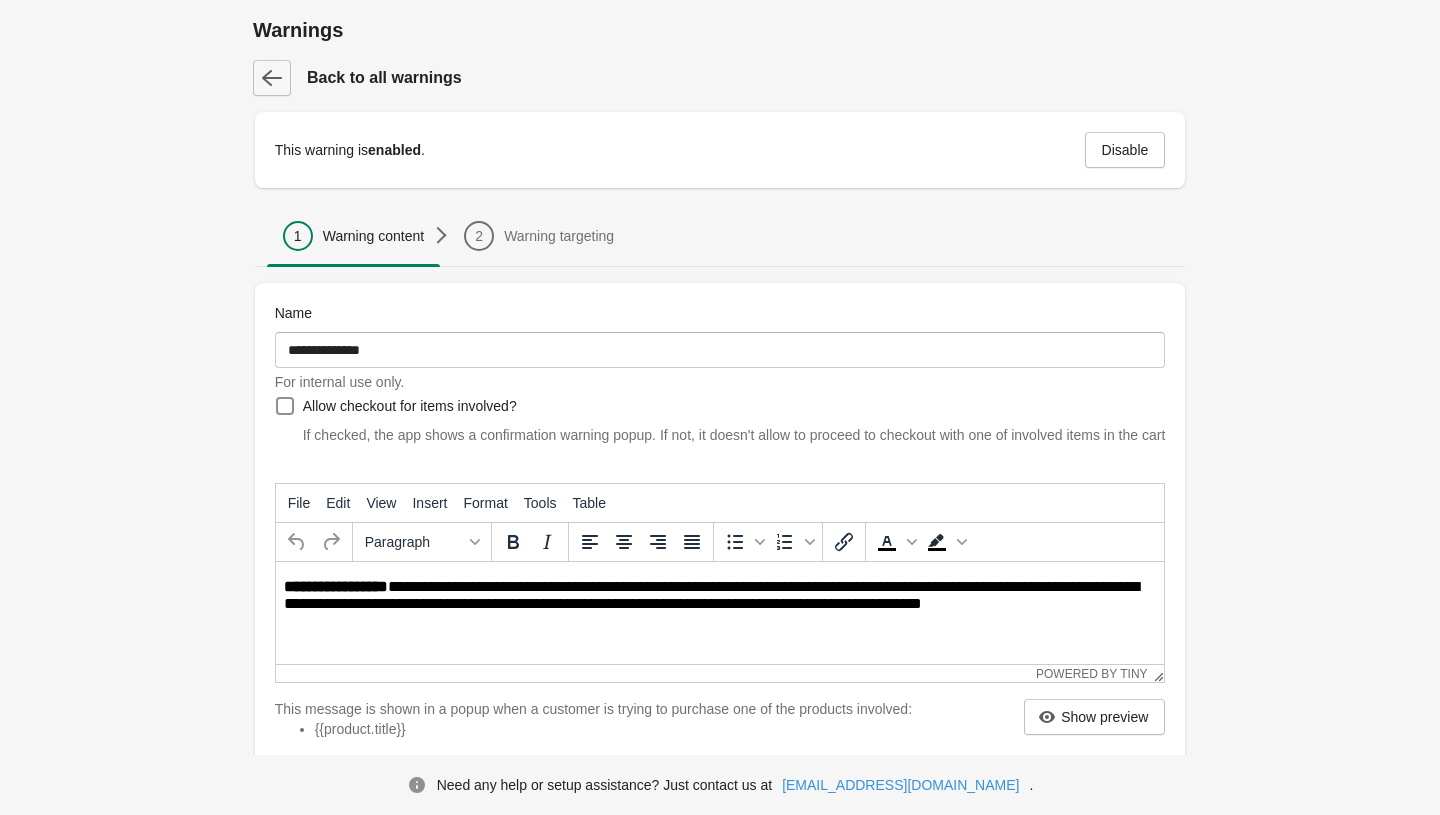 click 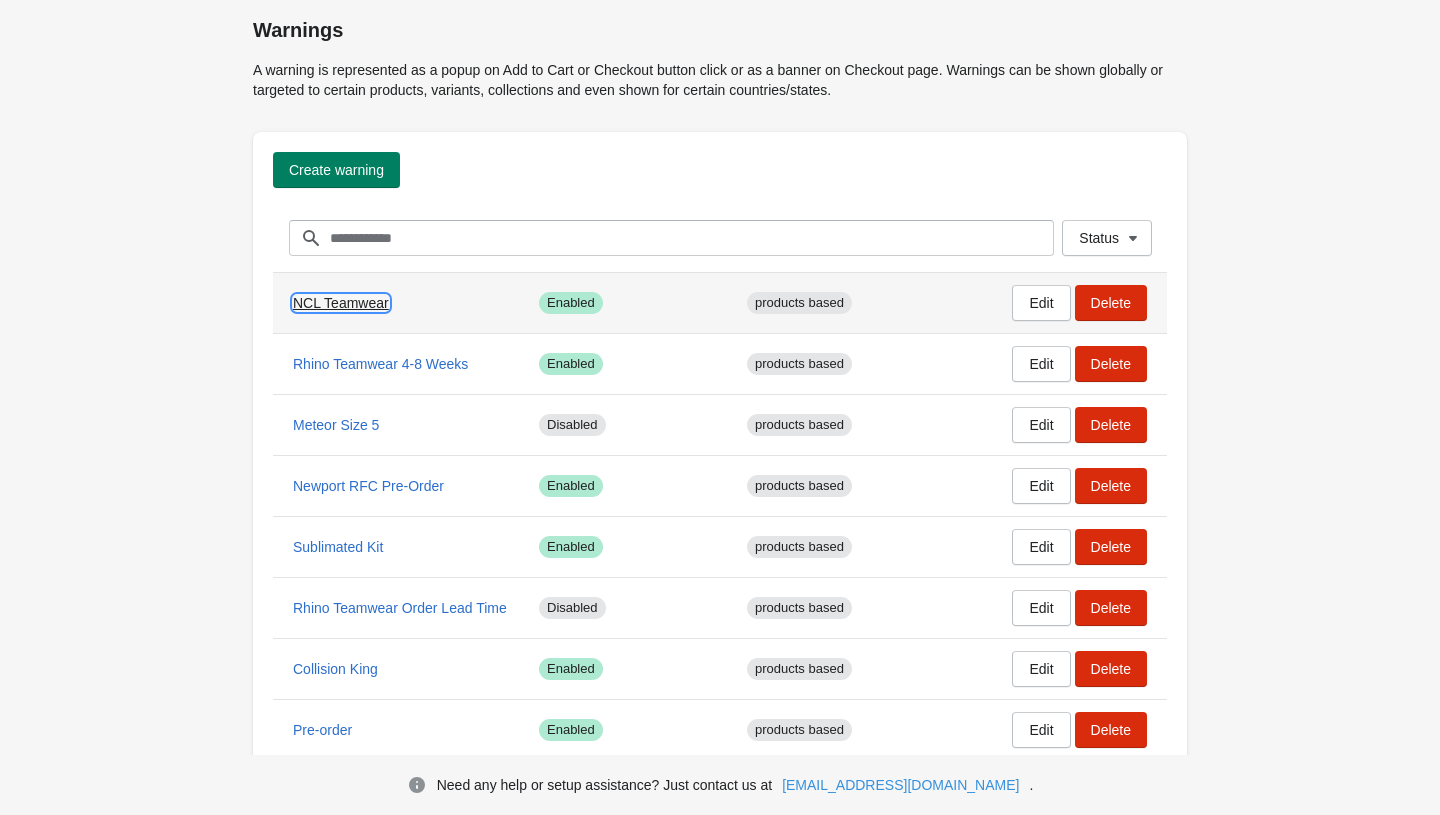 click on "NCL Teamwear" at bounding box center (341, 303) 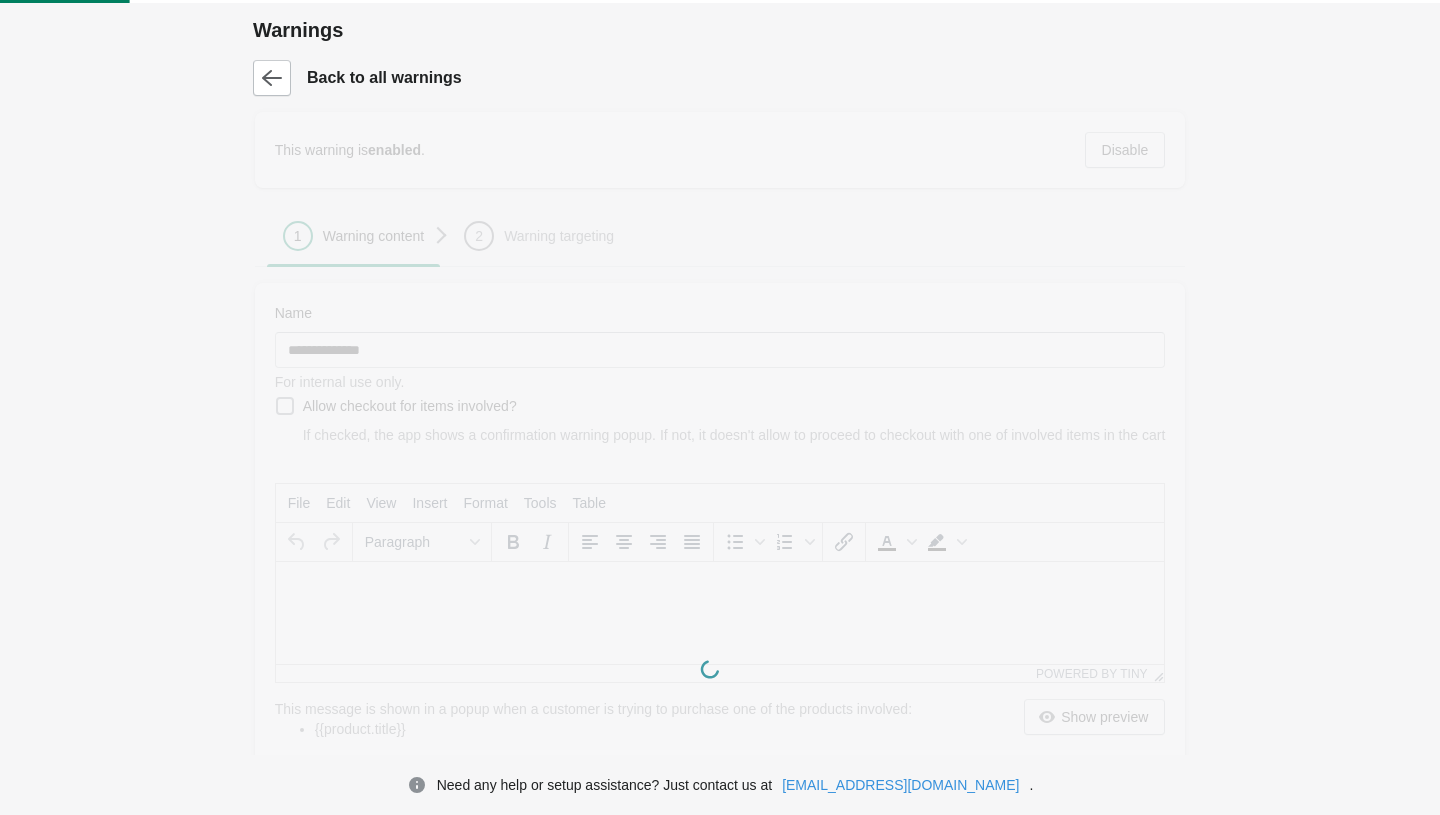 type on "**********" 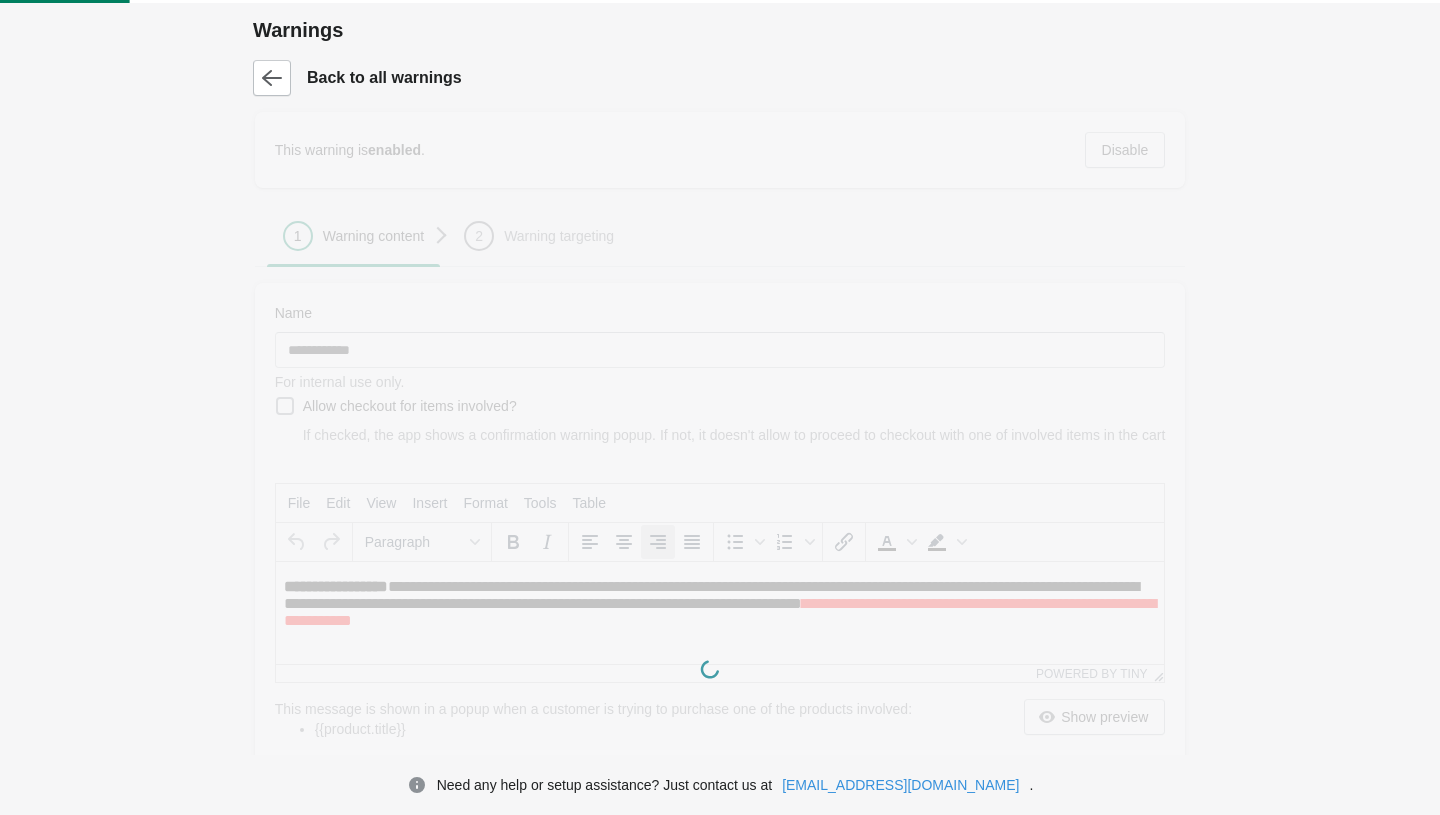 scroll, scrollTop: 0, scrollLeft: 0, axis: both 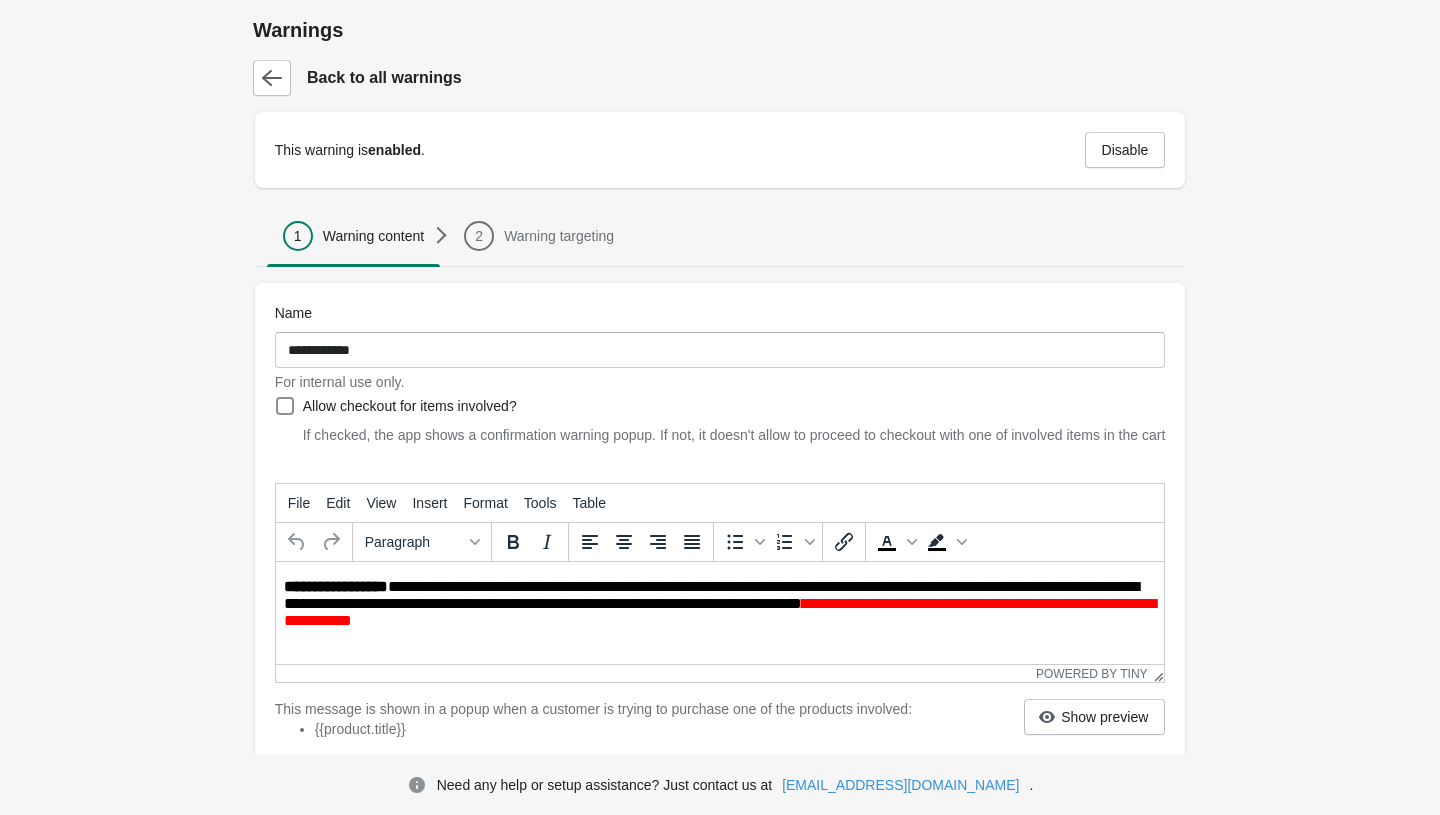 click on "**********" at bounding box center [721, 606] 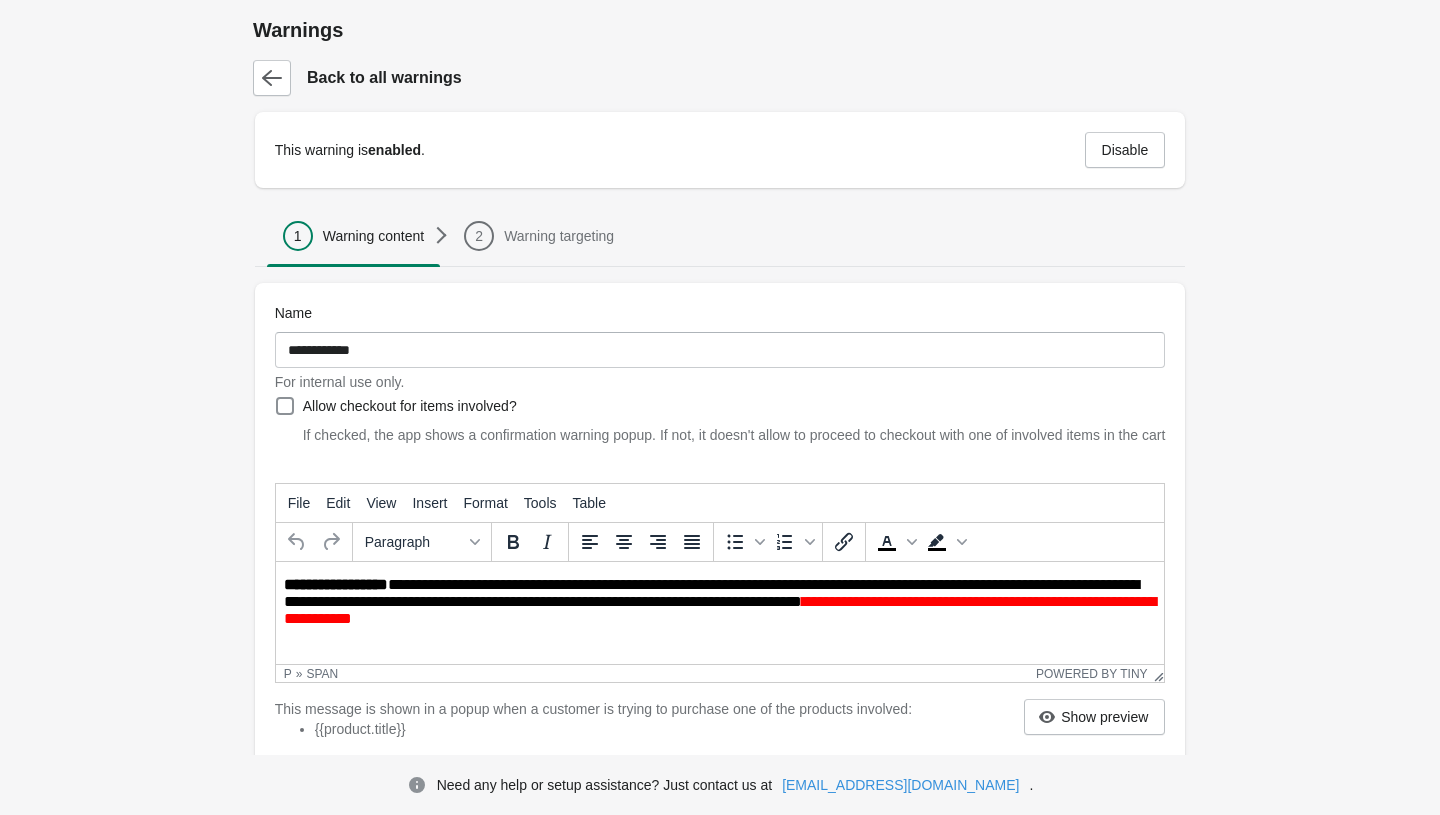 scroll, scrollTop: 0, scrollLeft: 0, axis: both 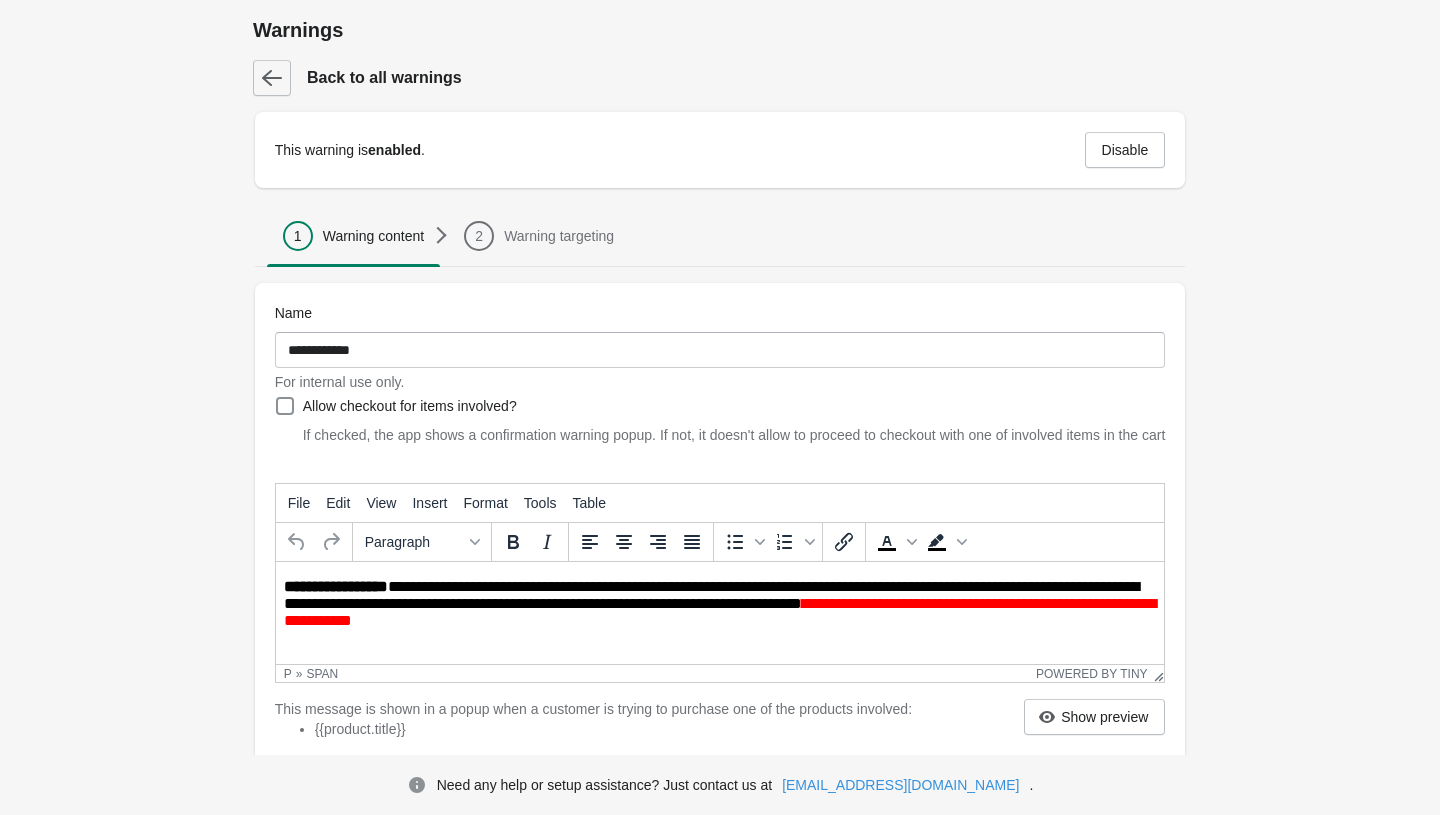 click 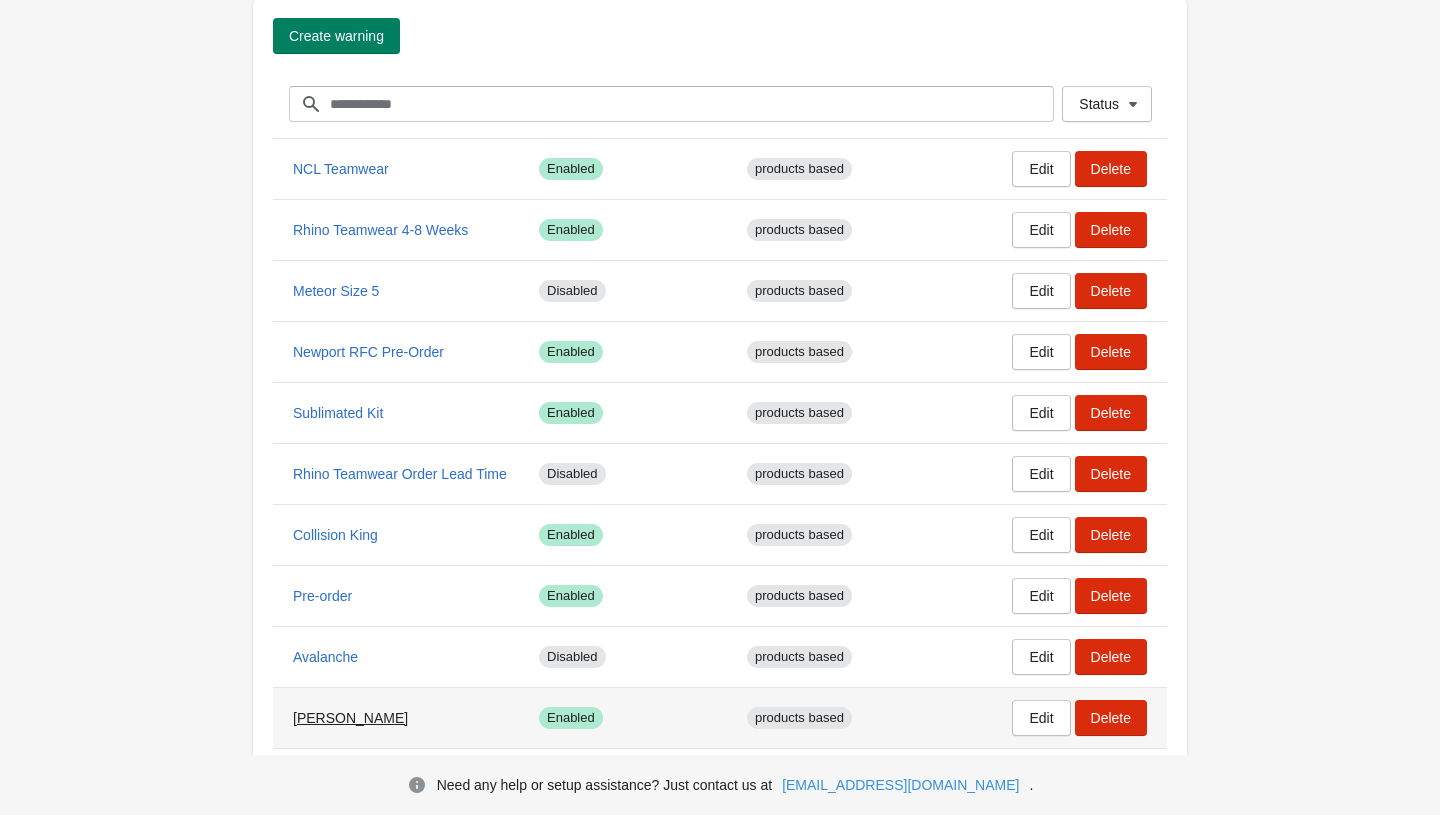 scroll, scrollTop: 1, scrollLeft: 0, axis: vertical 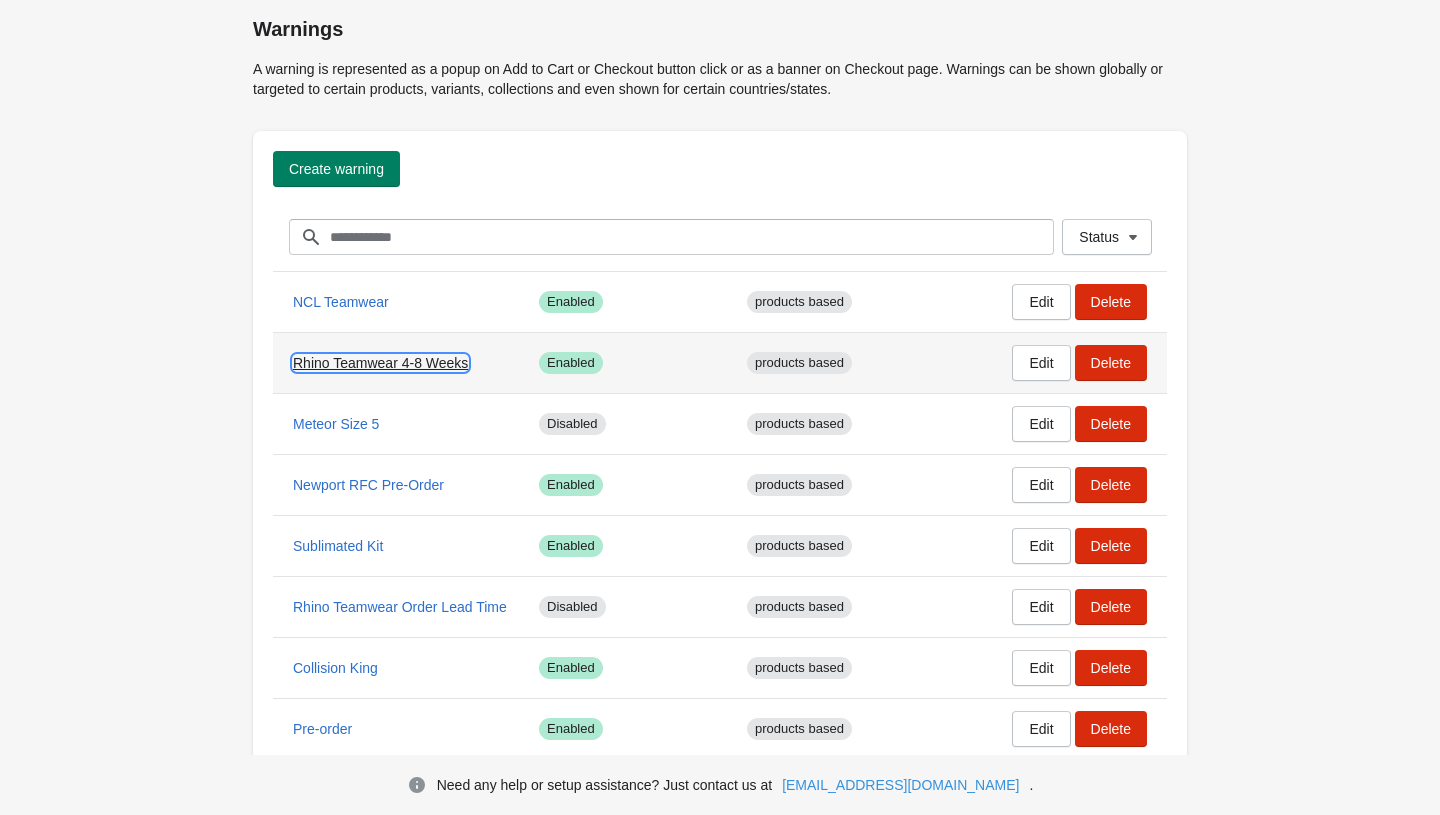 click on "Rhino Teamwear 4-8 Weeks" at bounding box center (380, 363) 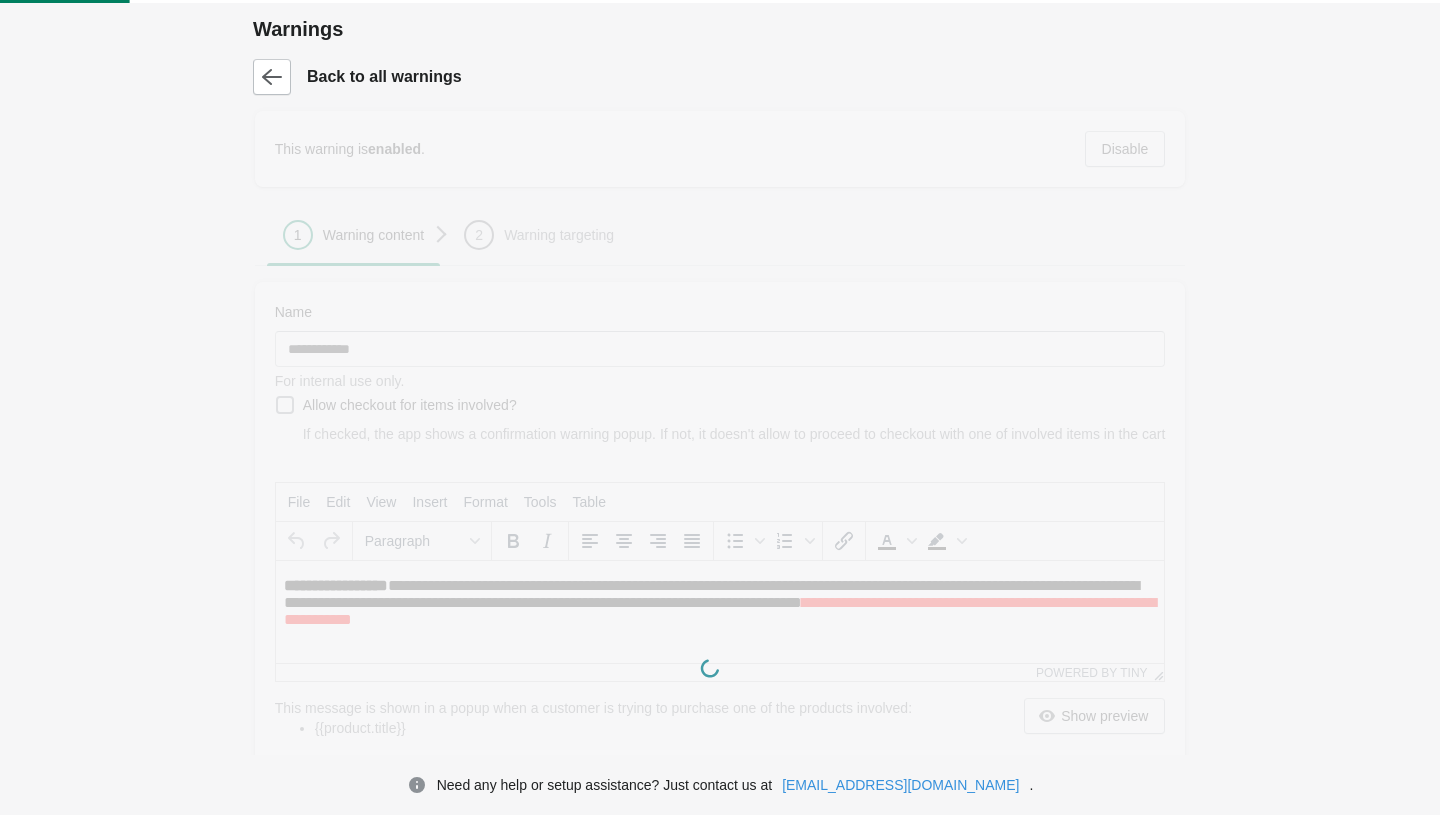 scroll, scrollTop: 0, scrollLeft: 0, axis: both 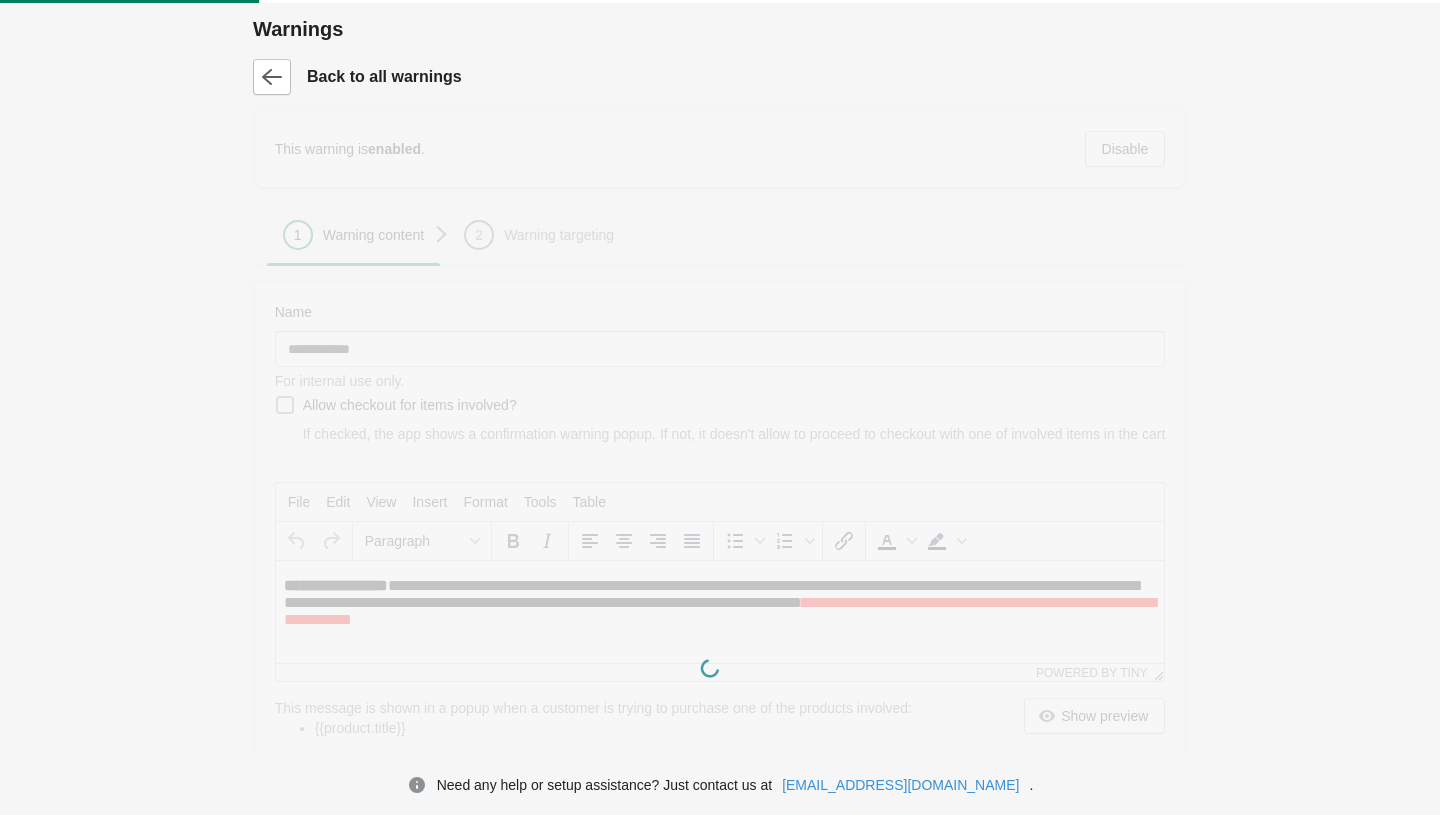 type on "**********" 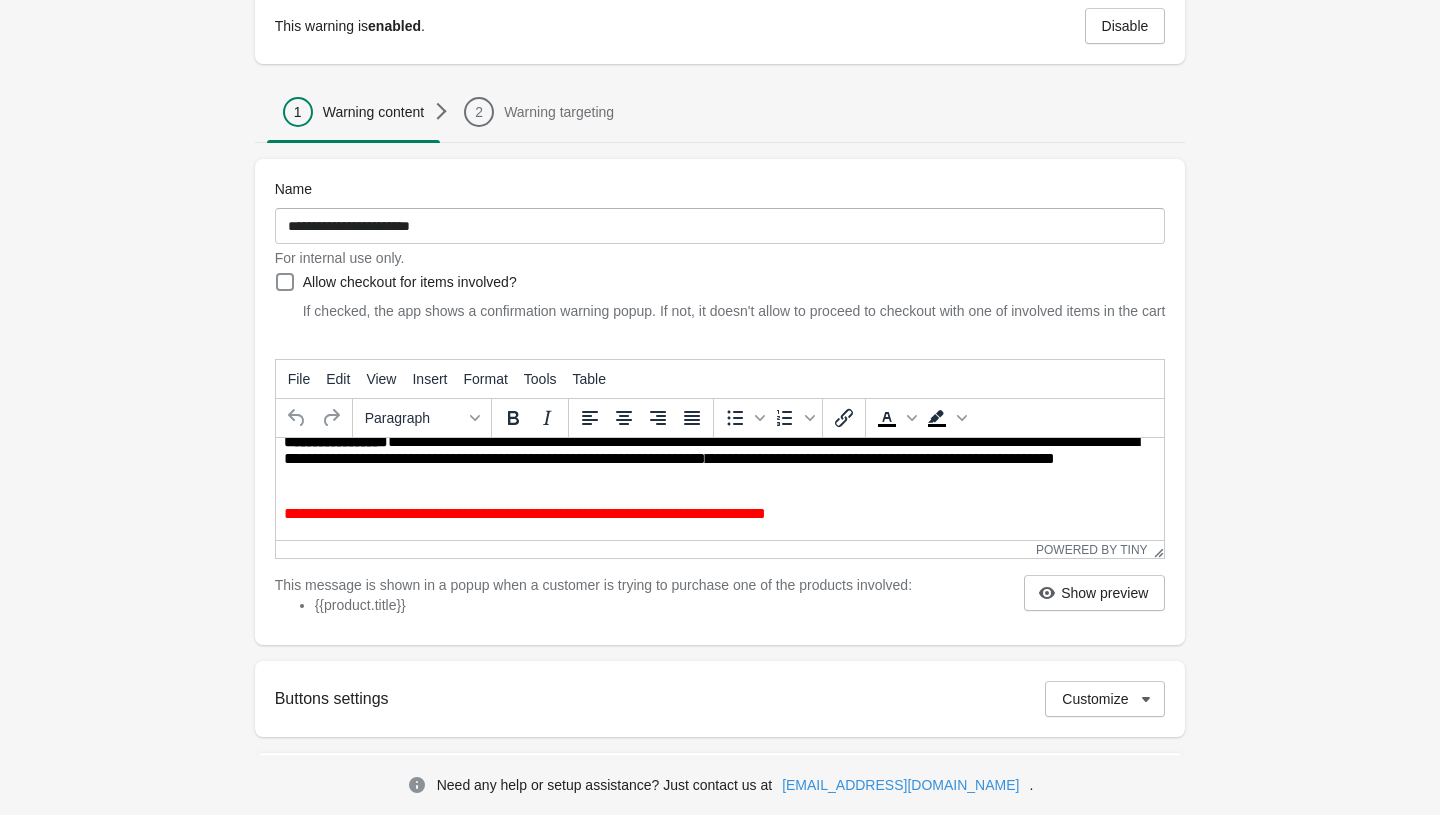 scroll, scrollTop: 0, scrollLeft: 0, axis: both 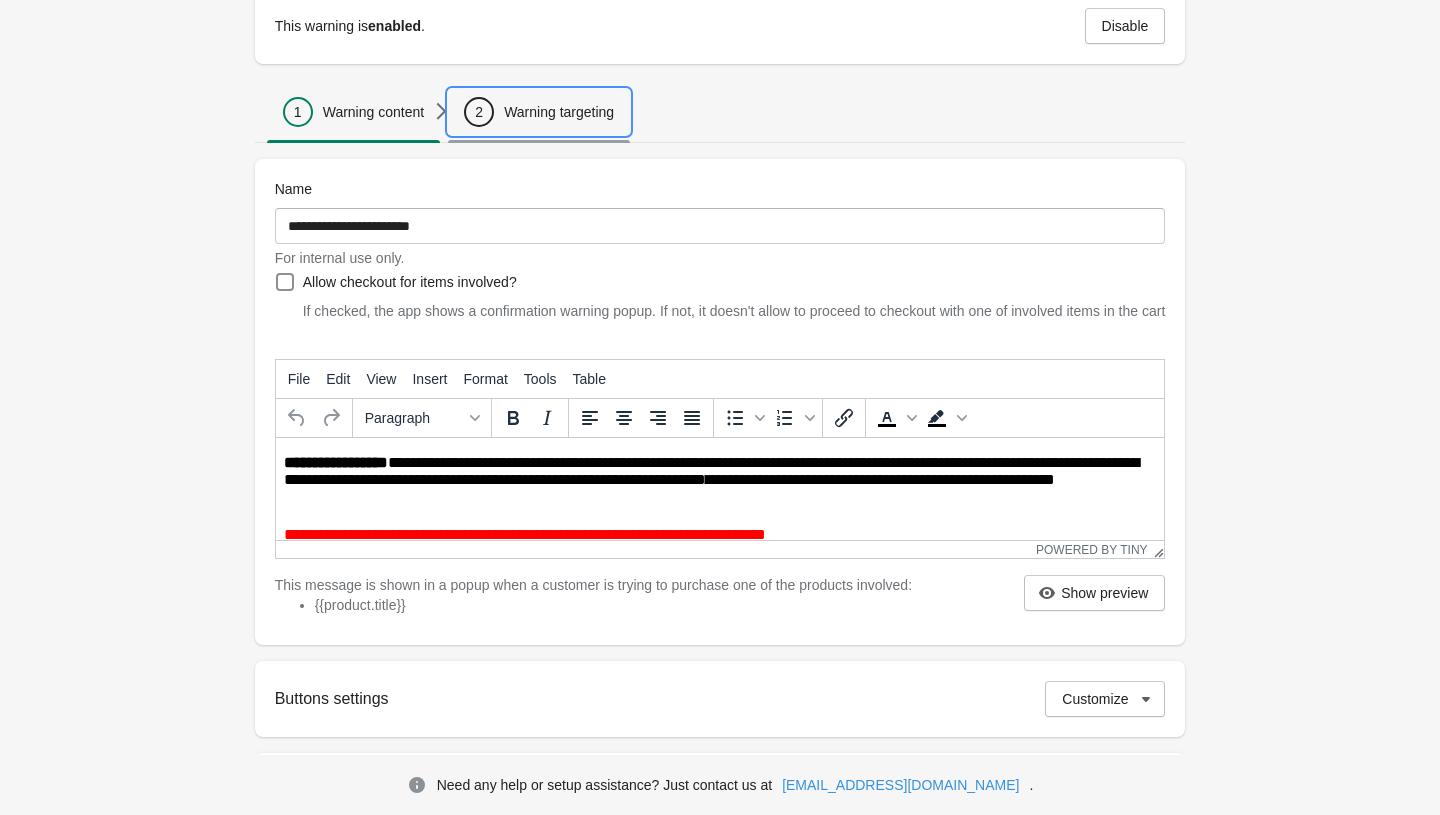 click on "2 Warning targeting" at bounding box center (539, 112) 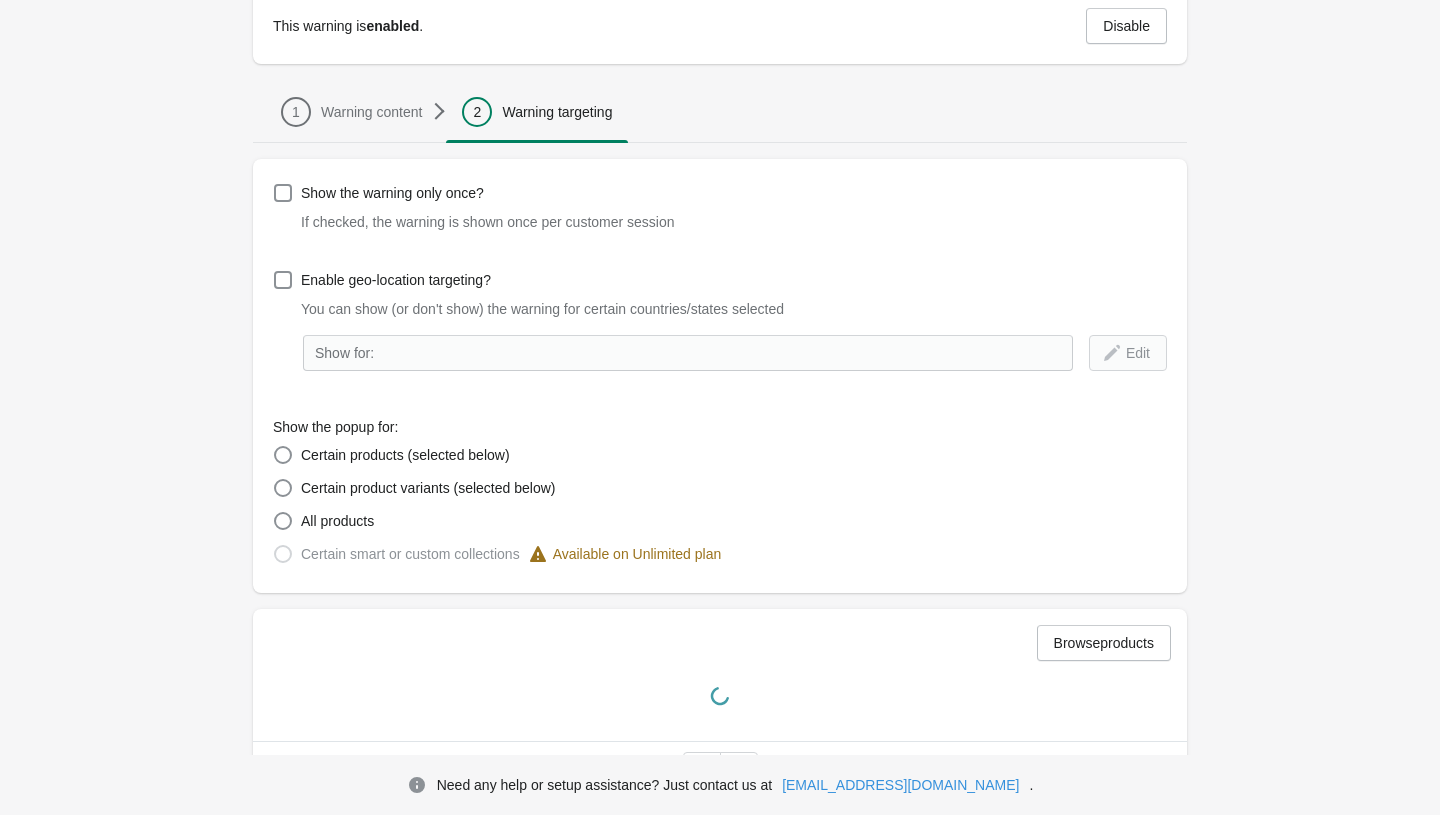 scroll, scrollTop: 245, scrollLeft: 0, axis: vertical 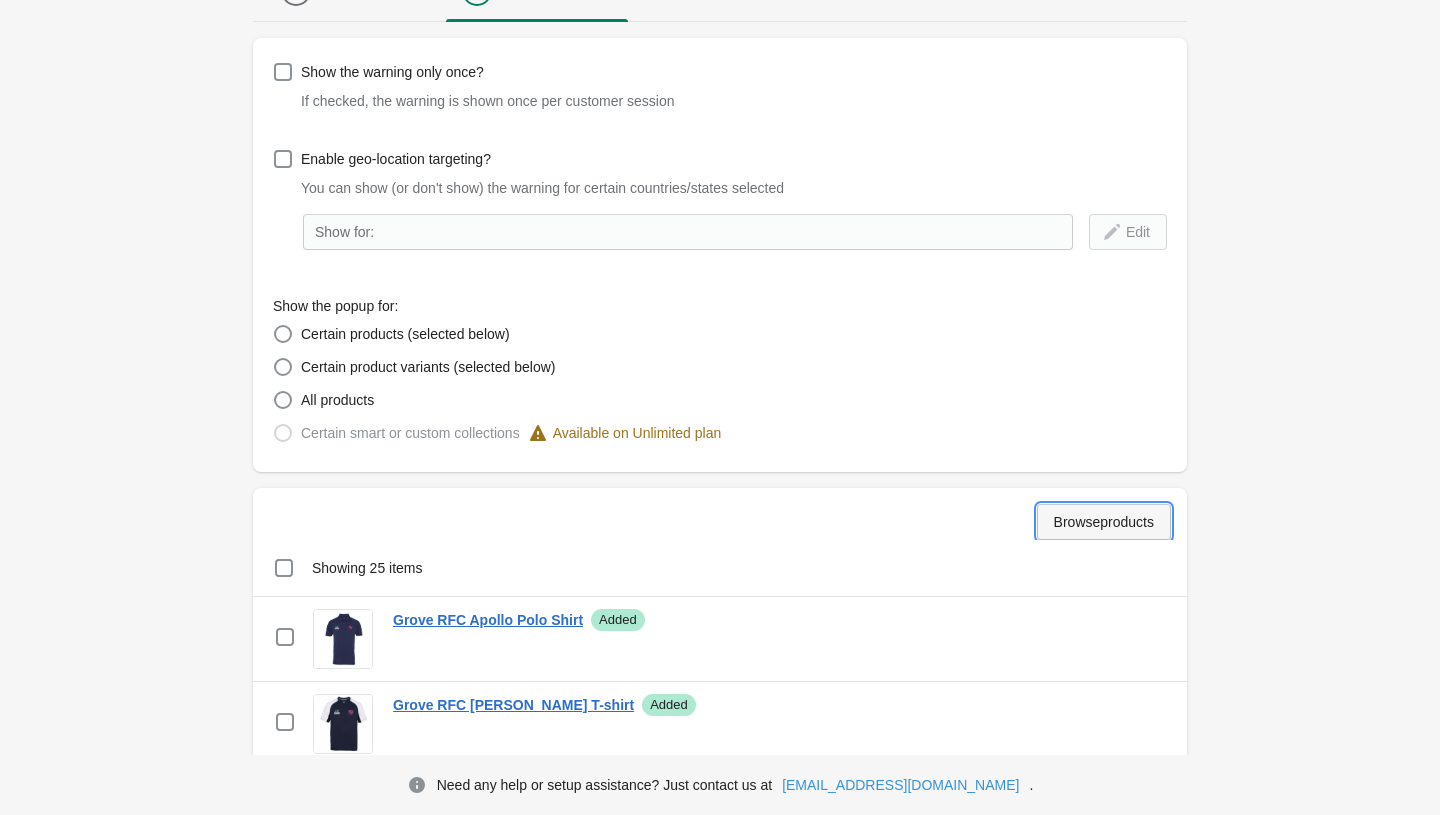 click on "Browse  products" at bounding box center (1104, 522) 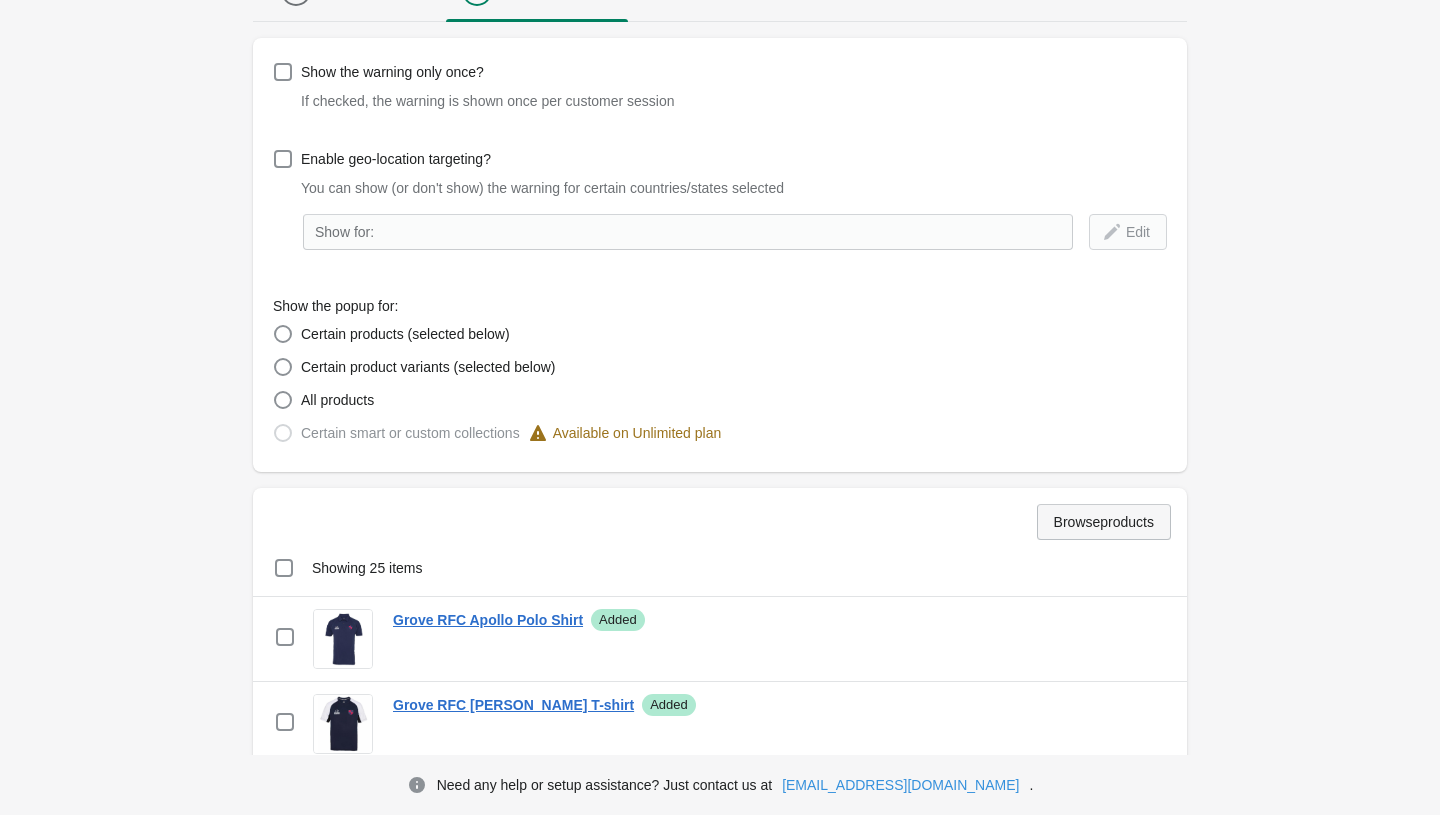 scroll, scrollTop: 0, scrollLeft: 0, axis: both 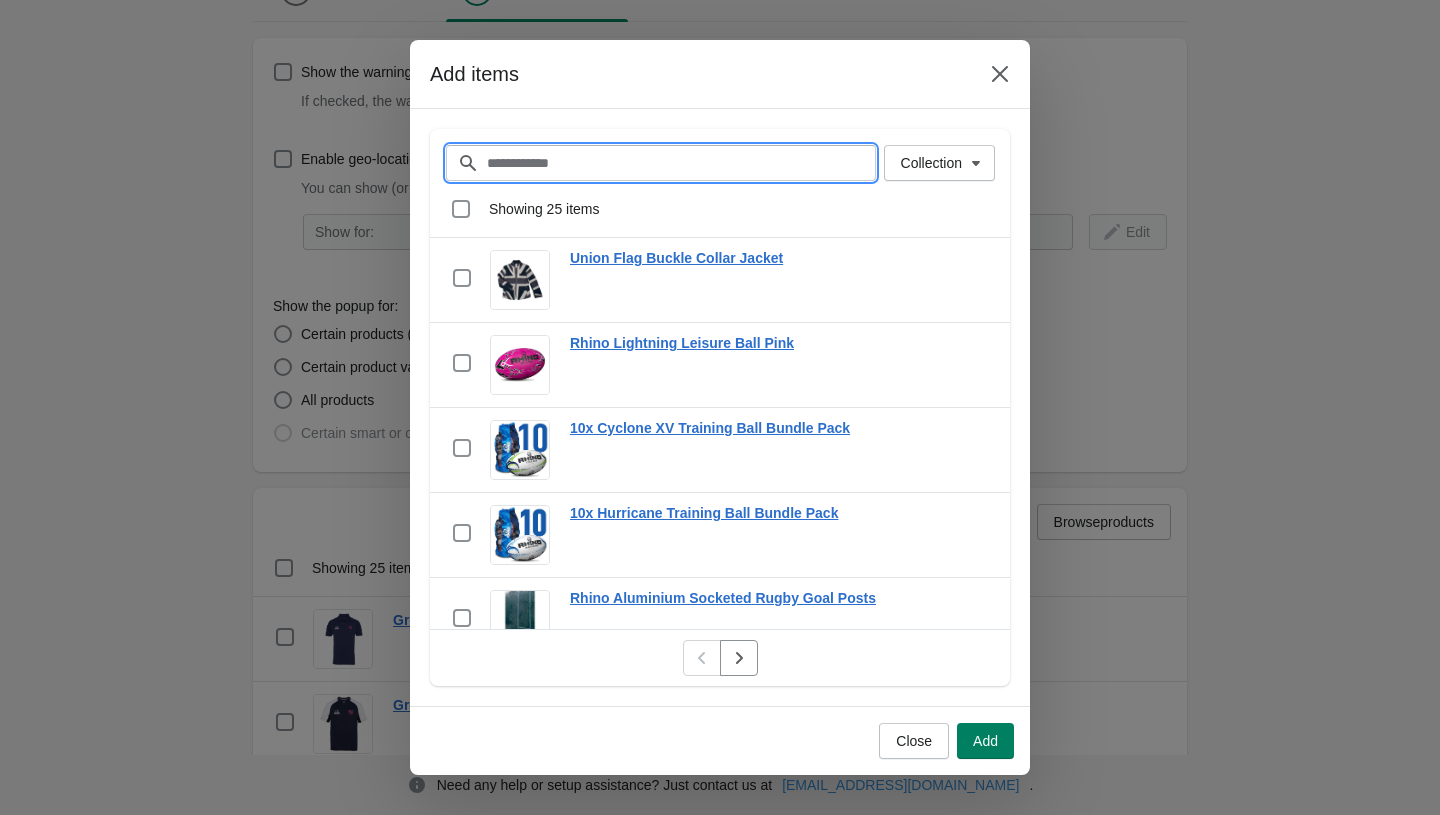 click on "Filter items" at bounding box center (681, 163) 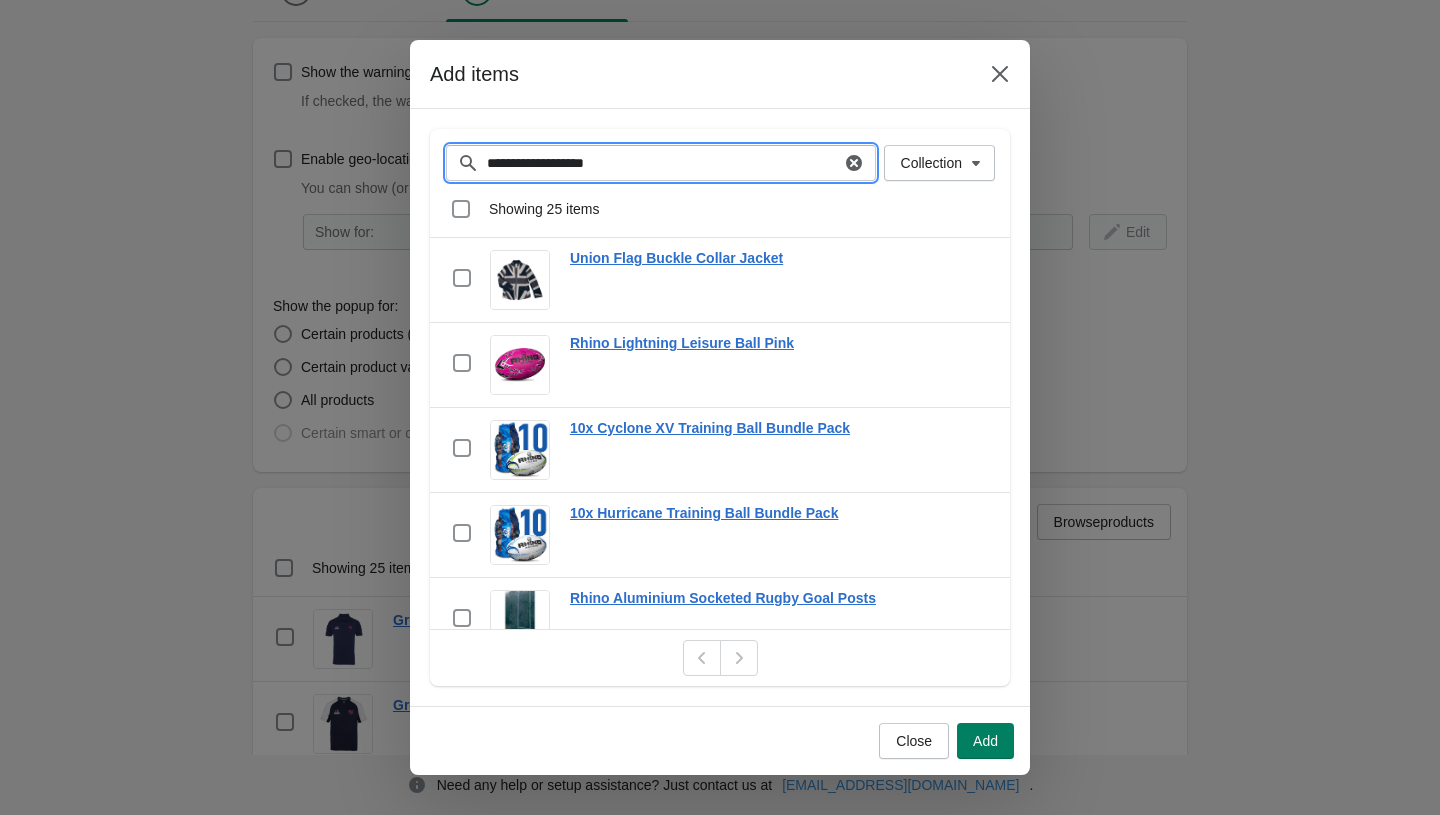 type on "**********" 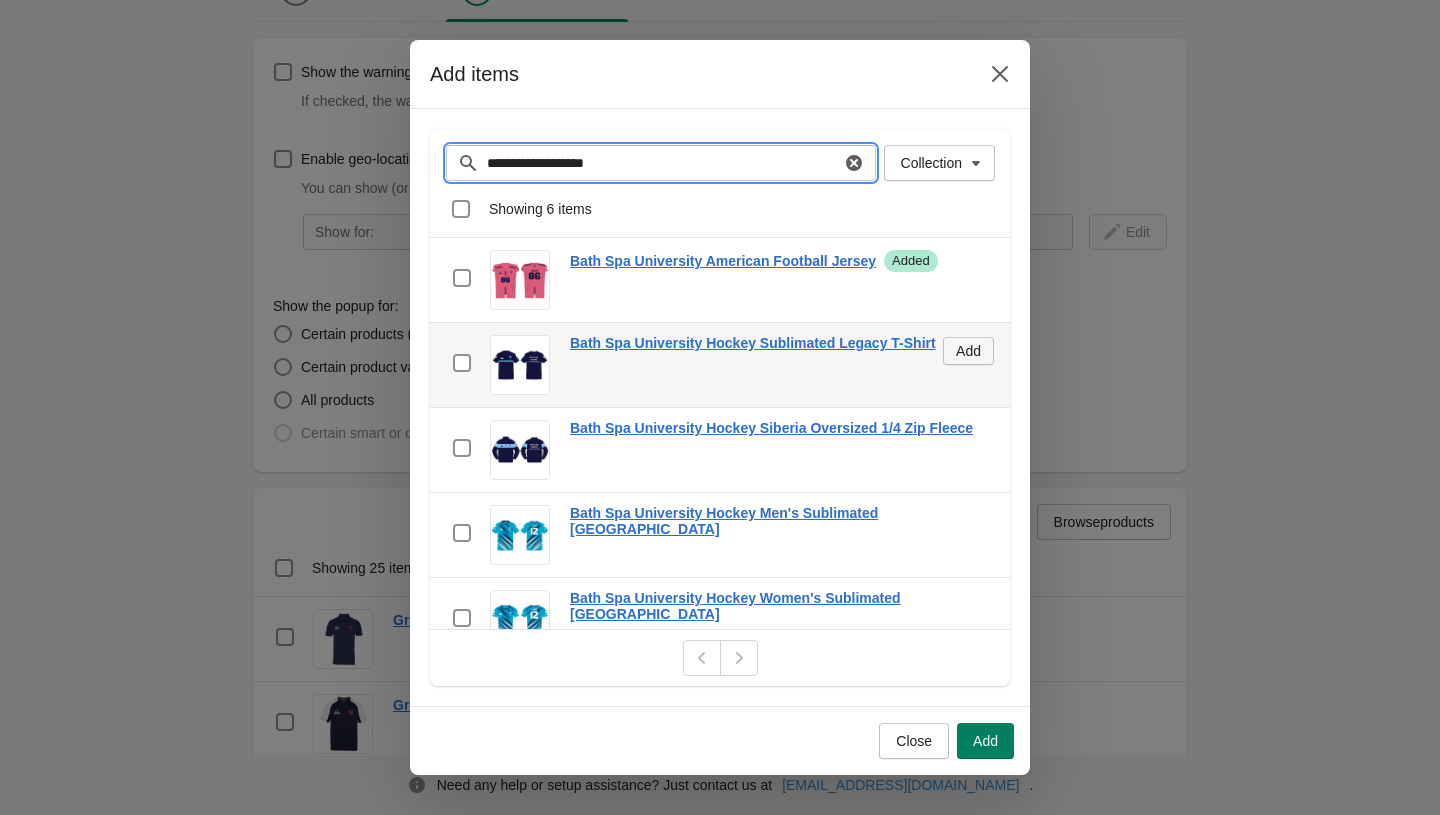 click on "Add" at bounding box center [968, 351] 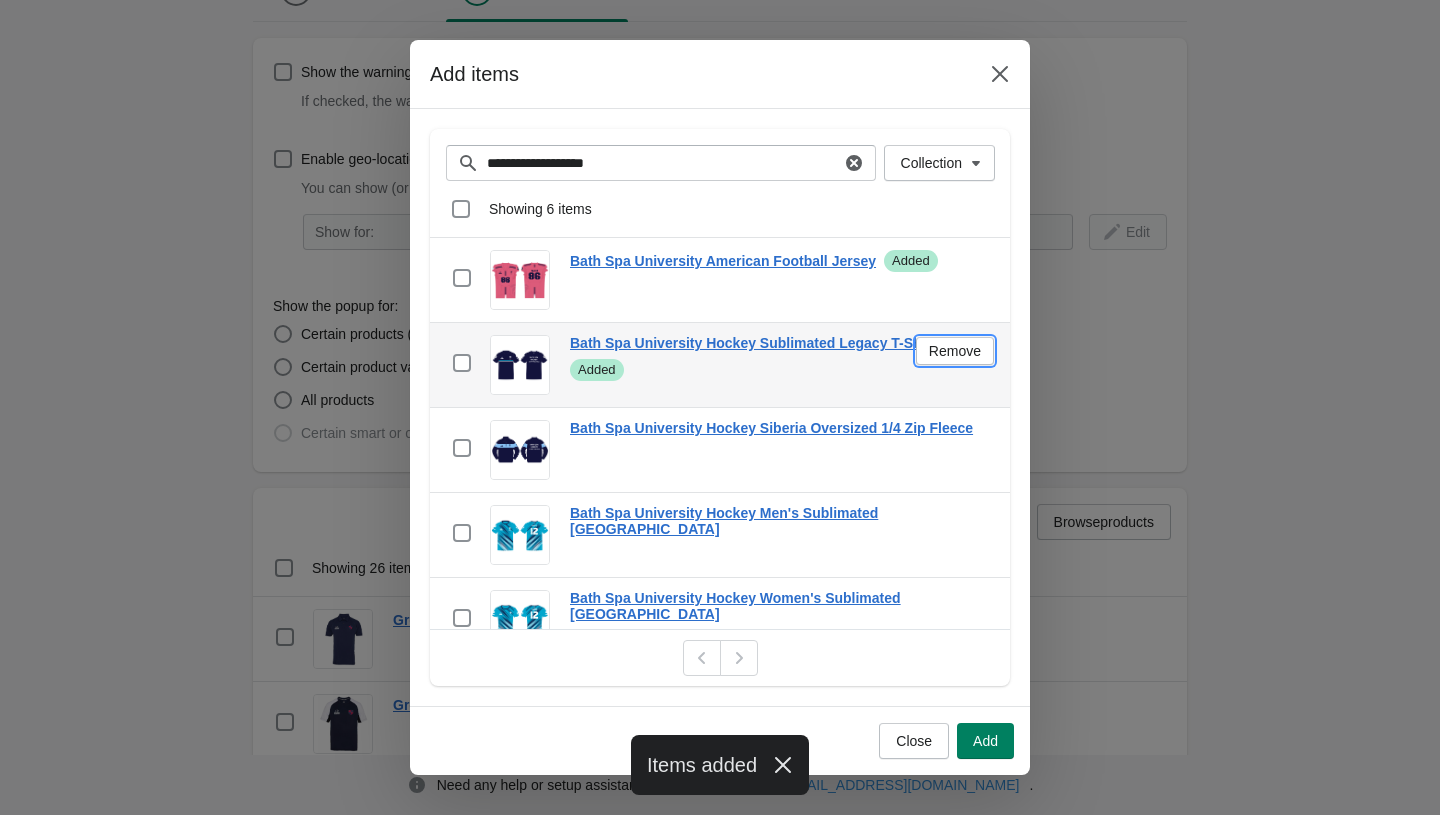 click on "Remove" at bounding box center [955, 351] 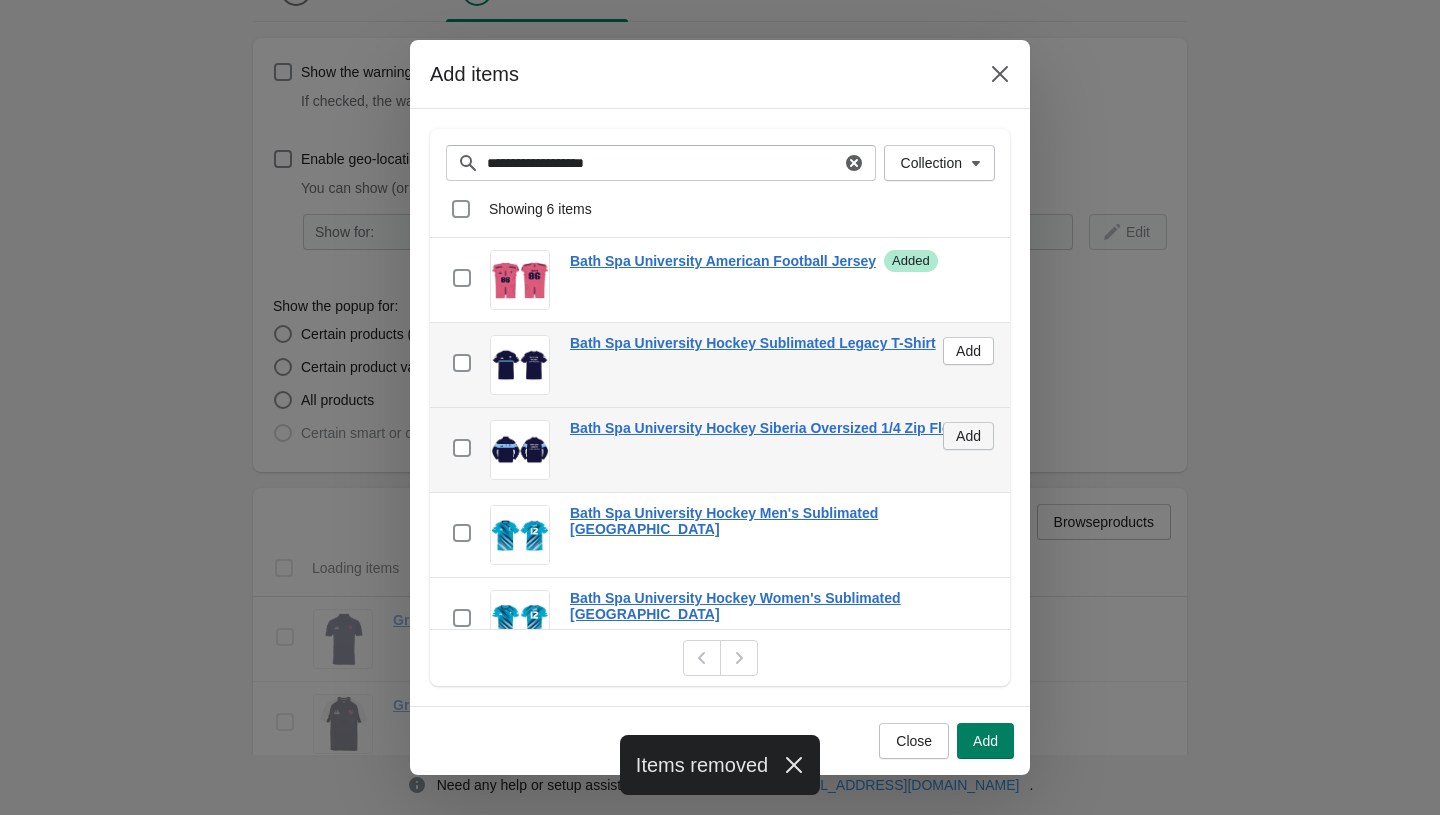click on "Add" at bounding box center [968, 436] 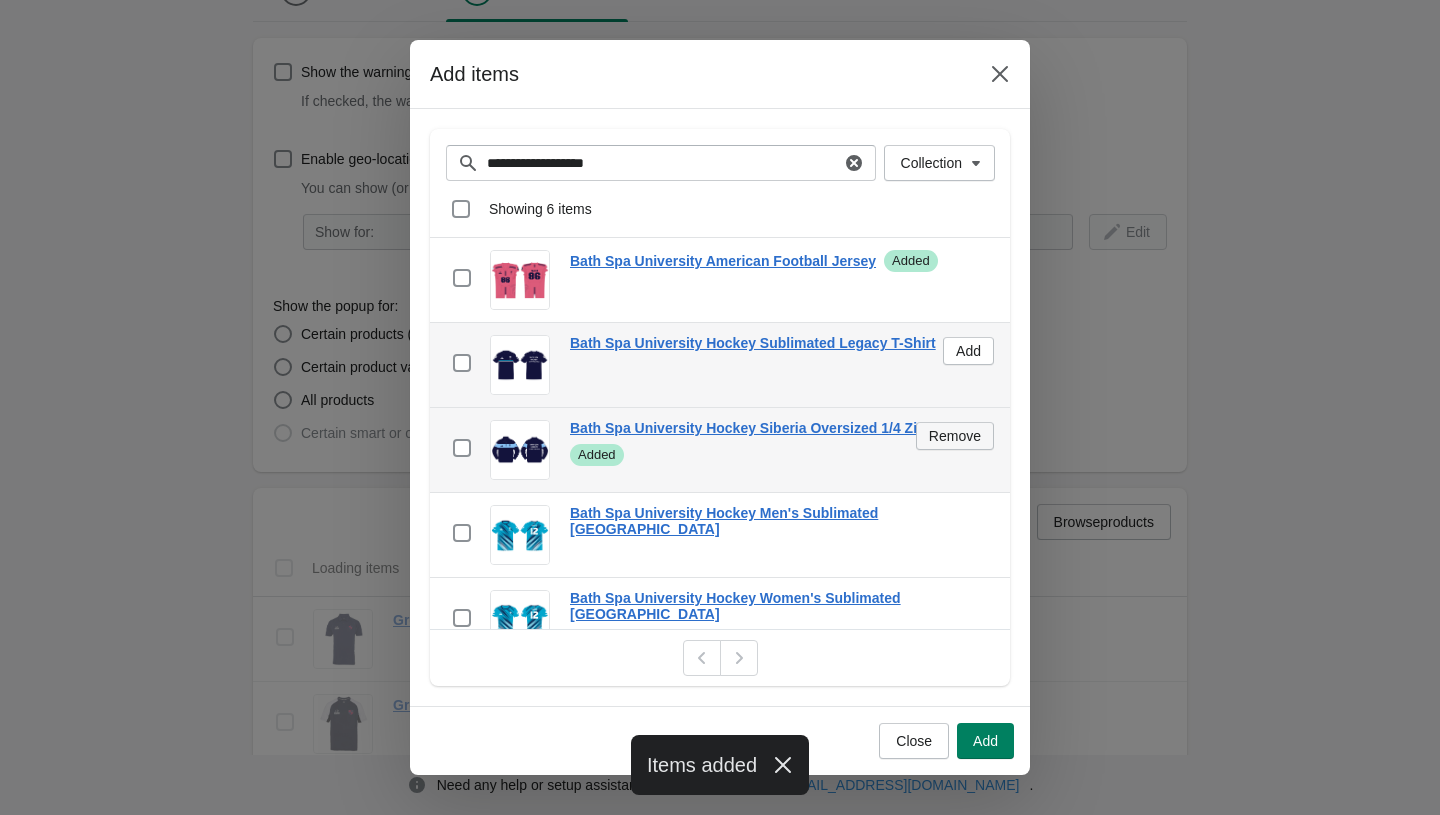 click on "Remove" at bounding box center [955, 436] 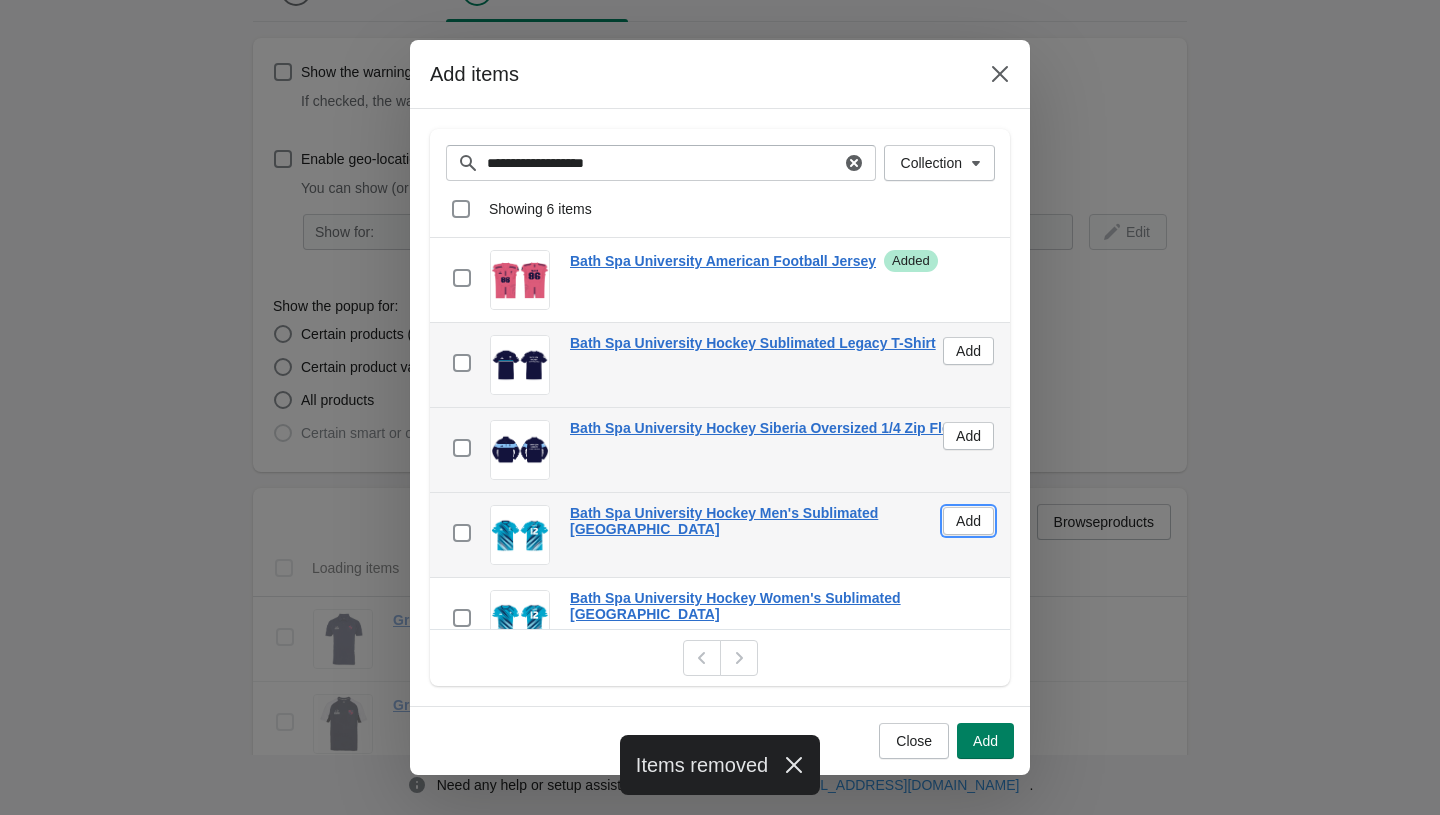 click on "Add" at bounding box center [968, 521] 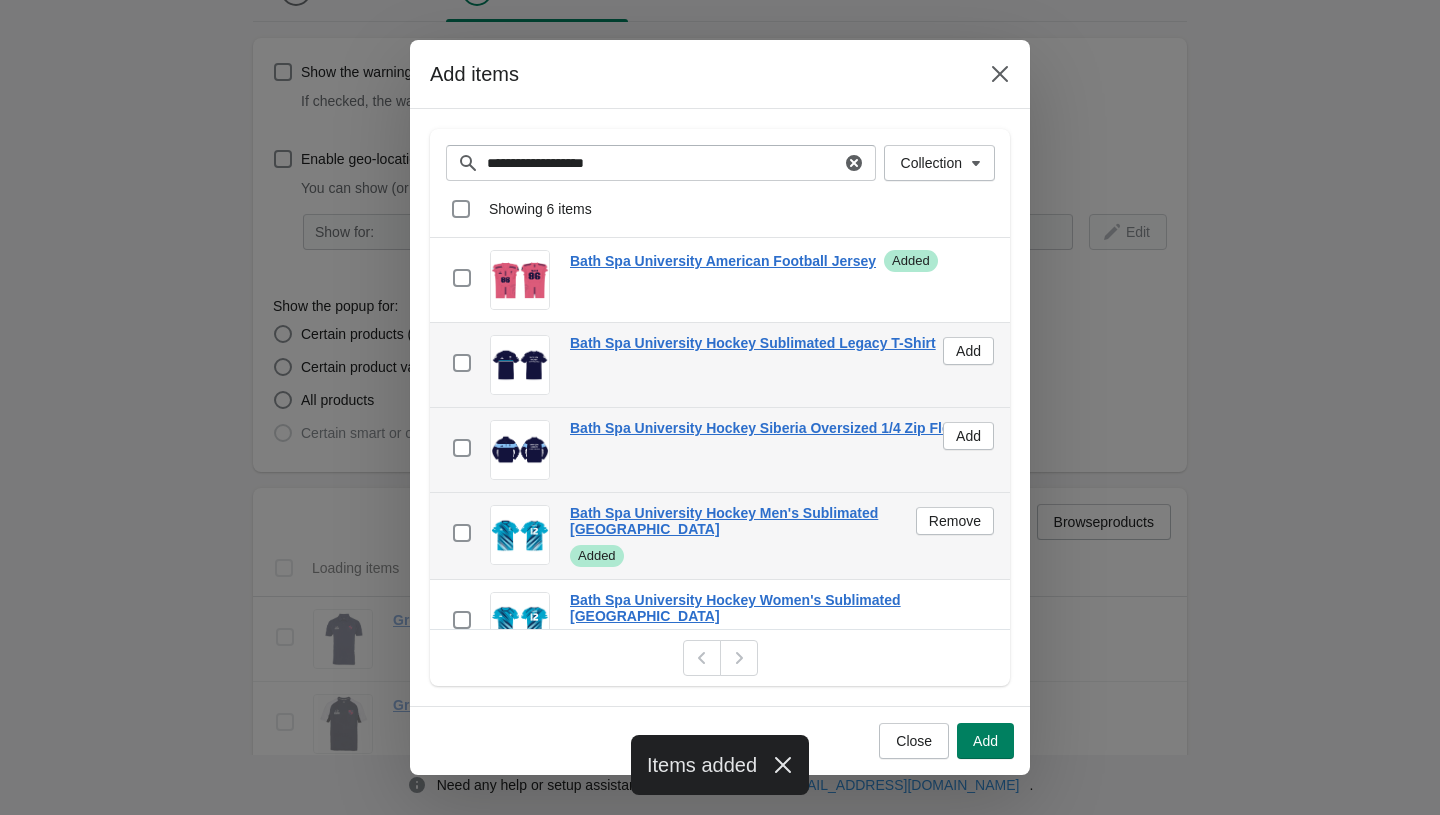 click on "Remove" at bounding box center (955, 521) 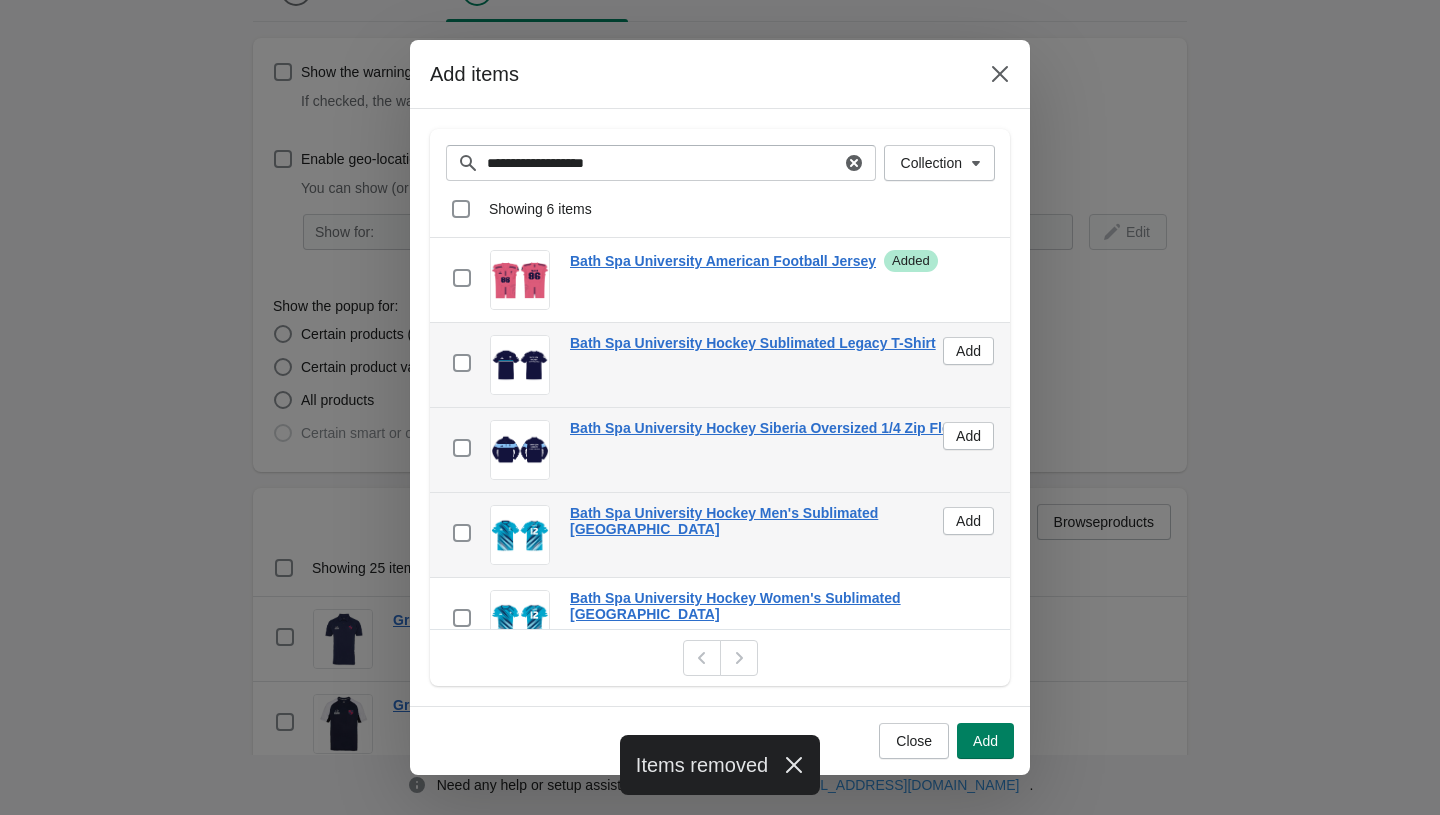 scroll, scrollTop: 53, scrollLeft: 0, axis: vertical 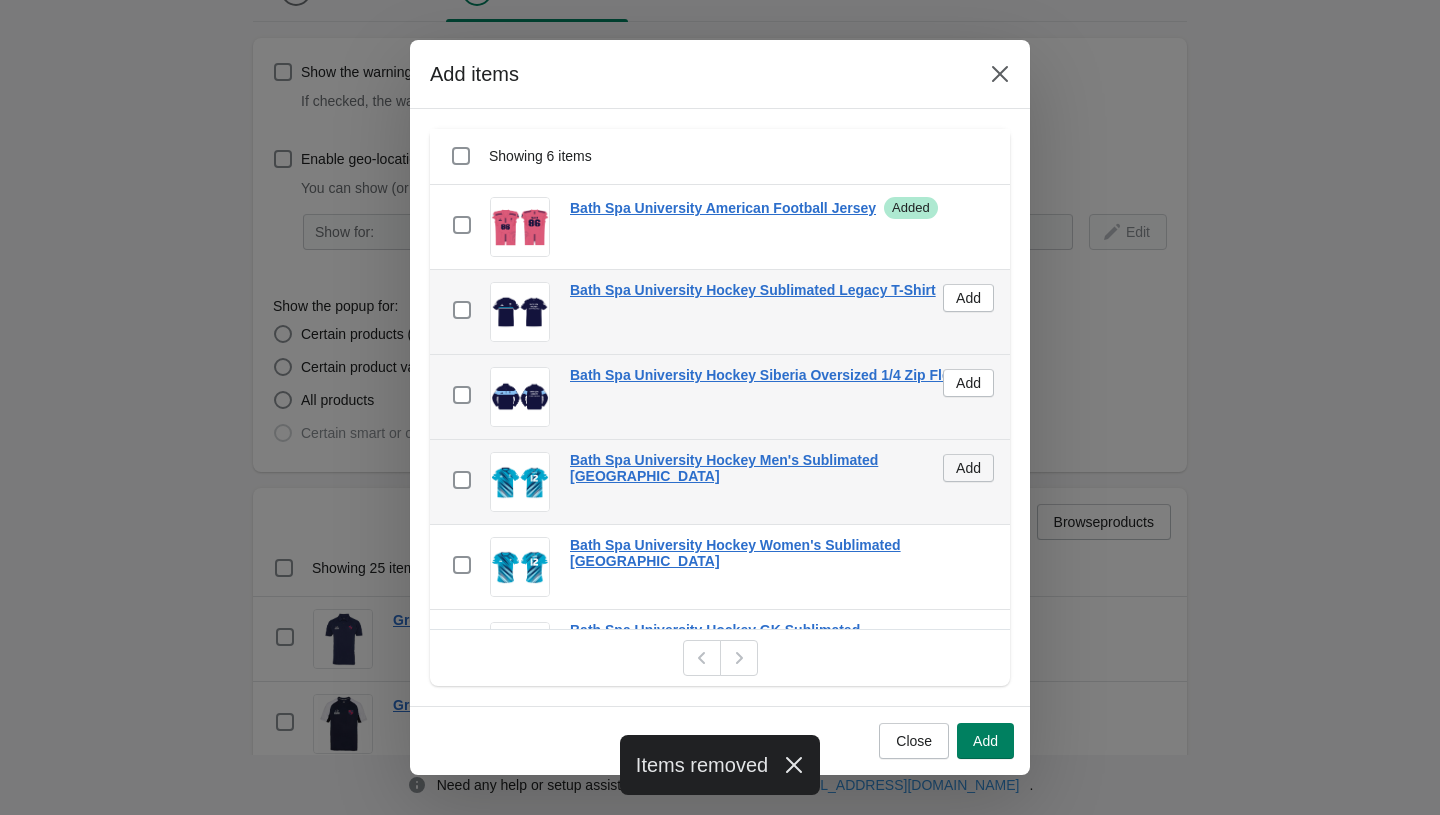 click on "Add" at bounding box center (968, 468) 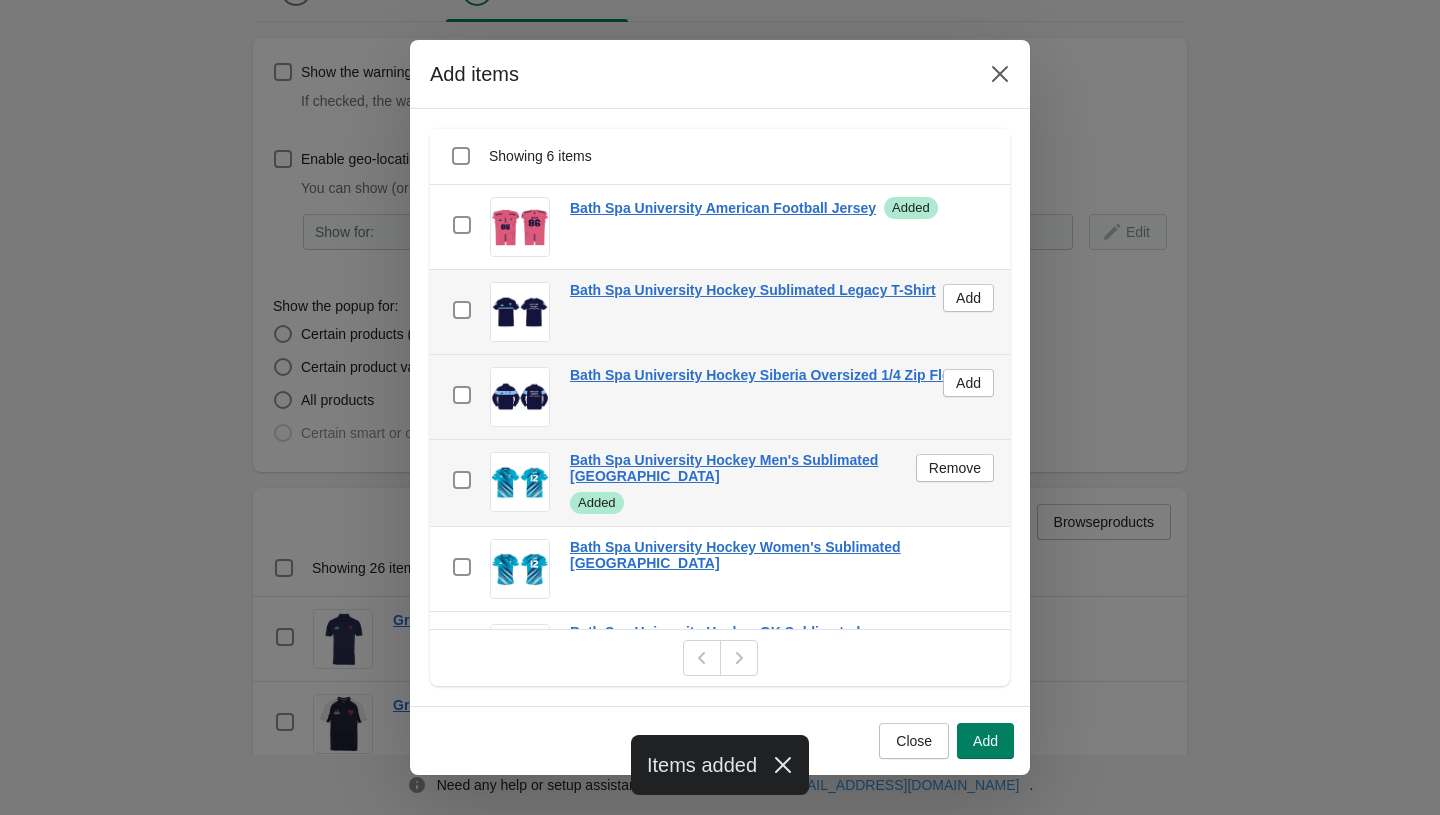 click on "Remove" at bounding box center (955, 468) 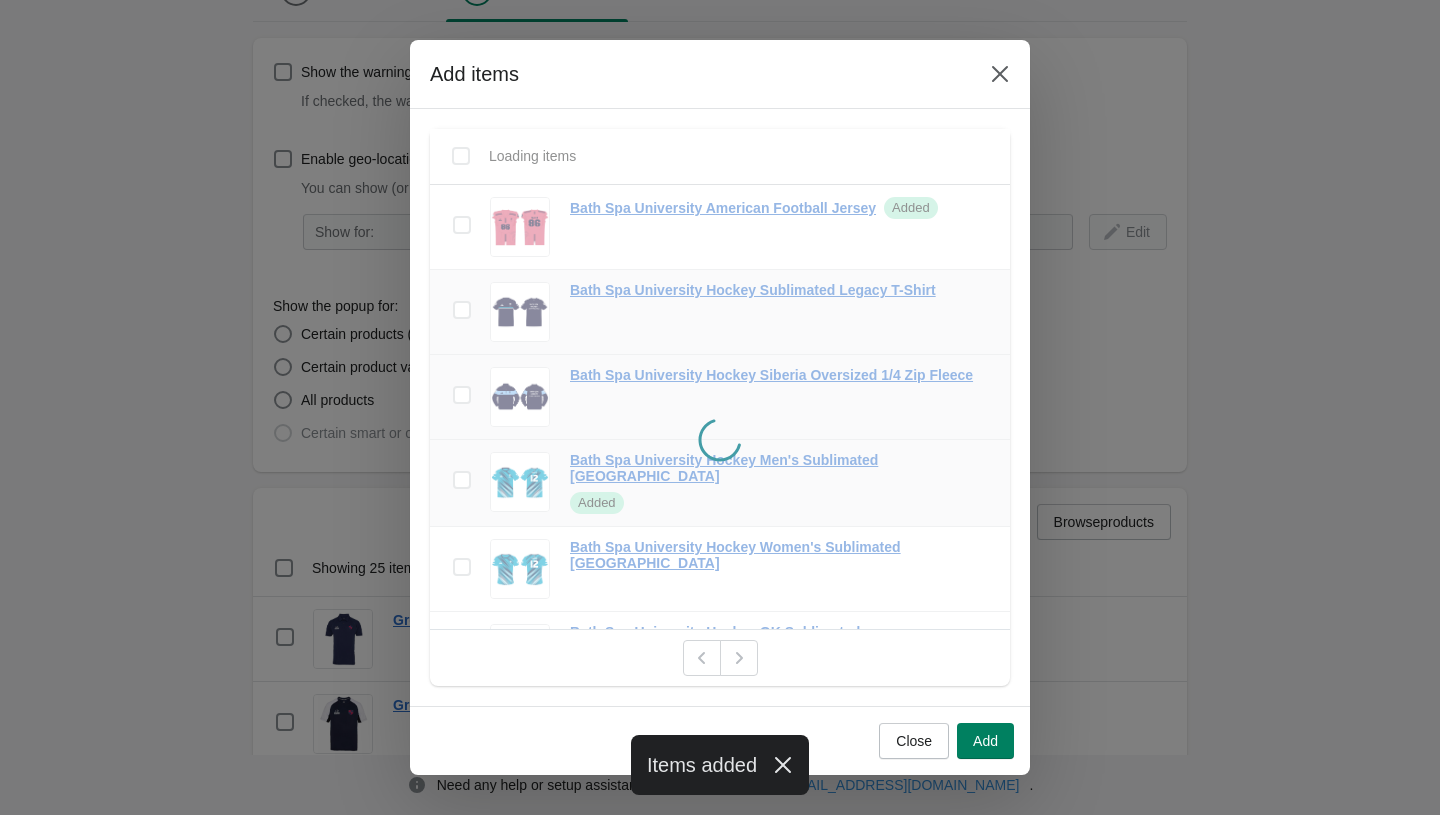 scroll, scrollTop: 118, scrollLeft: 0, axis: vertical 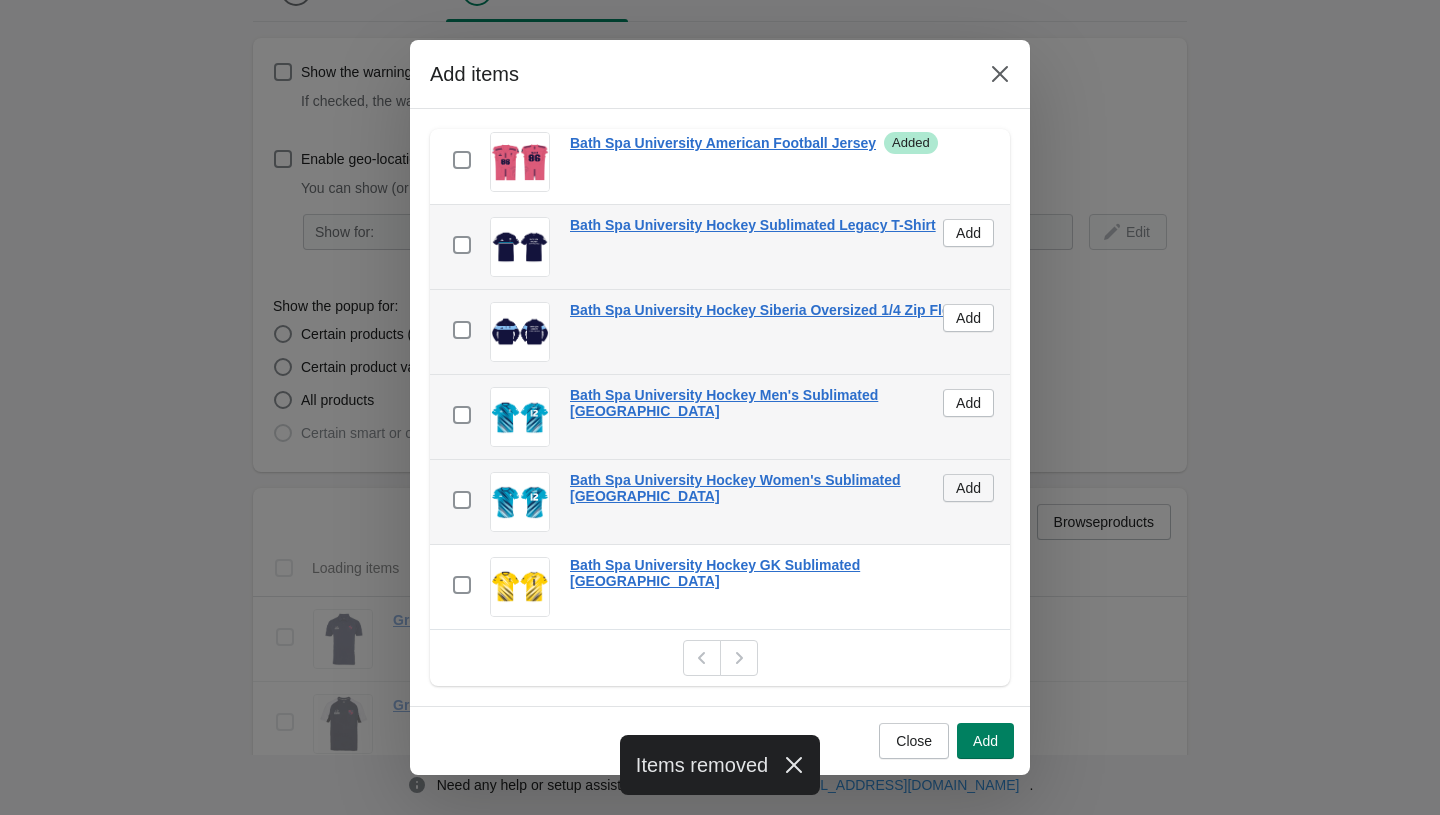 click on "Add" at bounding box center (968, 488) 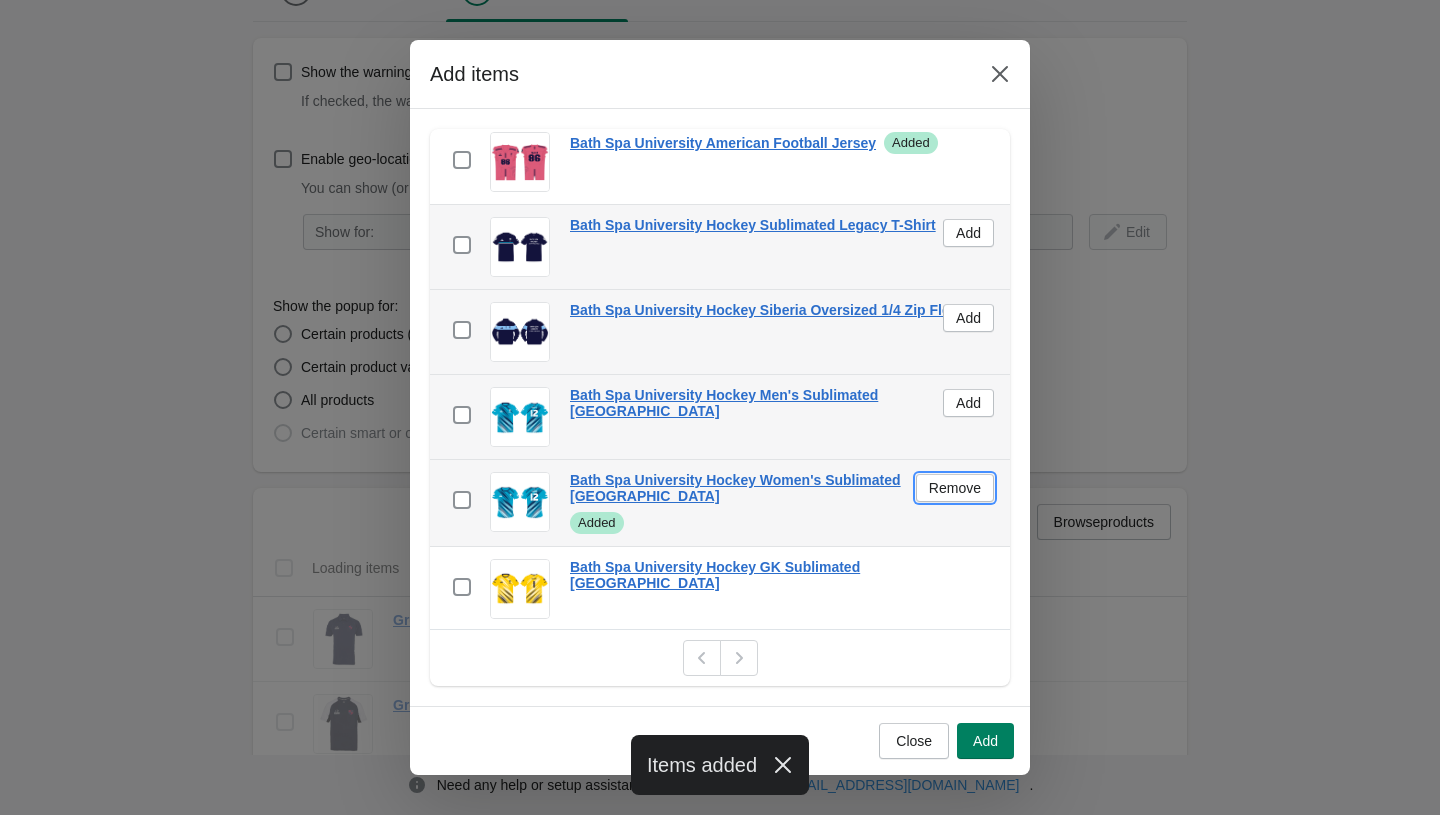 click on "Remove" at bounding box center [955, 488] 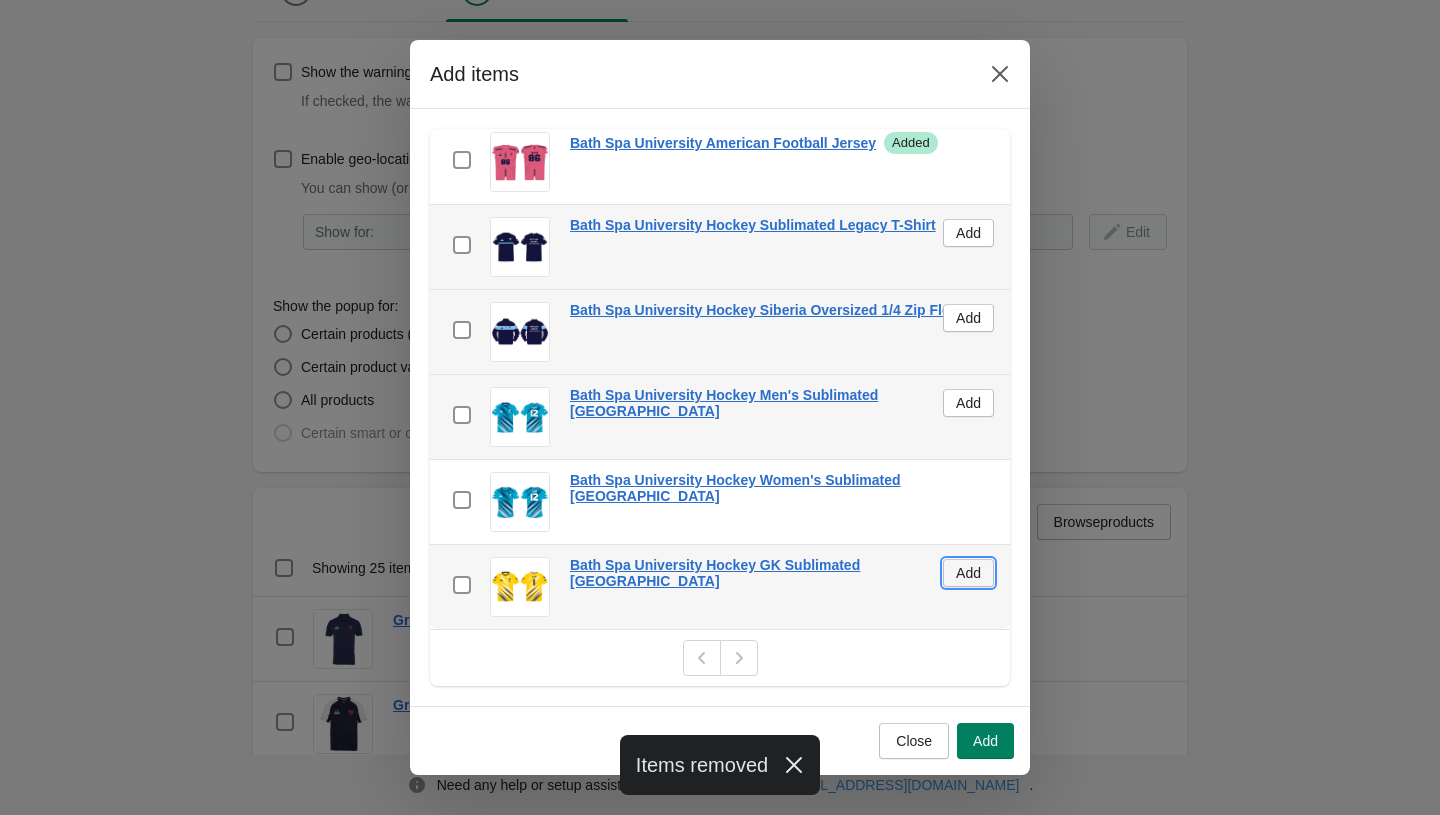 click on "Add" at bounding box center [968, 573] 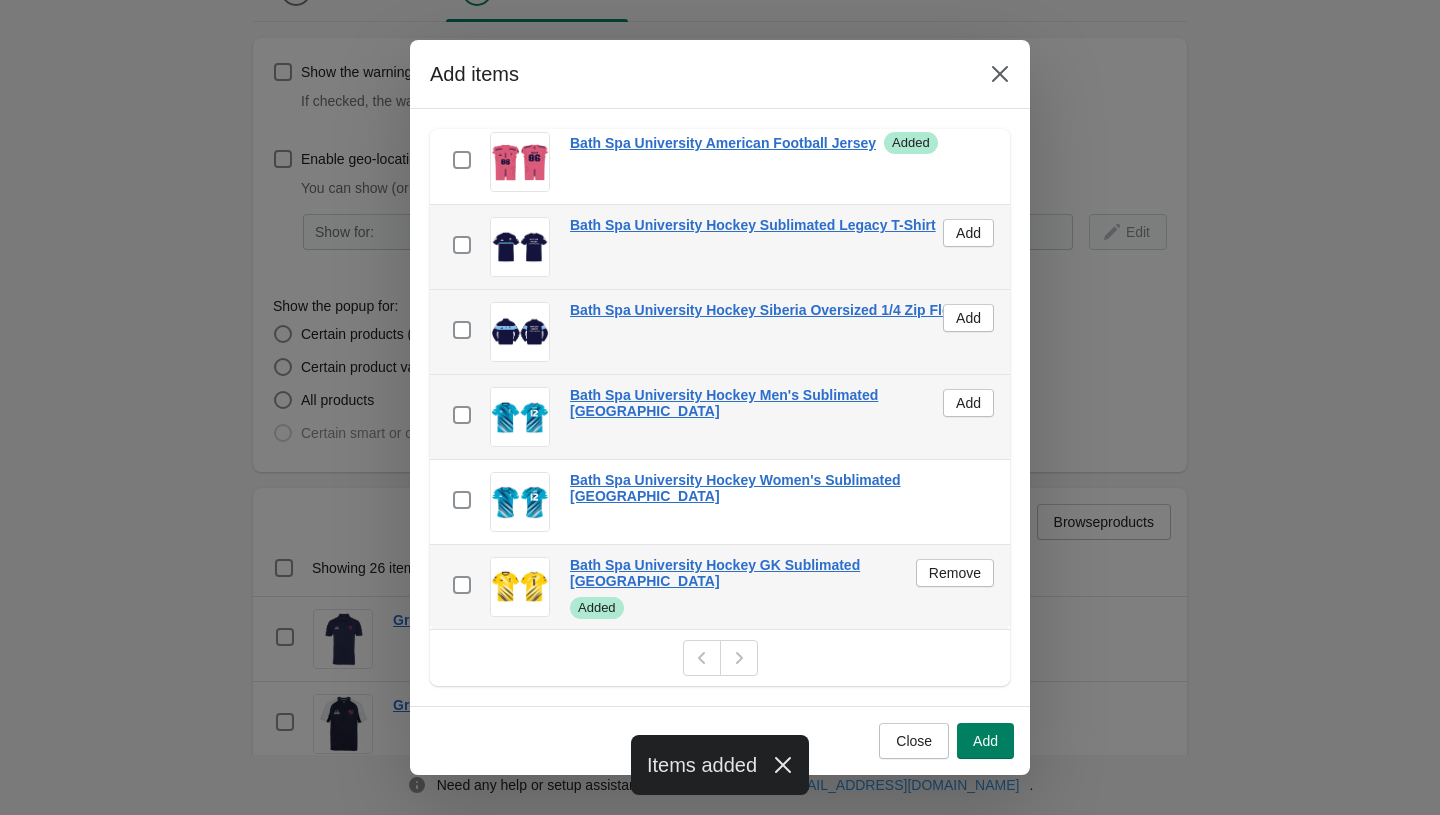 click on "Remove" at bounding box center (955, 573) 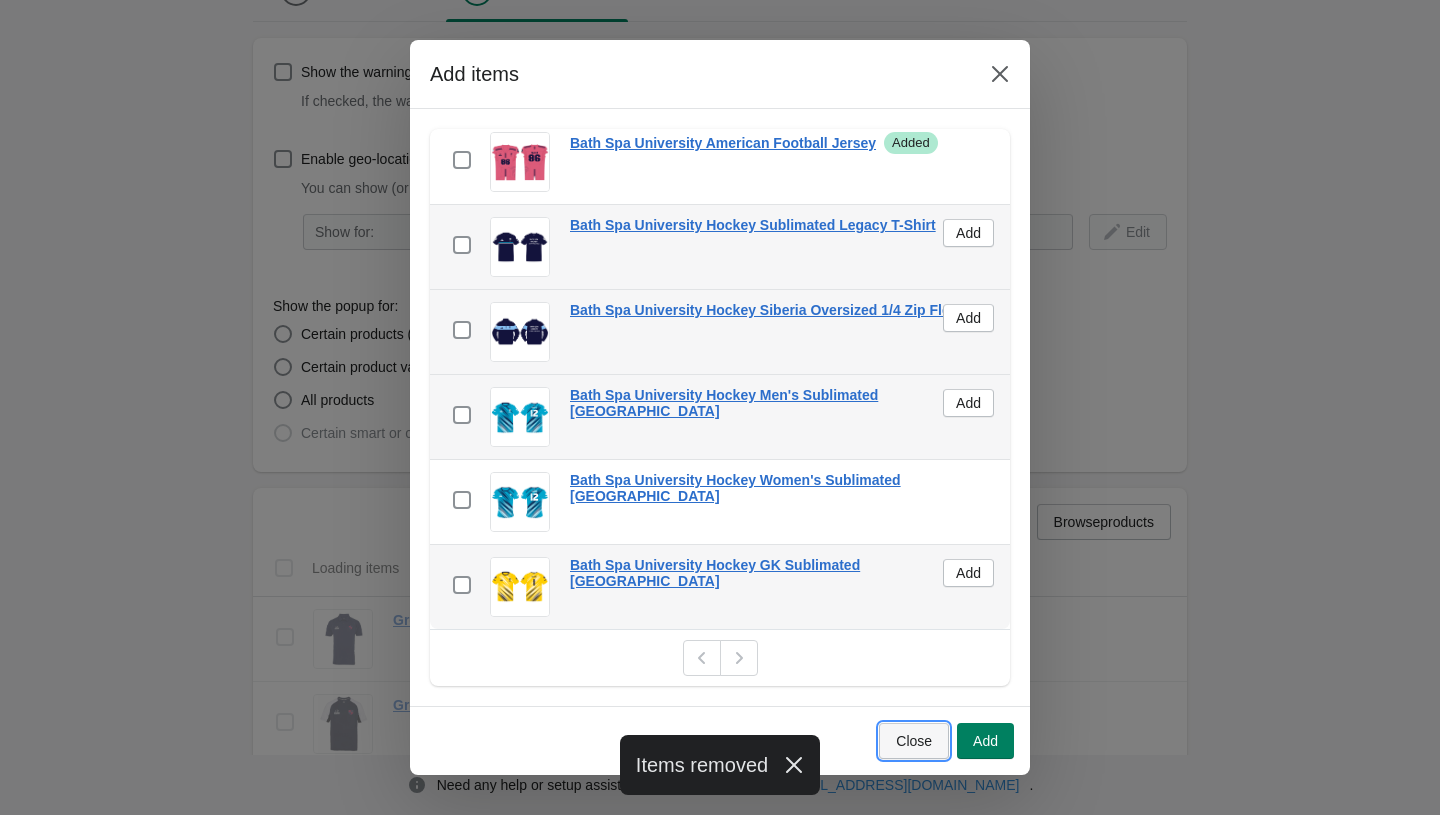 click on "Close" at bounding box center (914, 741) 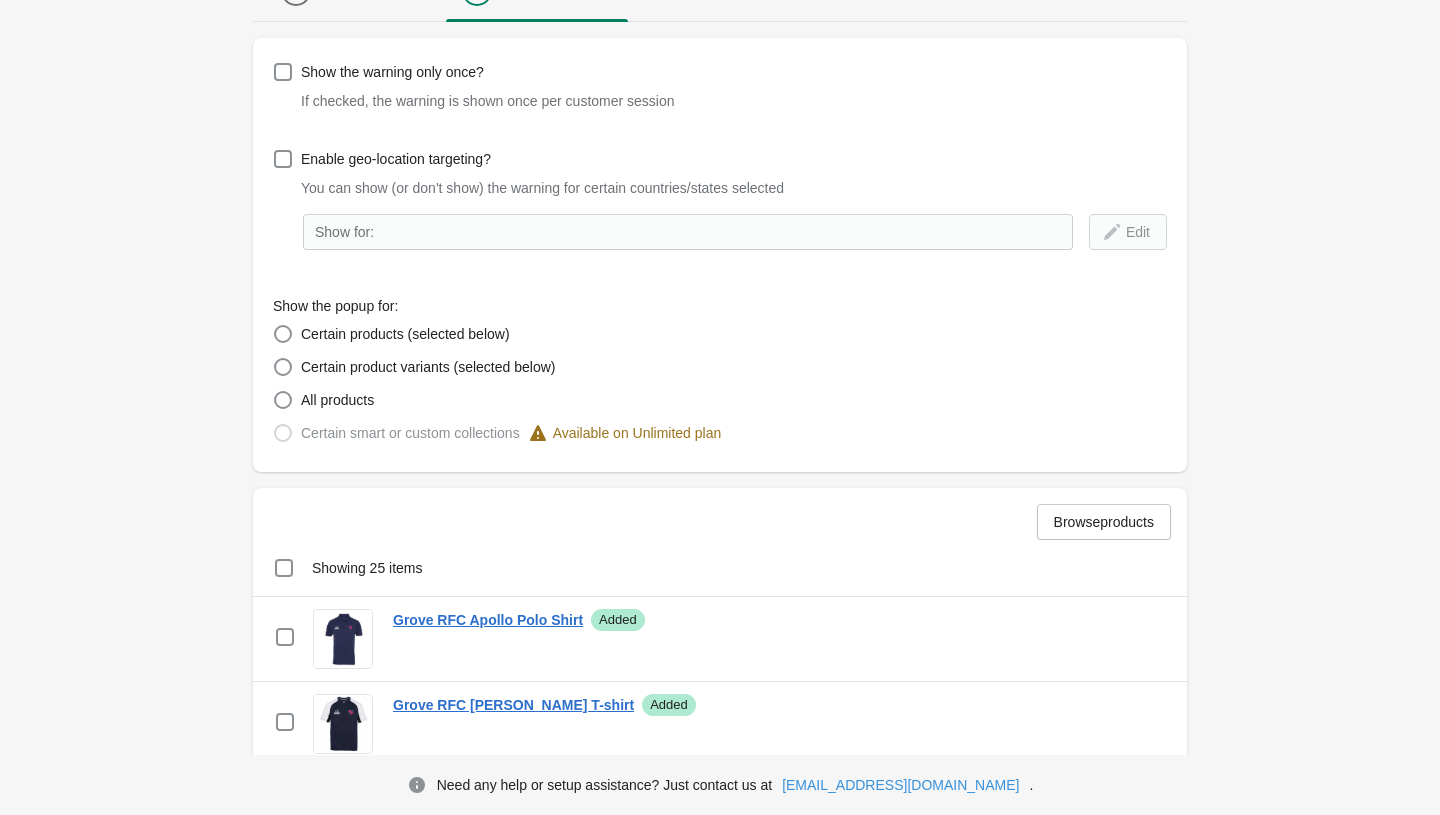 scroll, scrollTop: 613, scrollLeft: 0, axis: vertical 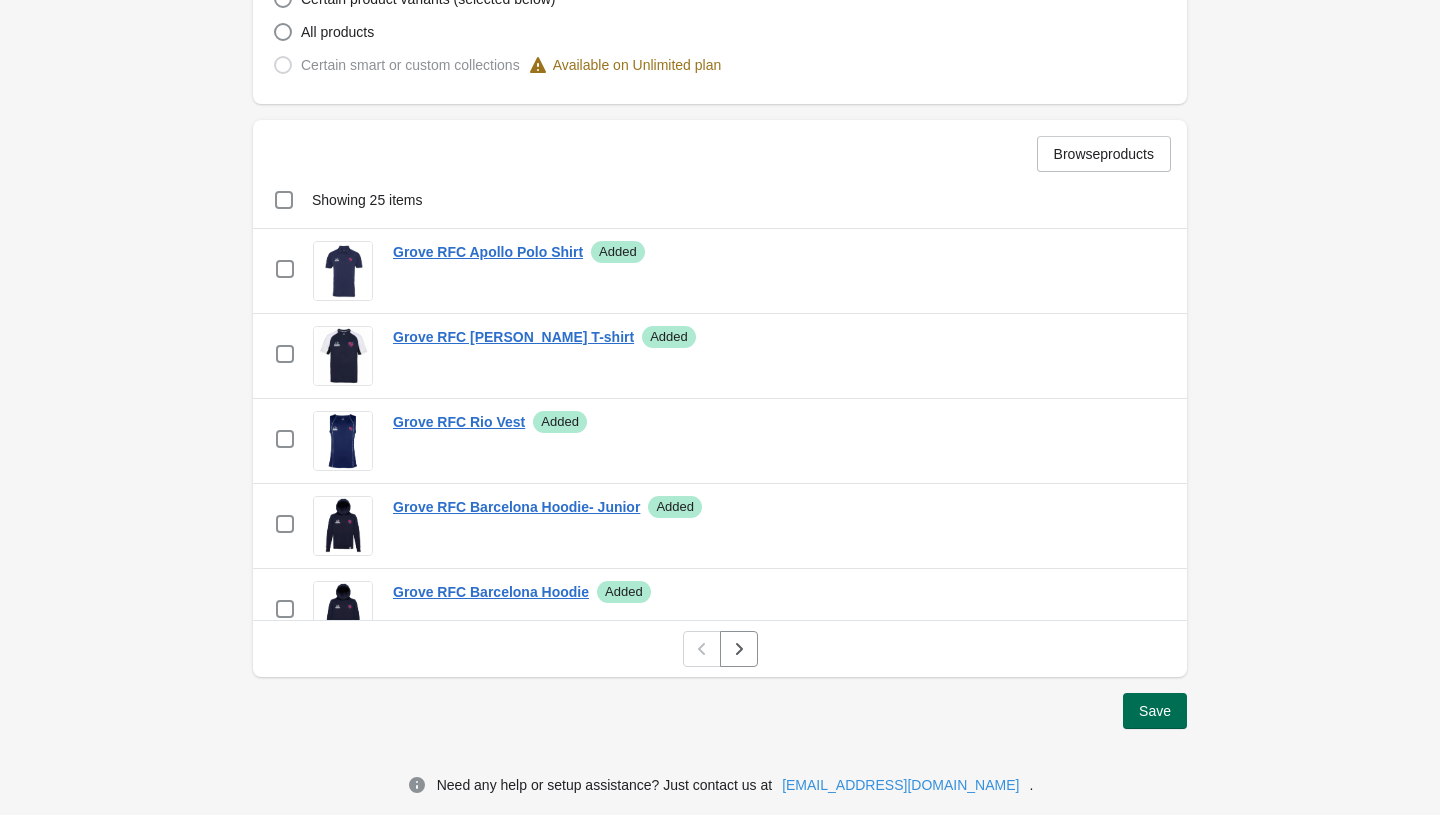 click on "Save" at bounding box center (1155, 711) 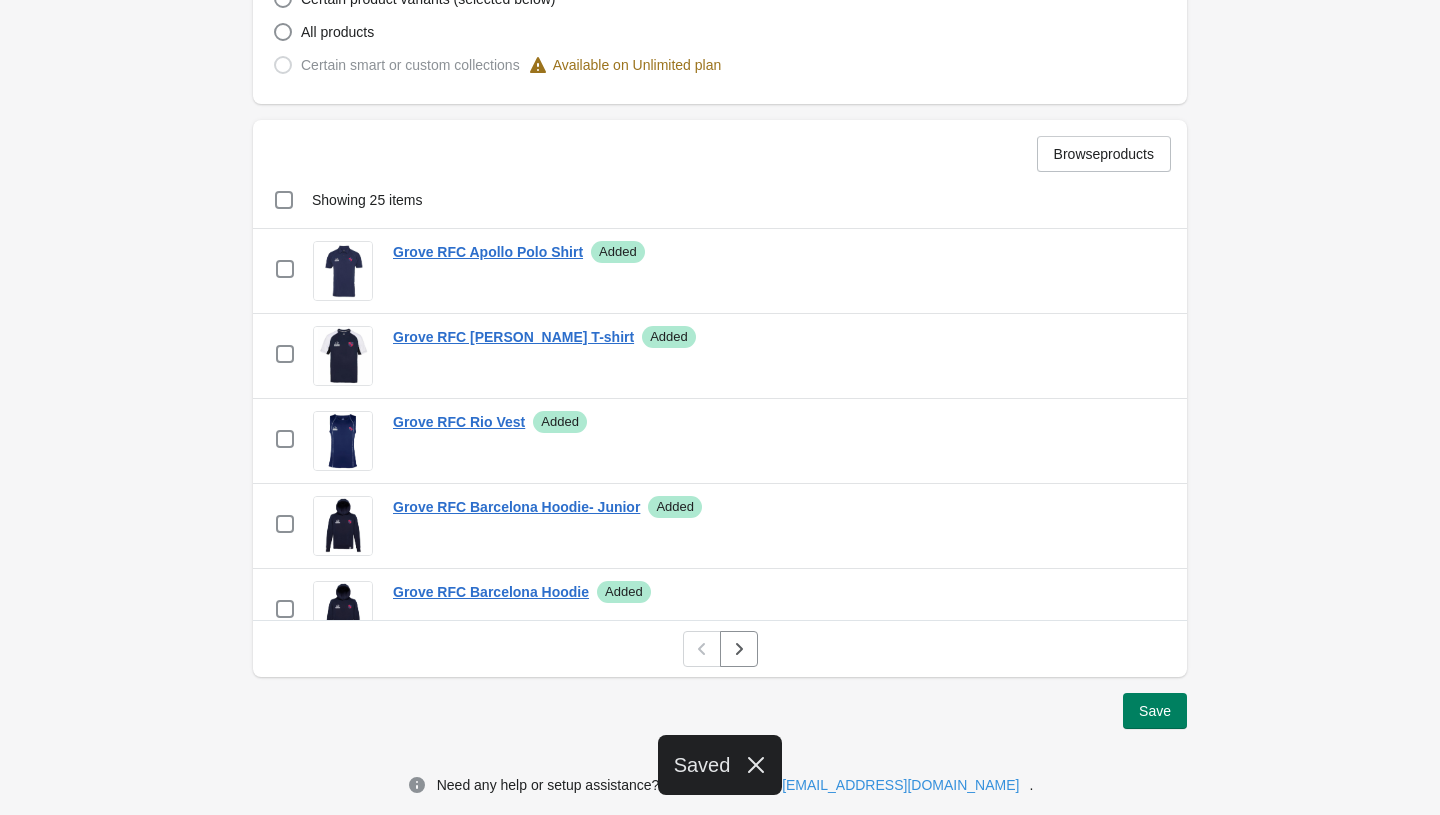 scroll, scrollTop: 0, scrollLeft: 0, axis: both 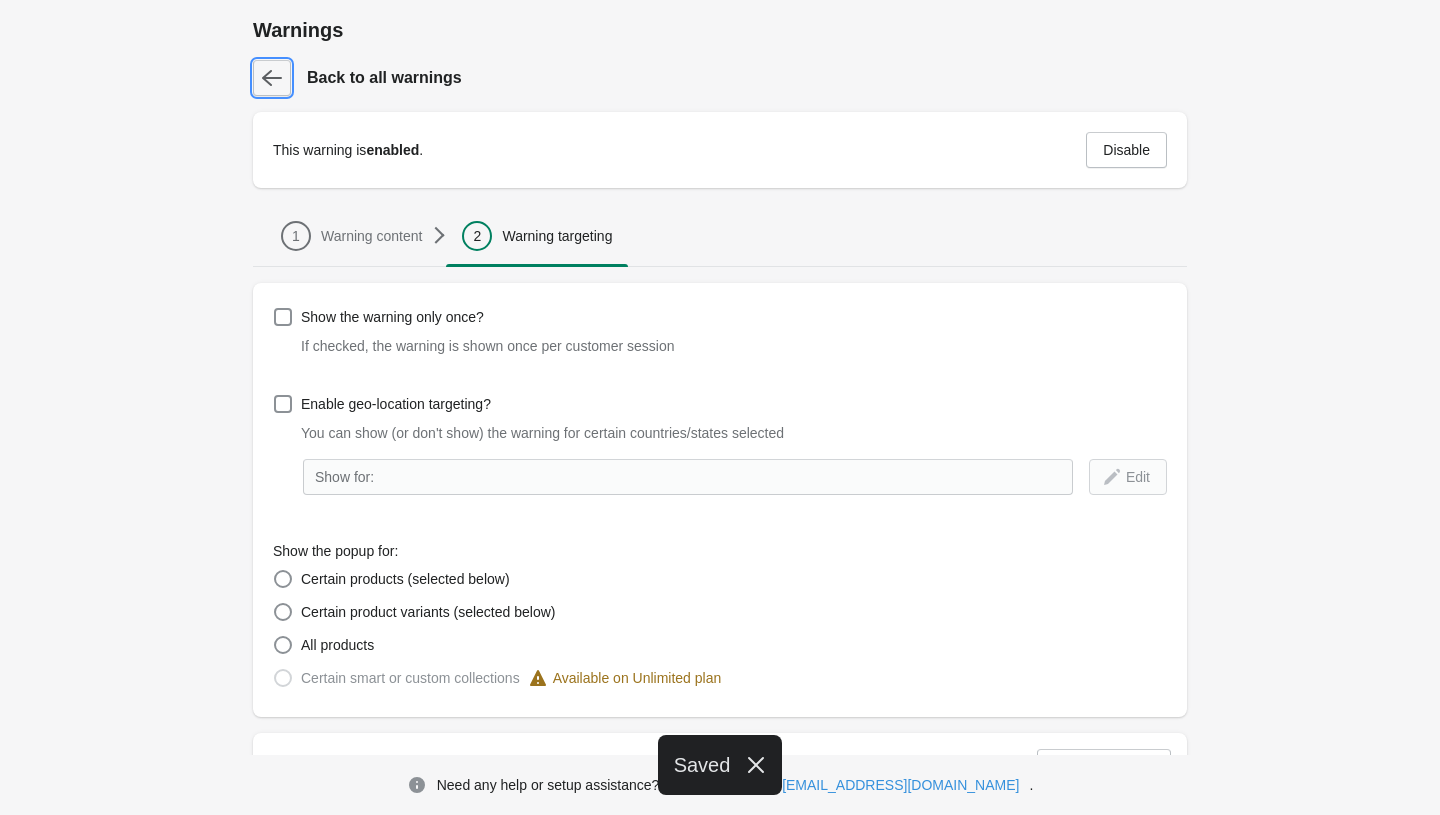click at bounding box center [272, 78] 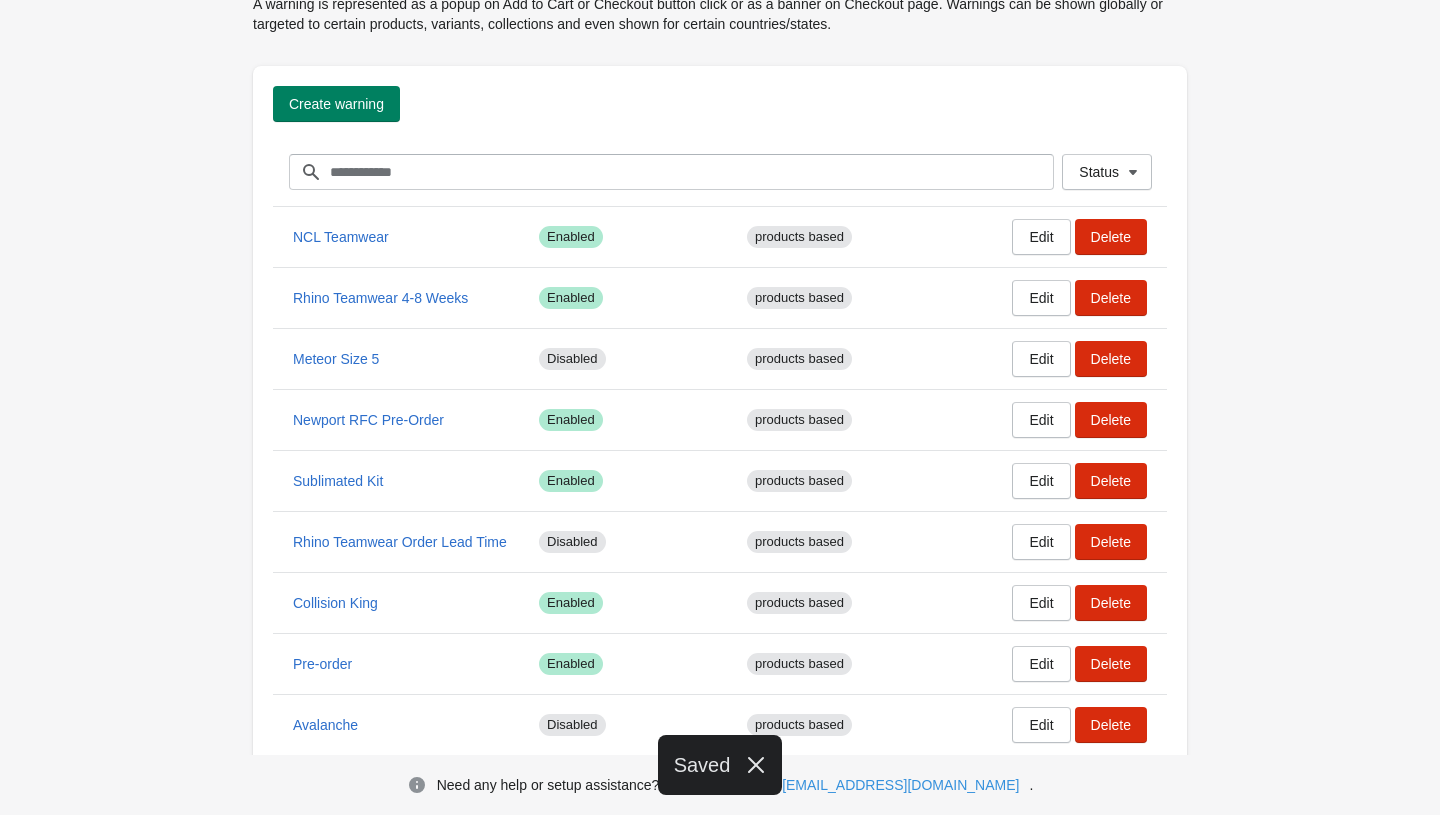 scroll, scrollTop: 96, scrollLeft: 0, axis: vertical 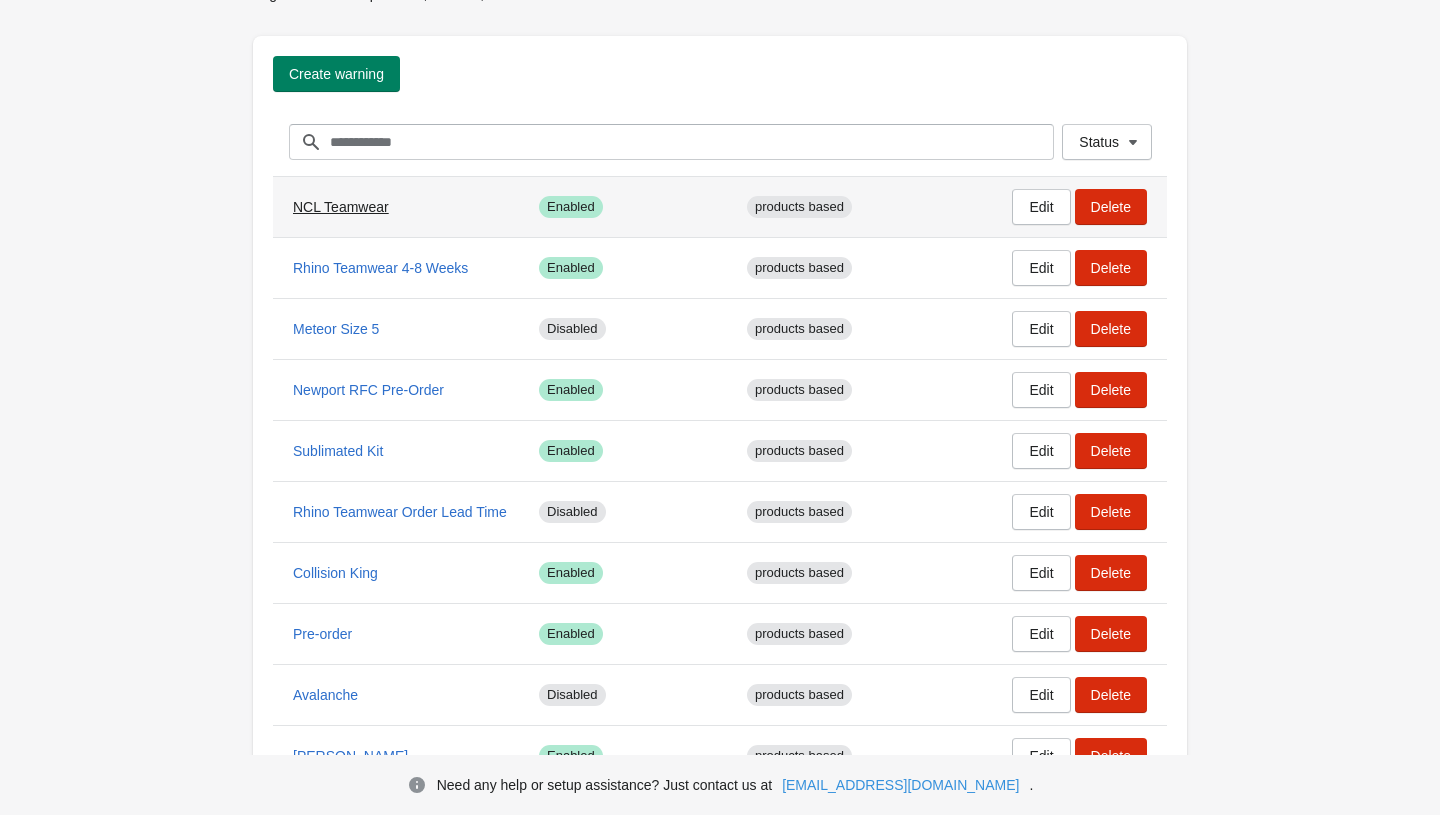 click on "NCL Teamwear" at bounding box center (341, 207) 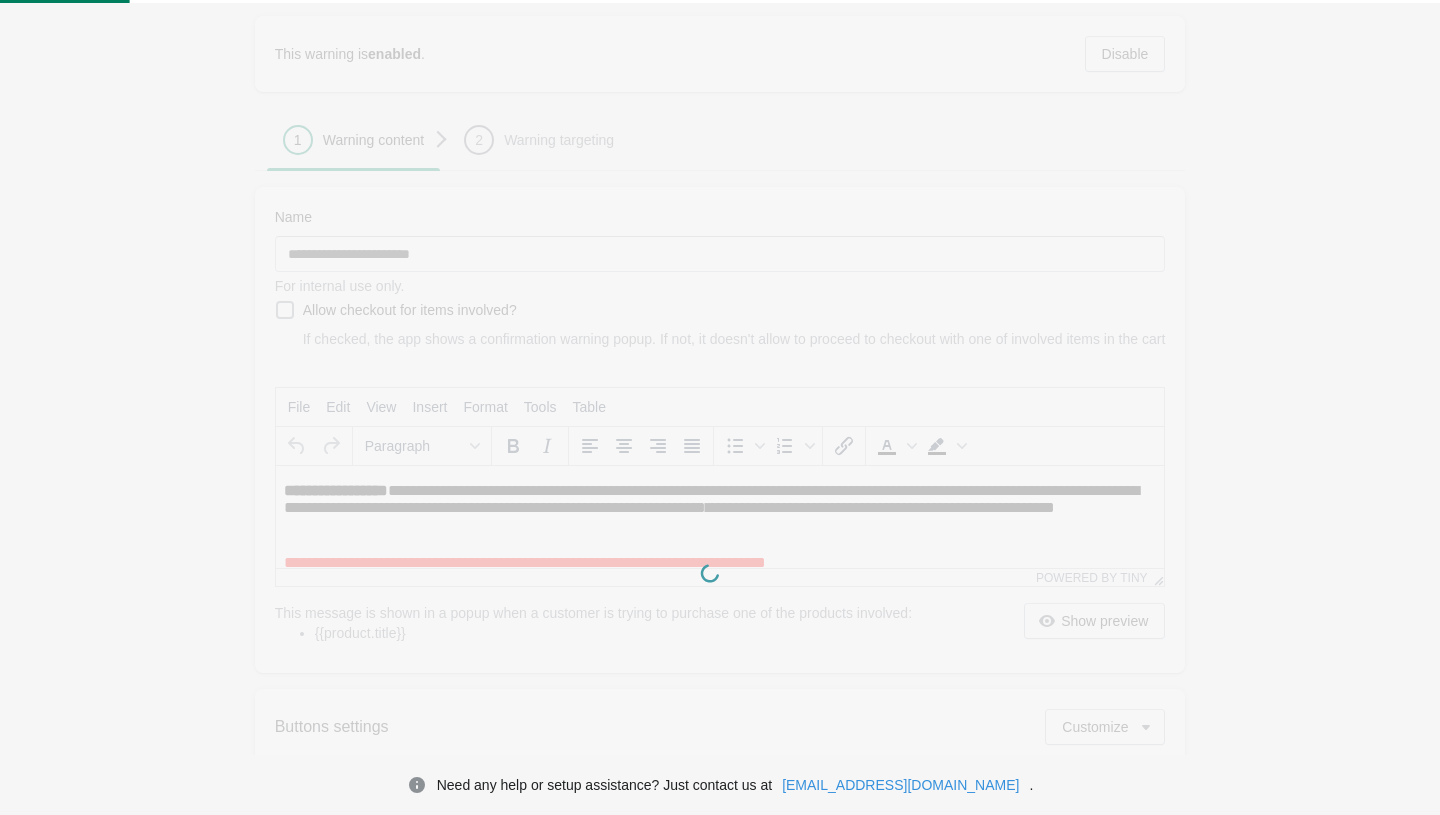 scroll, scrollTop: 0, scrollLeft: 0, axis: both 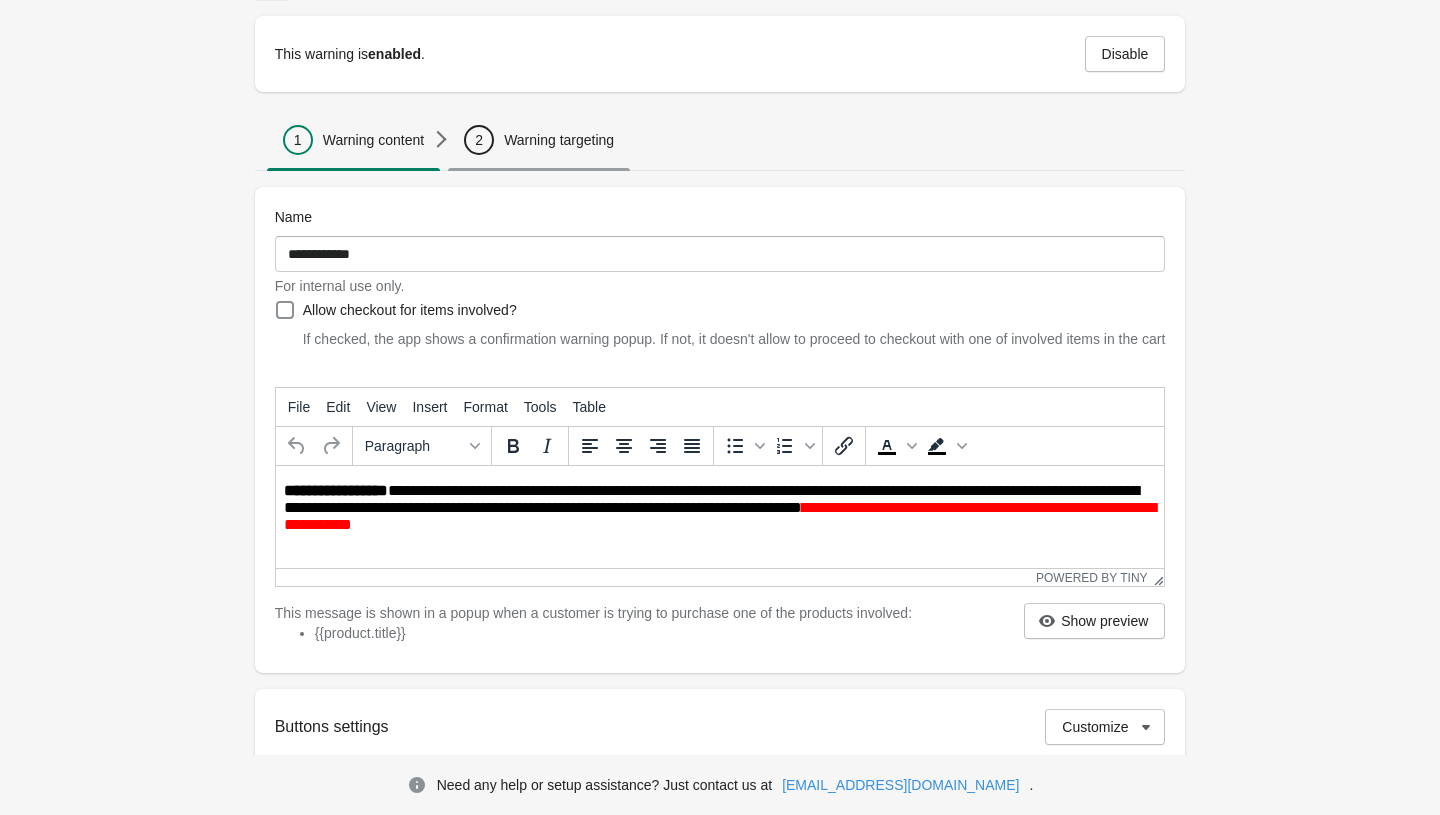 click on "2 Warning targeting" at bounding box center (539, 140) 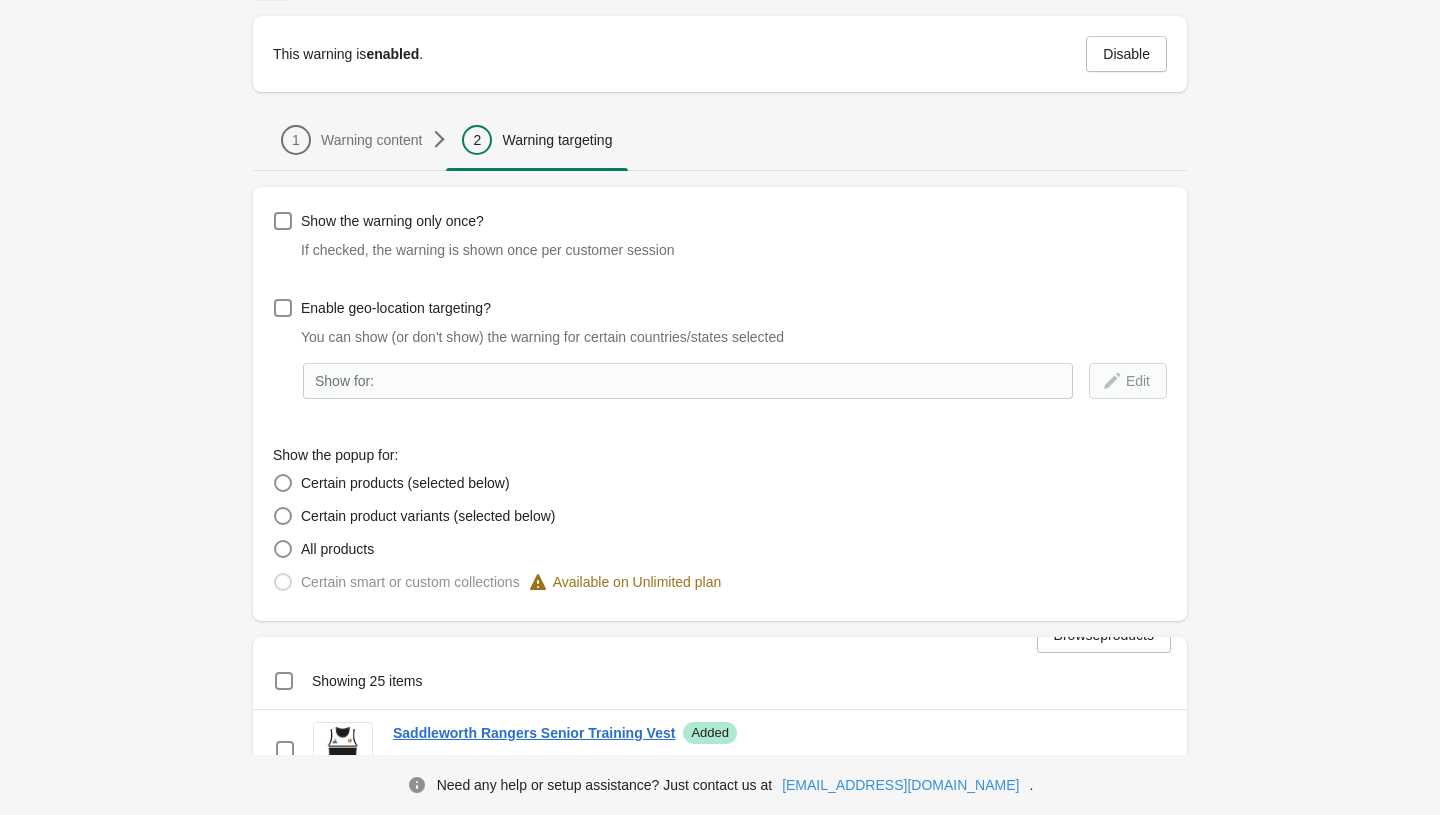 scroll, scrollTop: 0, scrollLeft: 0, axis: both 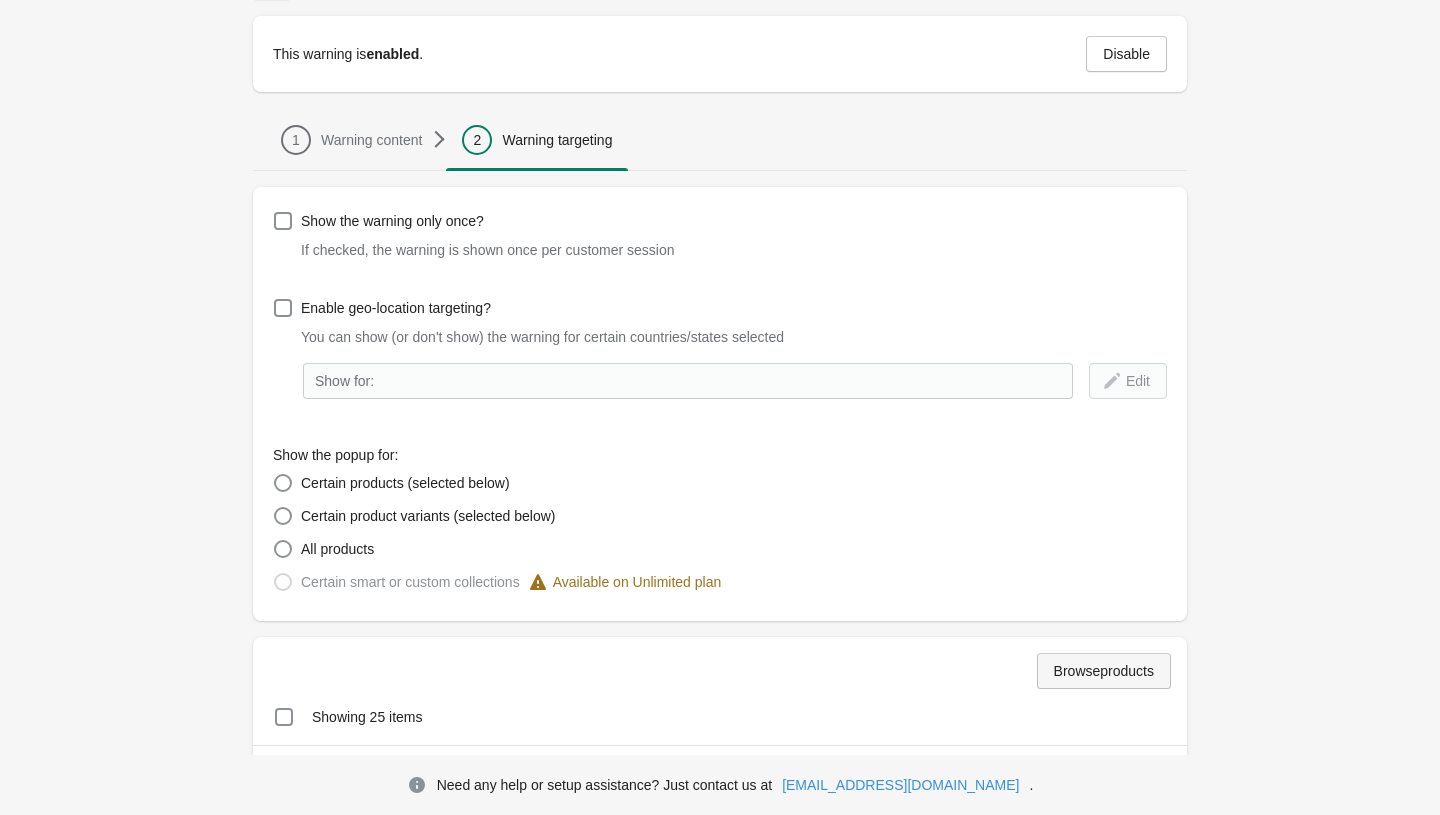 click on "Browse  products" at bounding box center [1104, 671] 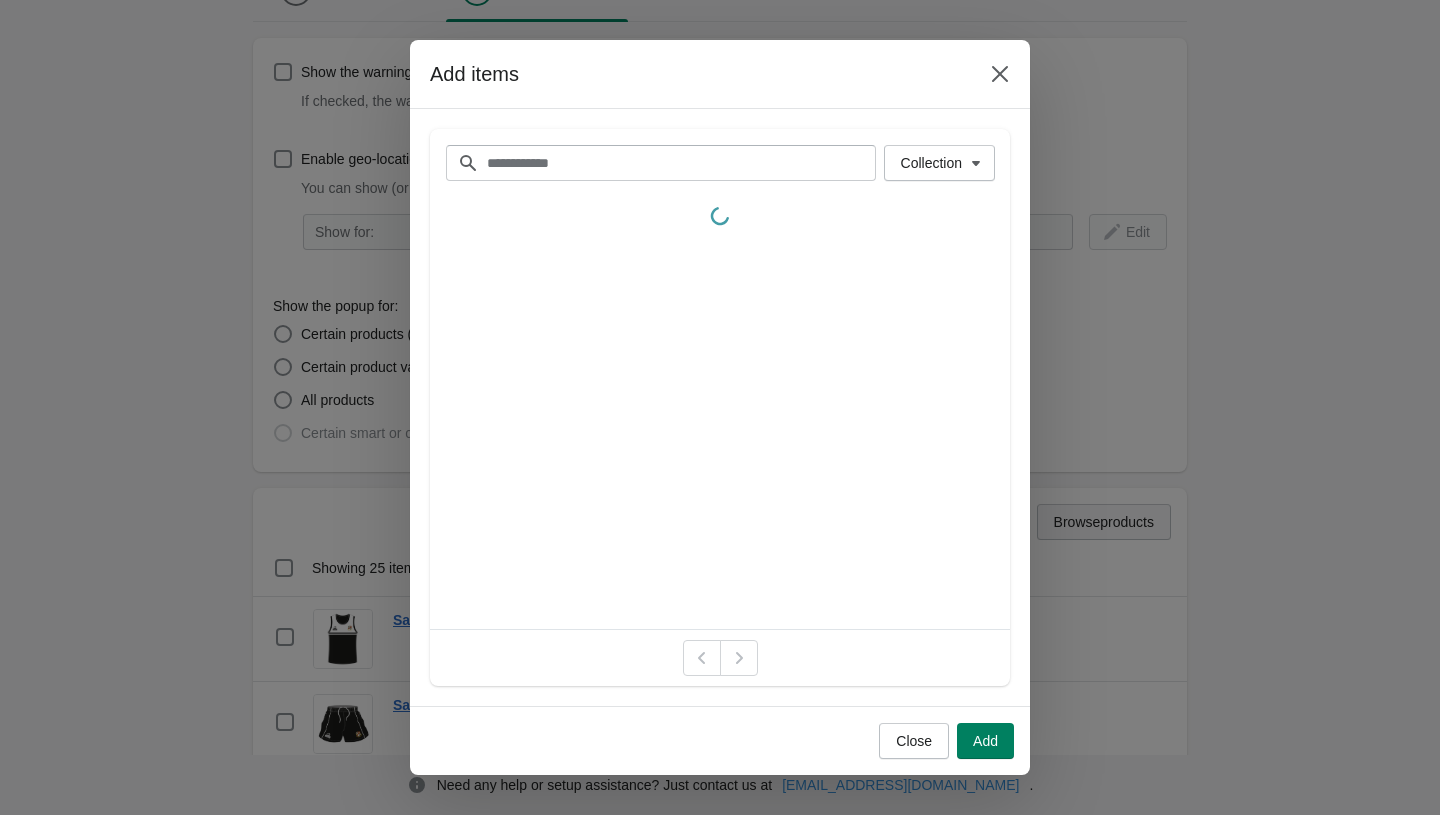 scroll, scrollTop: 96, scrollLeft: 0, axis: vertical 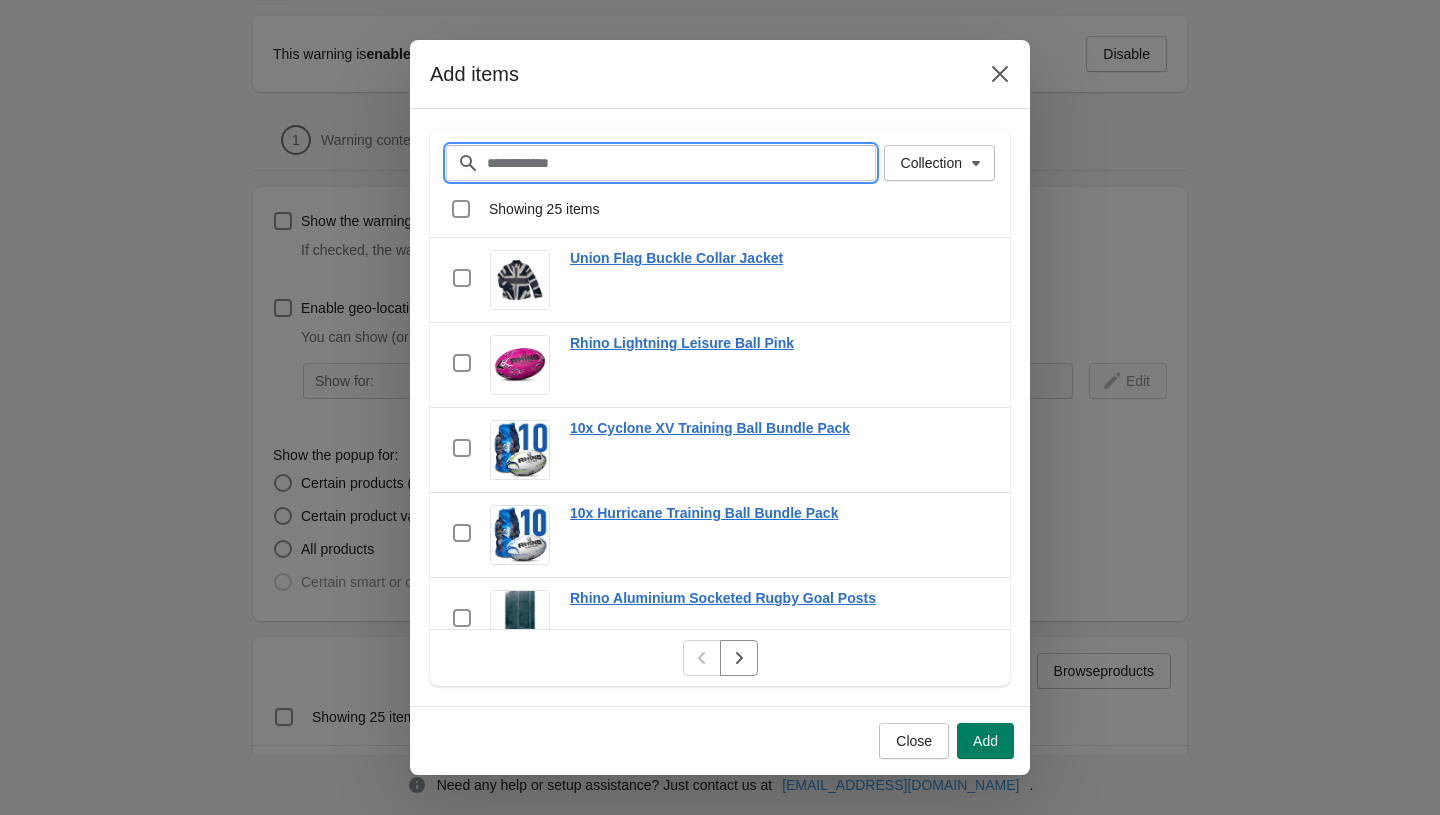 click on "Filter items" at bounding box center [681, 163] 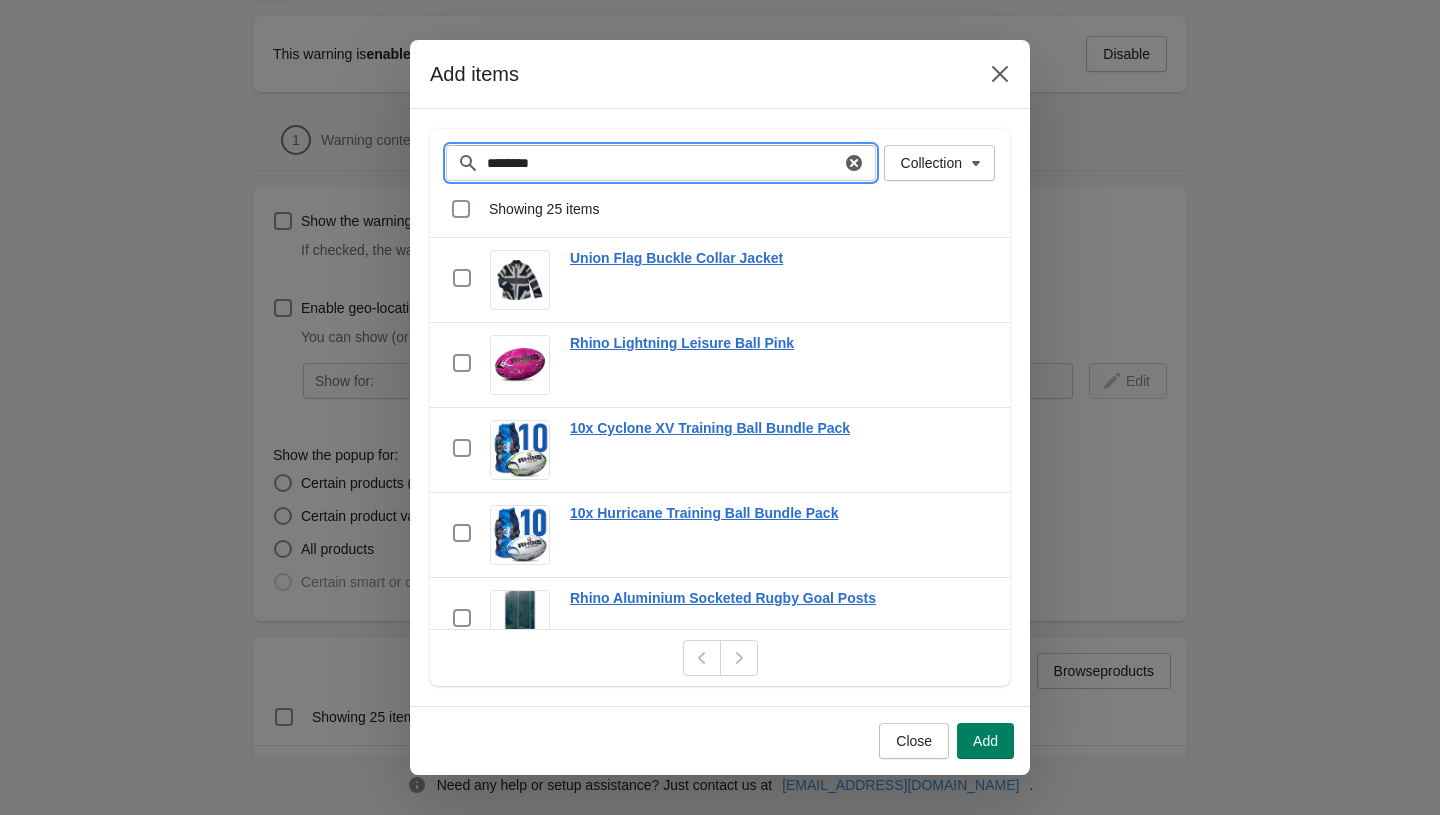type on "********" 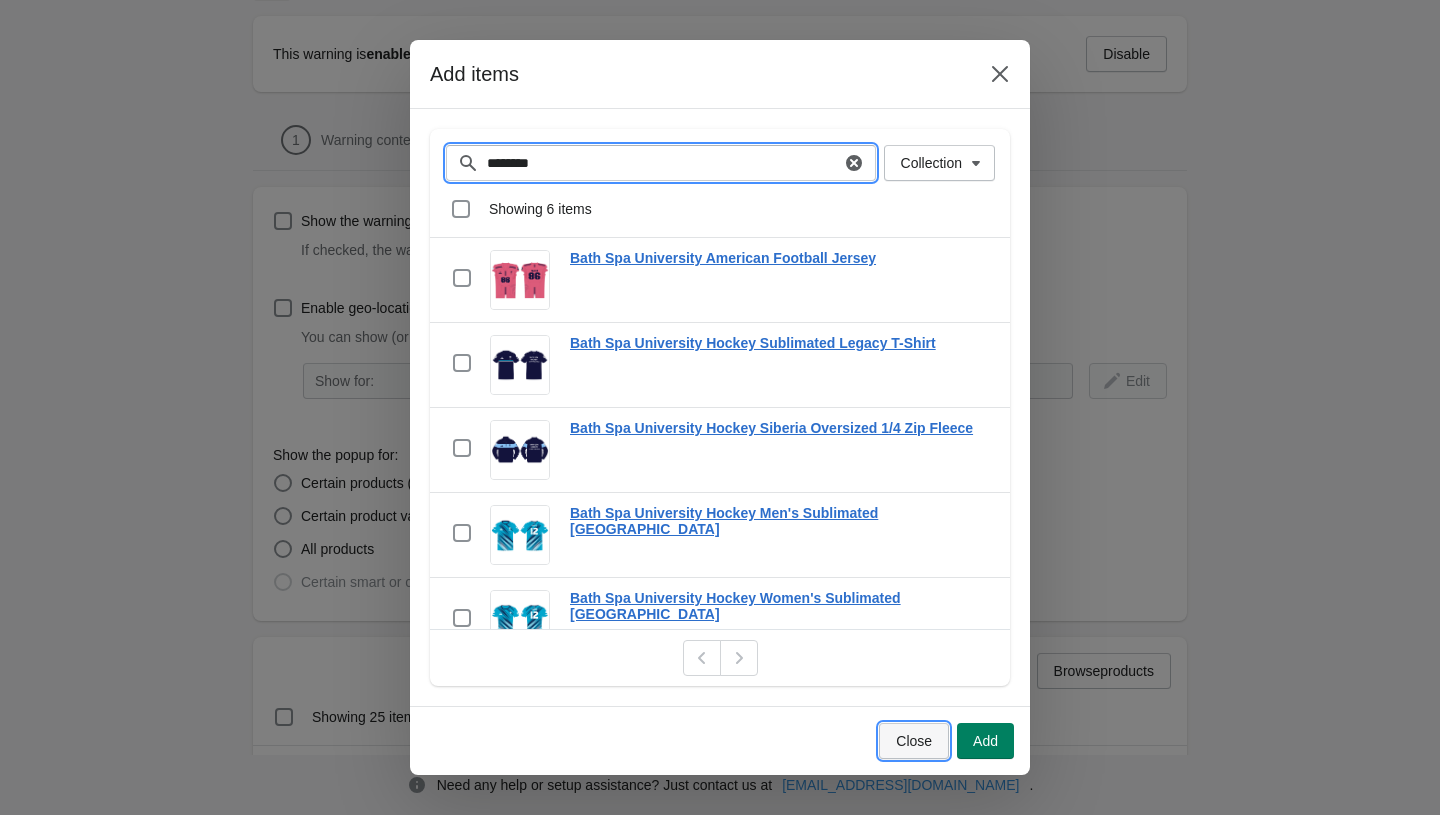 click on "Close" at bounding box center [914, 741] 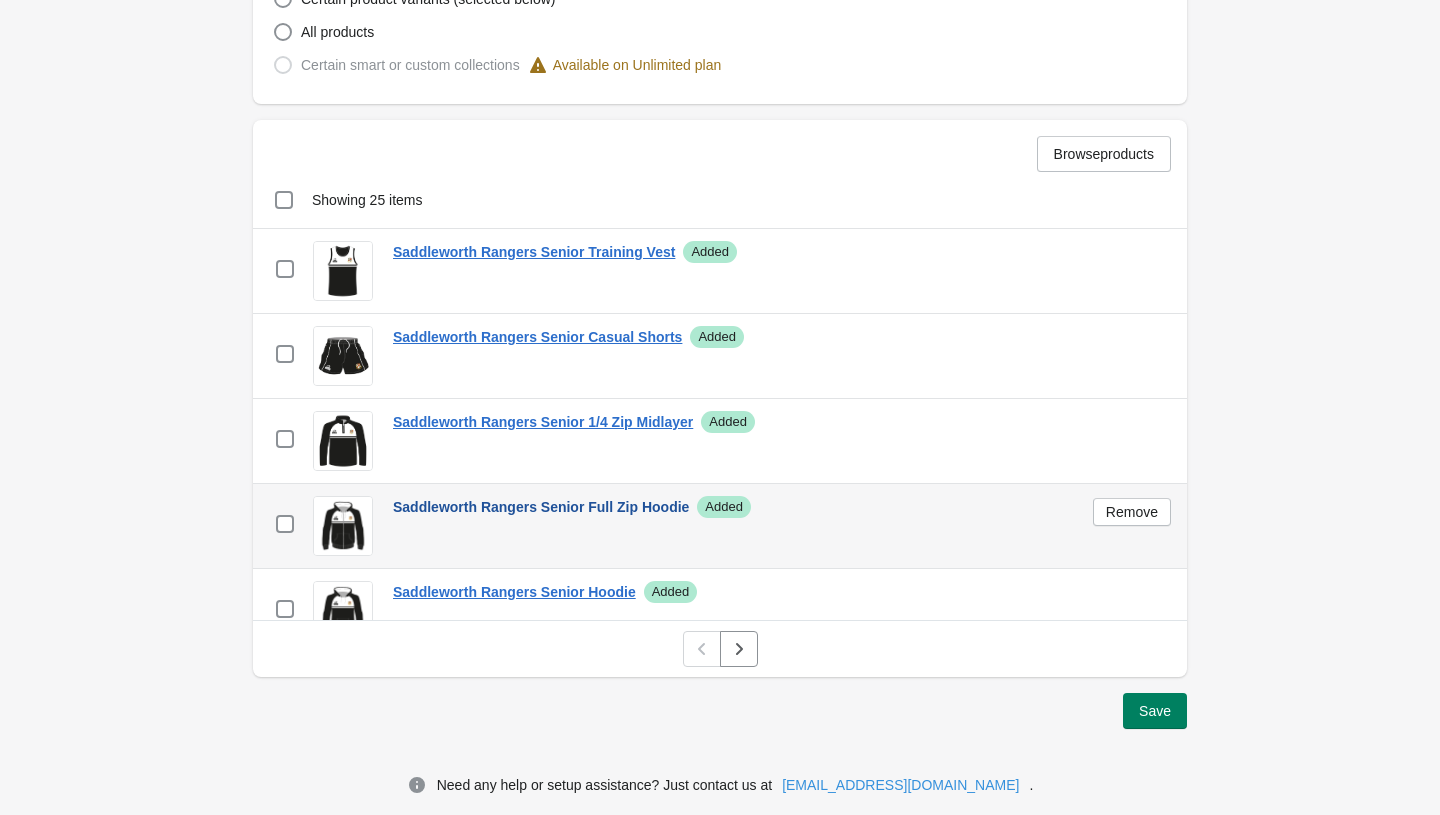scroll, scrollTop: 0, scrollLeft: 0, axis: both 